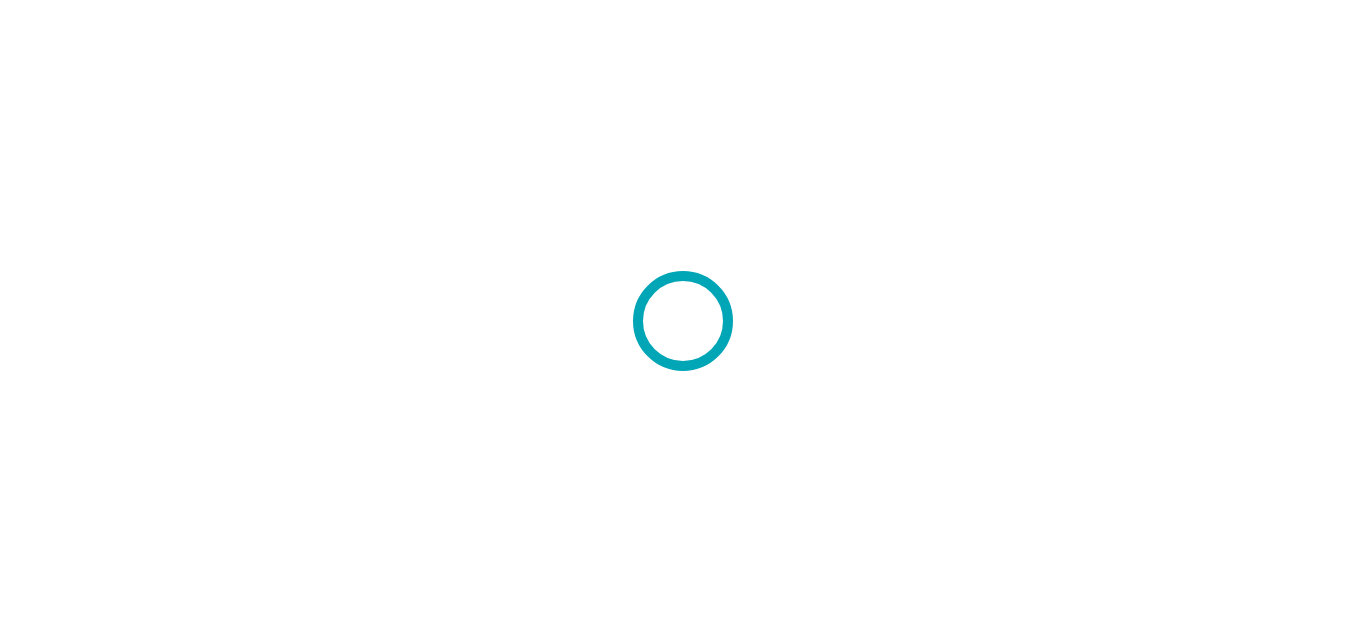 scroll, scrollTop: 0, scrollLeft: 0, axis: both 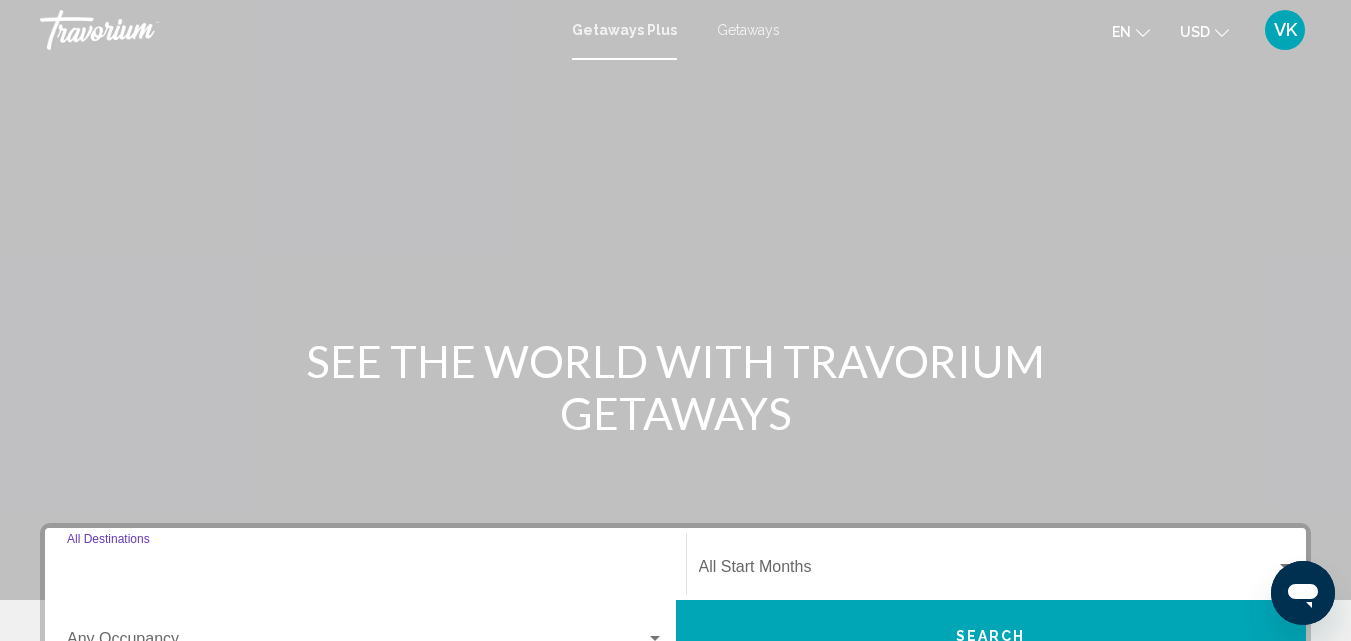 click on "Destination All Destinations" at bounding box center [365, 571] 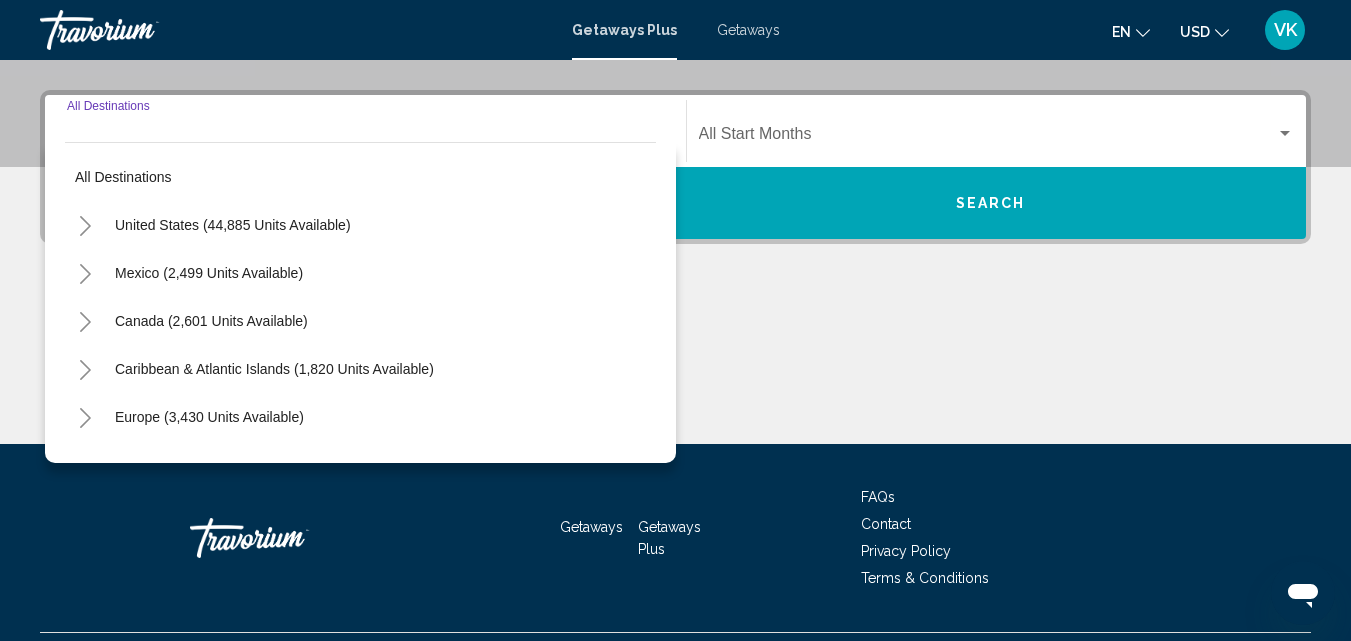 click on "Skip to main content Getaways Plus  Getaways en
English Español Français Italiano Português русский USD
USD ($) MXN (Mex$) CAD (Can$) GBP (£) EUR (€) AUD (A$) NZD (NZ$) CNY (CN¥) VK Login  SEE THE WORLD WITH TRAVORIUM GETAWAYS Destination All Destinations  All destinations
United States ([NUMBER] units available)
Mexico ([NUMBER] units available)
Canada ([NUMBER] units available)
Caribbean & Atlantic Islands ([NUMBER] units available)
Europe ([NUMBER] units available)
Australia ([NUMBER] units available)
South Pacific and Oceania ([NUMBER] units available)
South America ([NUMBER] units available)
Central America ([NUMBER] units available)
Asia ([NUMBER] units available)
Africa ([NUMBER] units available)
Start Month Occupancy" at bounding box center [675, -113] 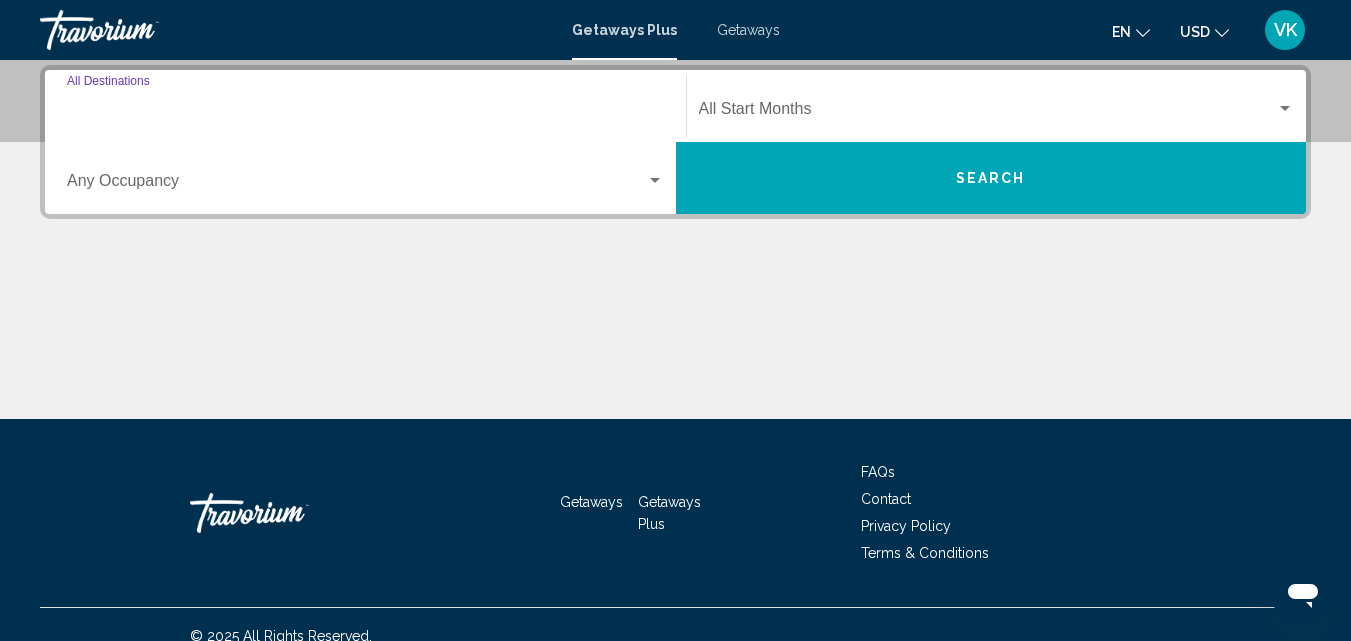 click on "Destination All Destinations" at bounding box center [365, 113] 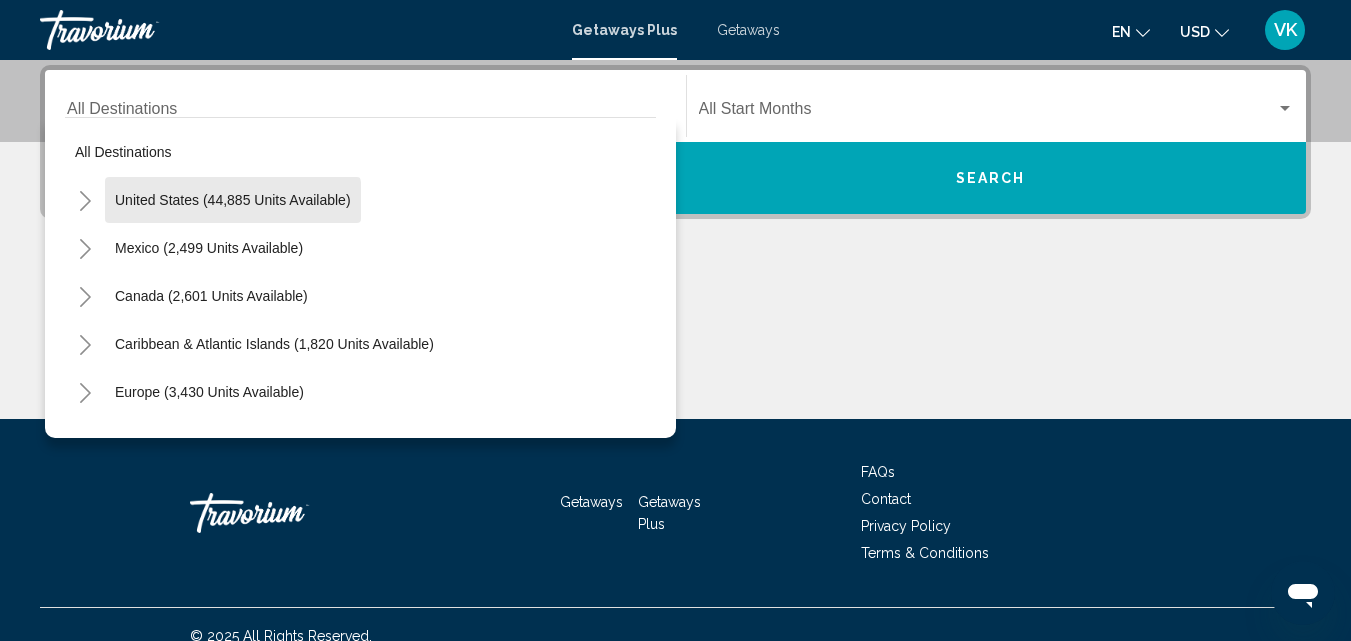 click on "United States (44,885 units available)" 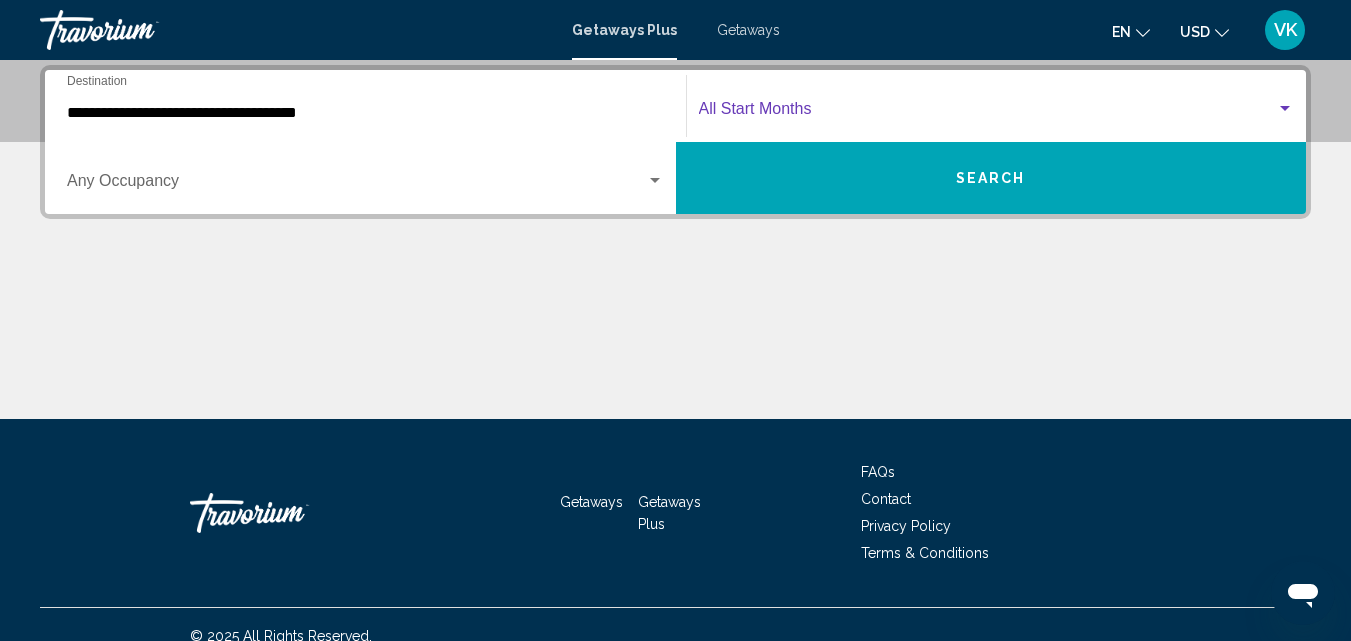 click at bounding box center [988, 113] 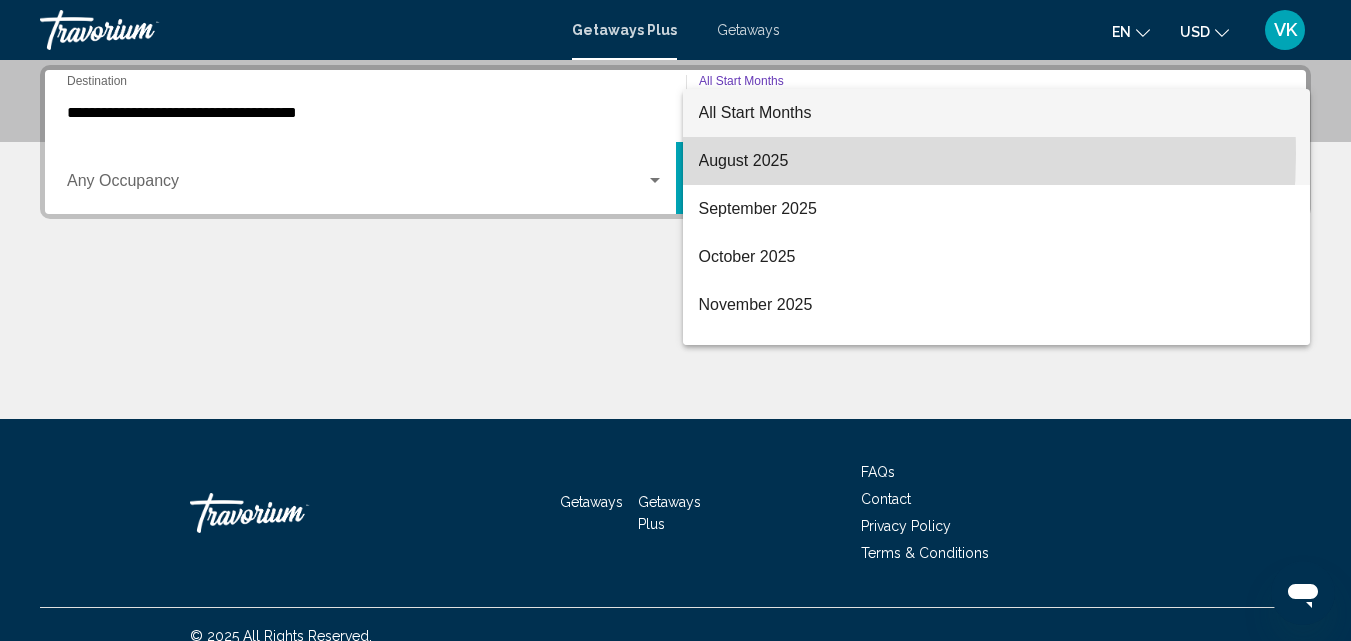 click on "August 2025" at bounding box center [997, 161] 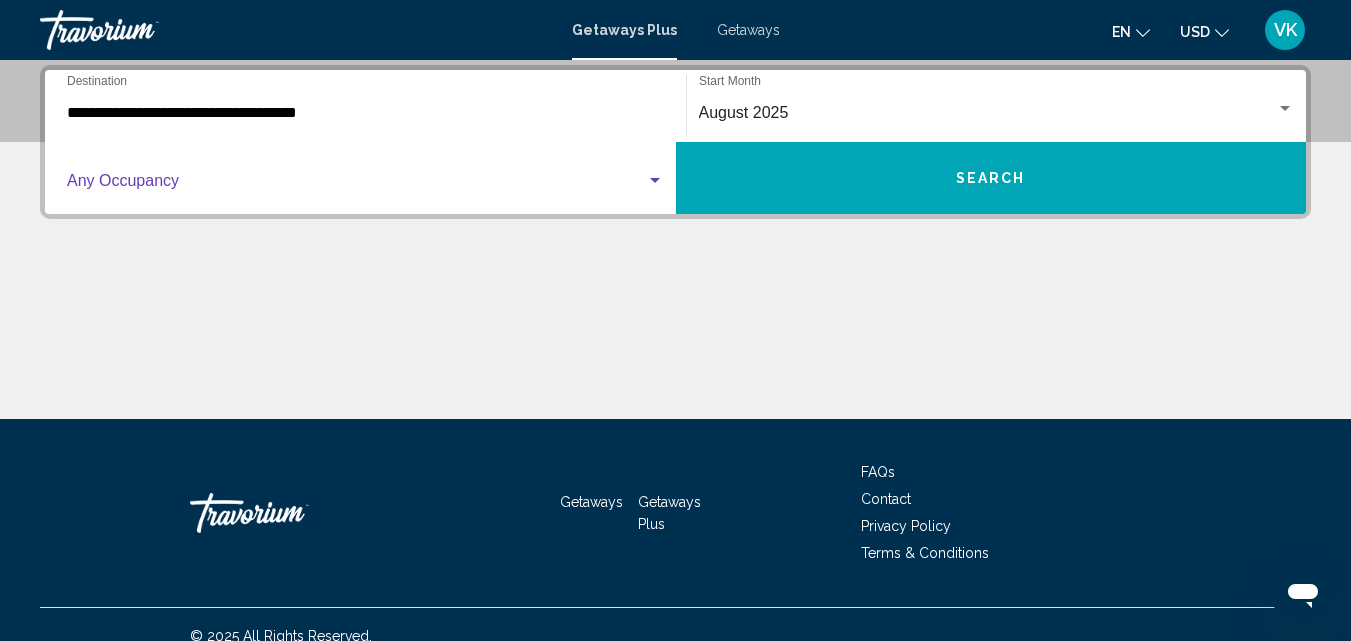 click at bounding box center [655, 181] 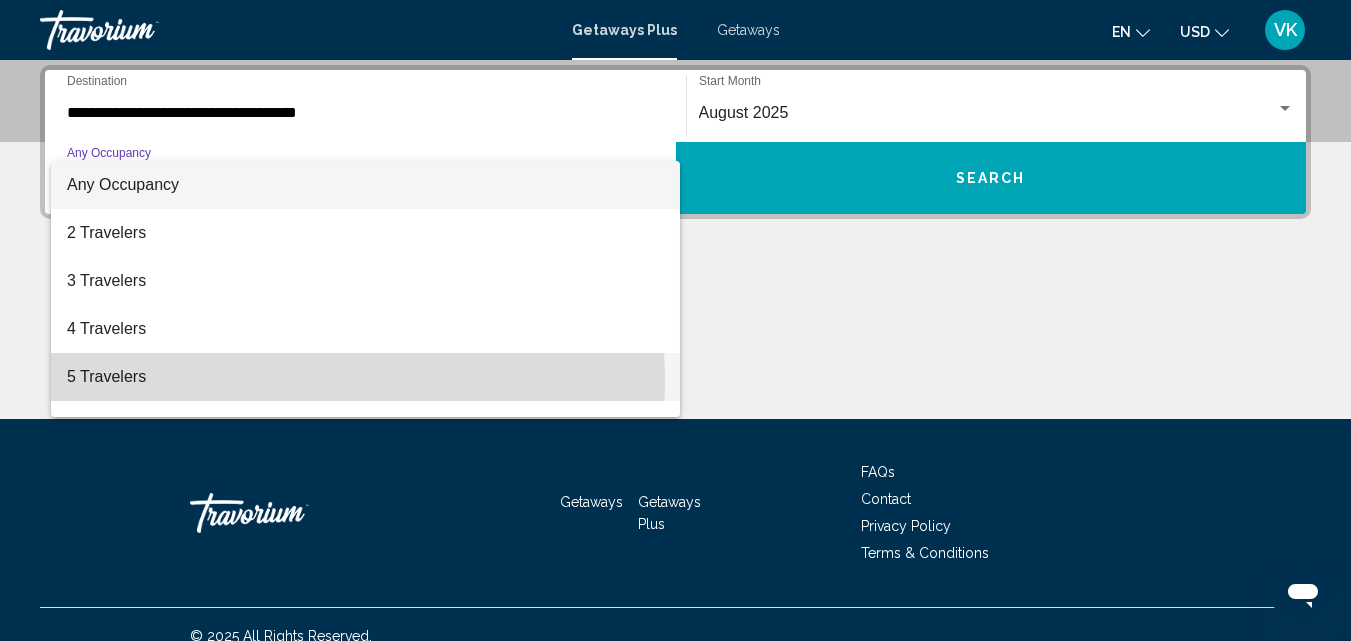 click on "5 Travelers" at bounding box center [365, 377] 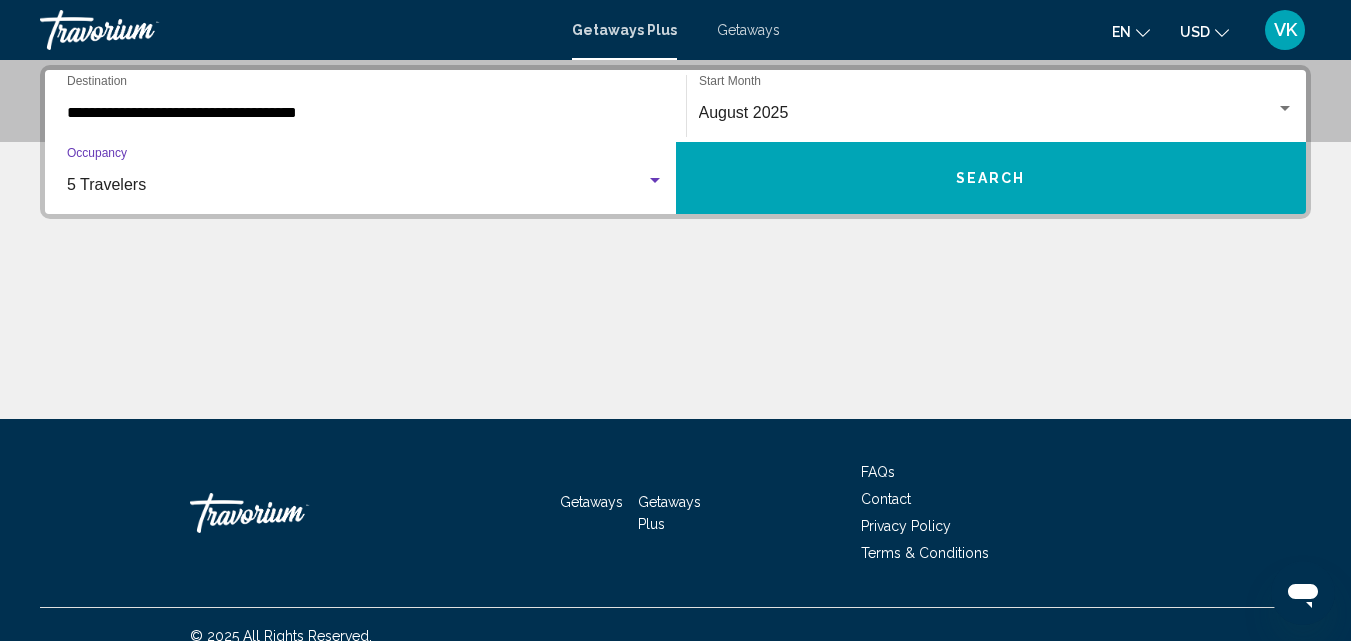 click at bounding box center [655, 180] 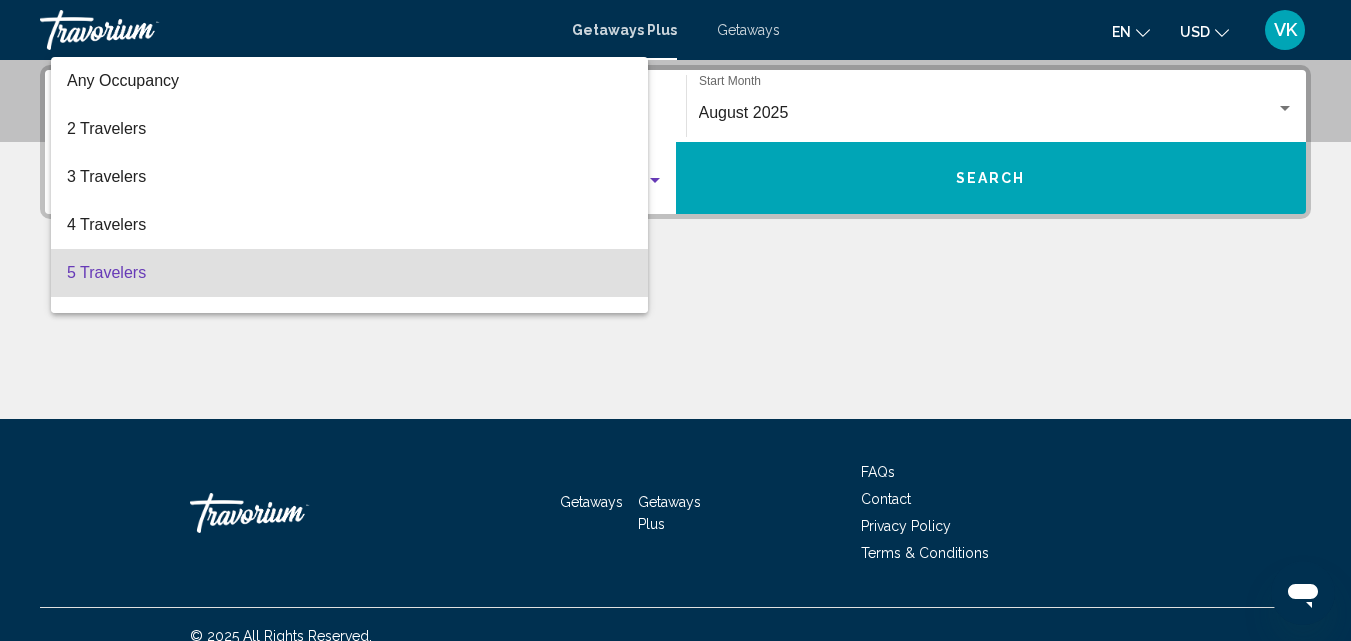 scroll, scrollTop: 88, scrollLeft: 0, axis: vertical 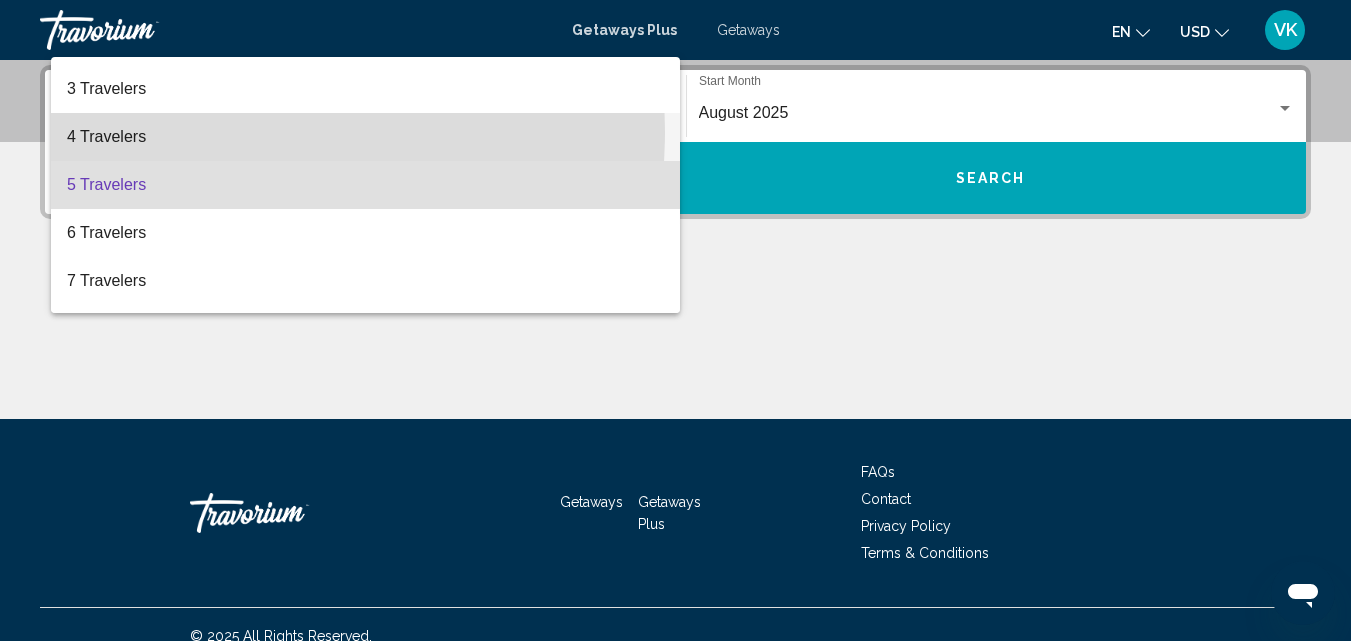 click on "4 Travelers" at bounding box center [365, 137] 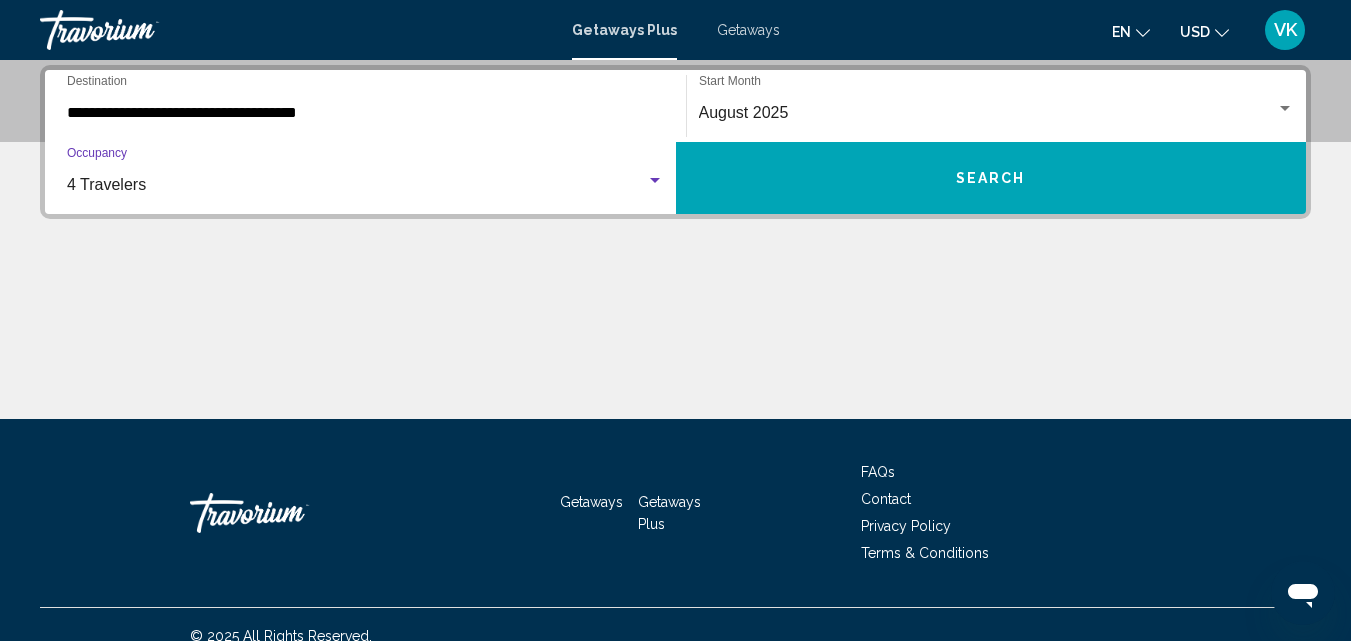 click on "Search" at bounding box center [991, 179] 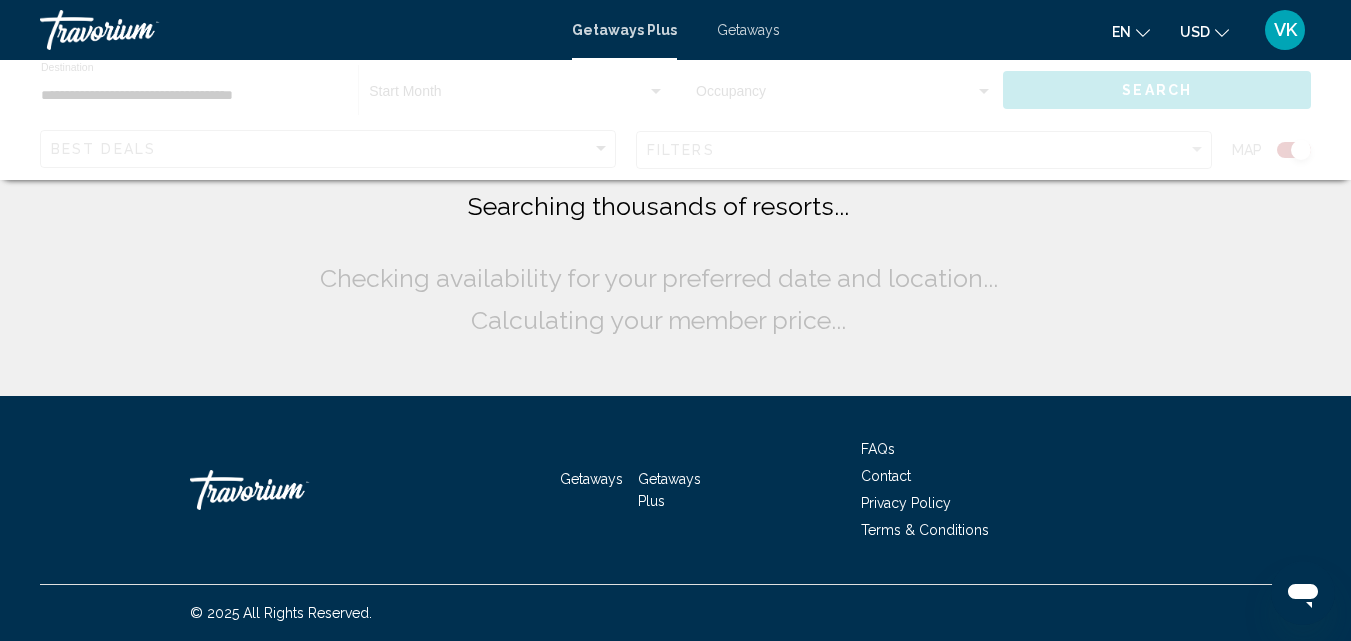 scroll, scrollTop: 0, scrollLeft: 0, axis: both 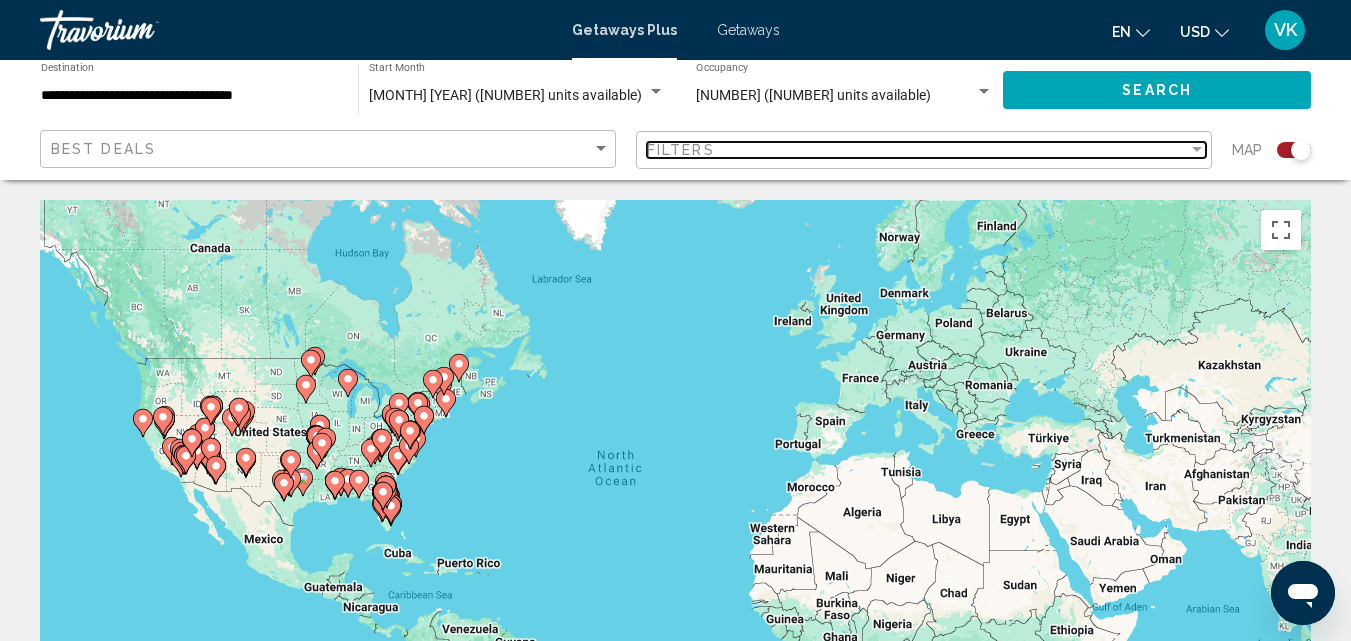 click on "Filters" at bounding box center [681, 150] 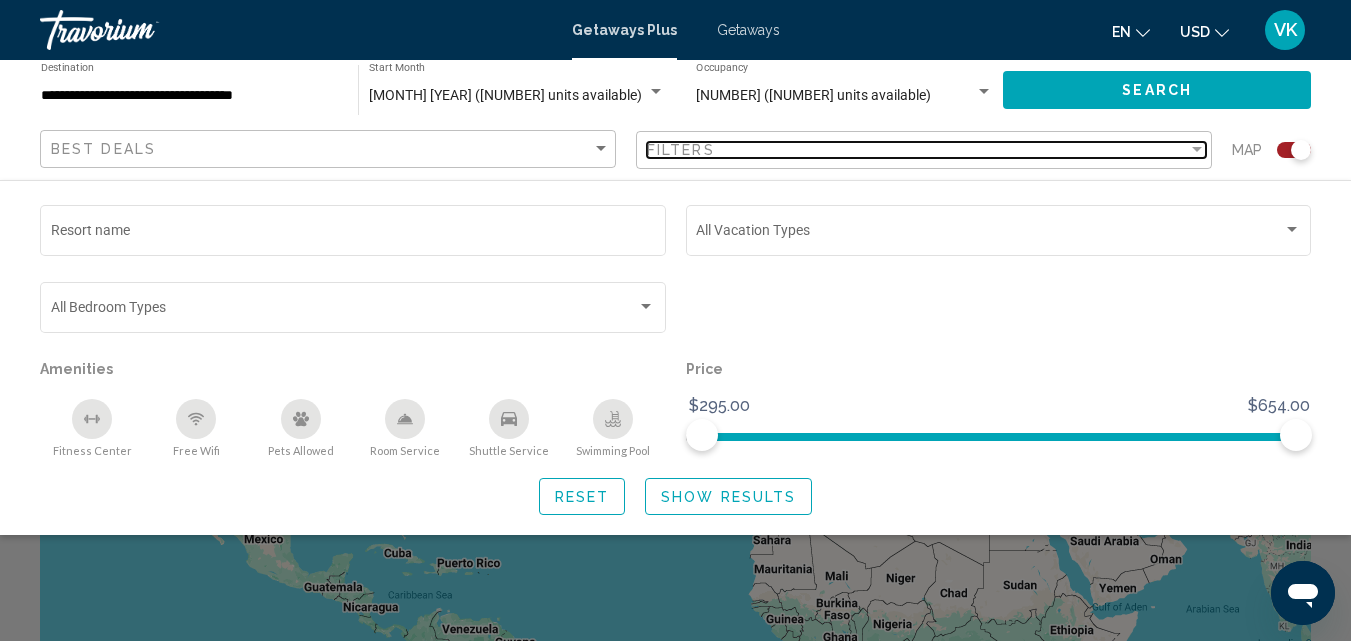 click on "Filters" at bounding box center (681, 150) 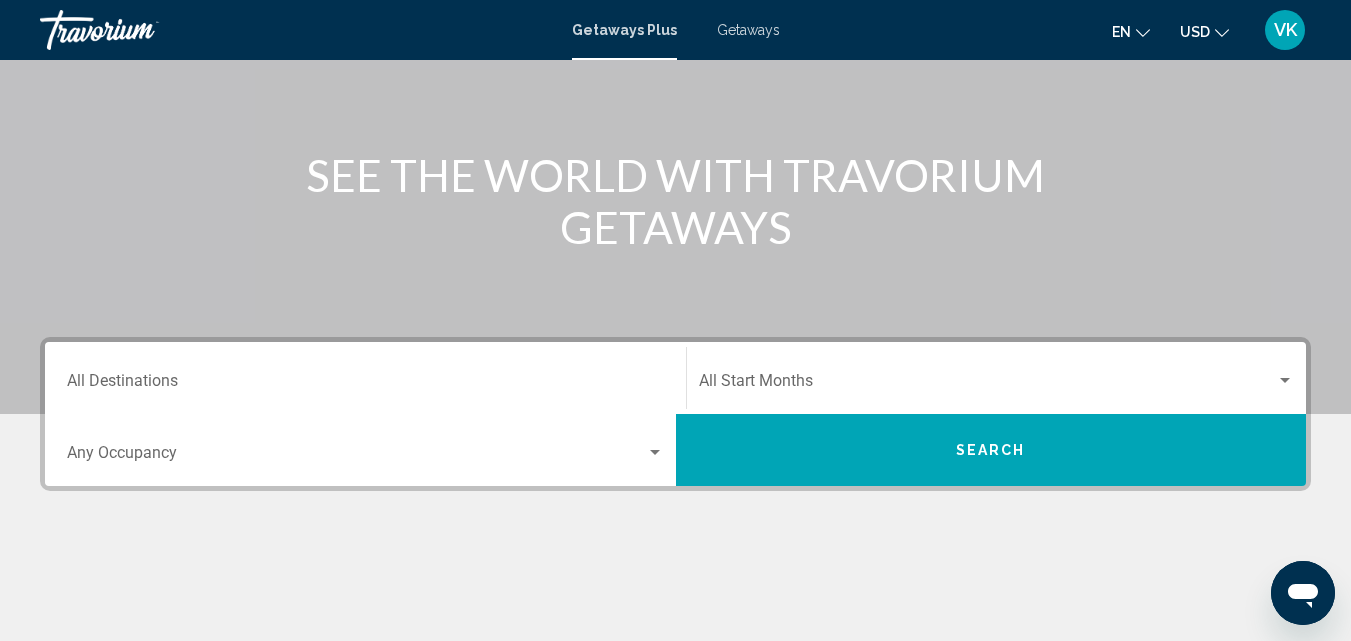 scroll, scrollTop: 229, scrollLeft: 0, axis: vertical 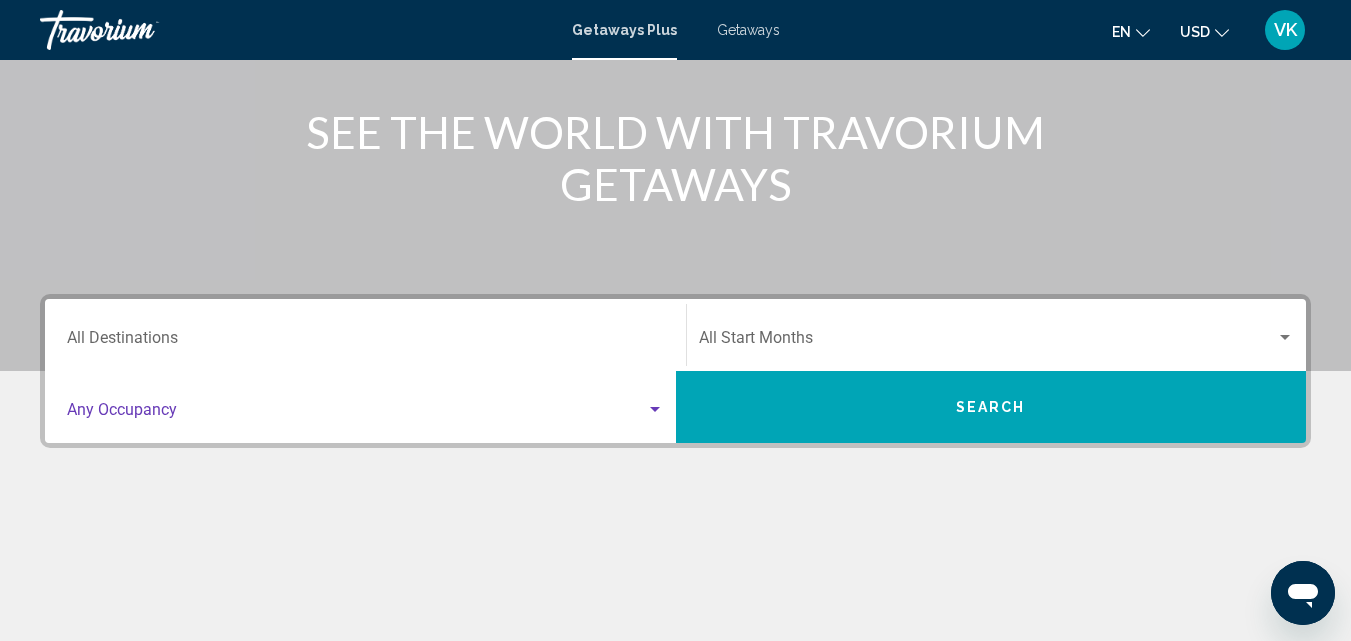 click at bounding box center (655, 410) 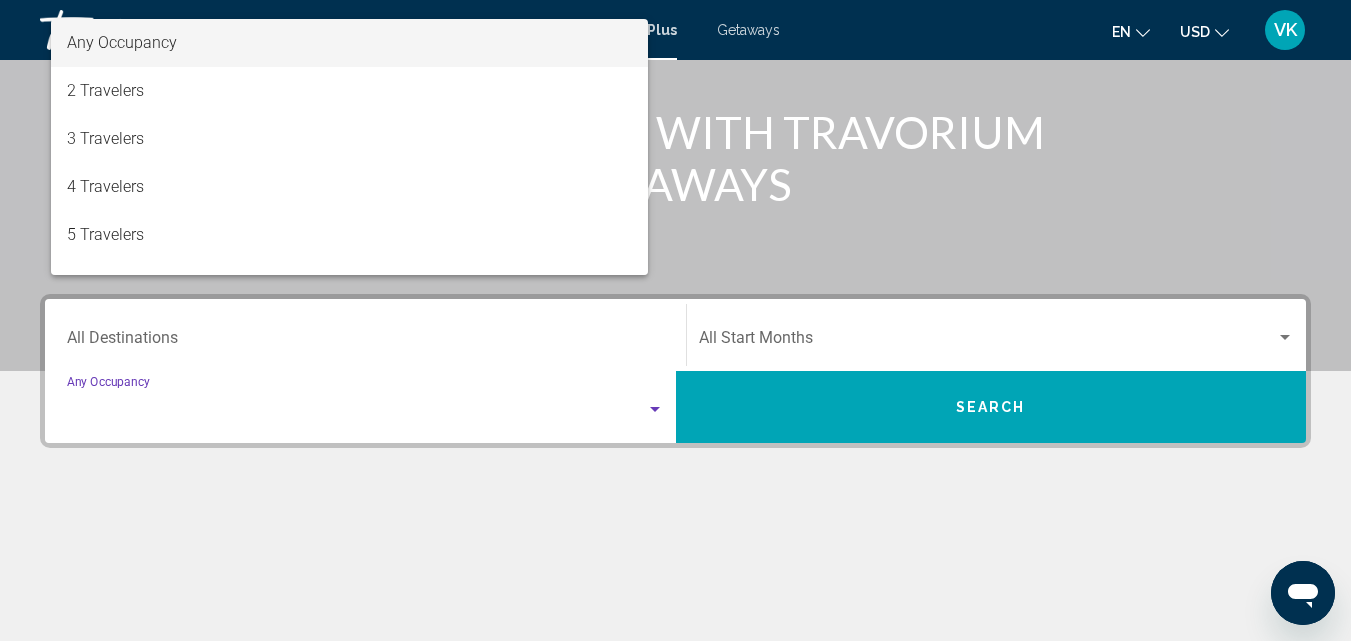 scroll, scrollTop: 458, scrollLeft: 0, axis: vertical 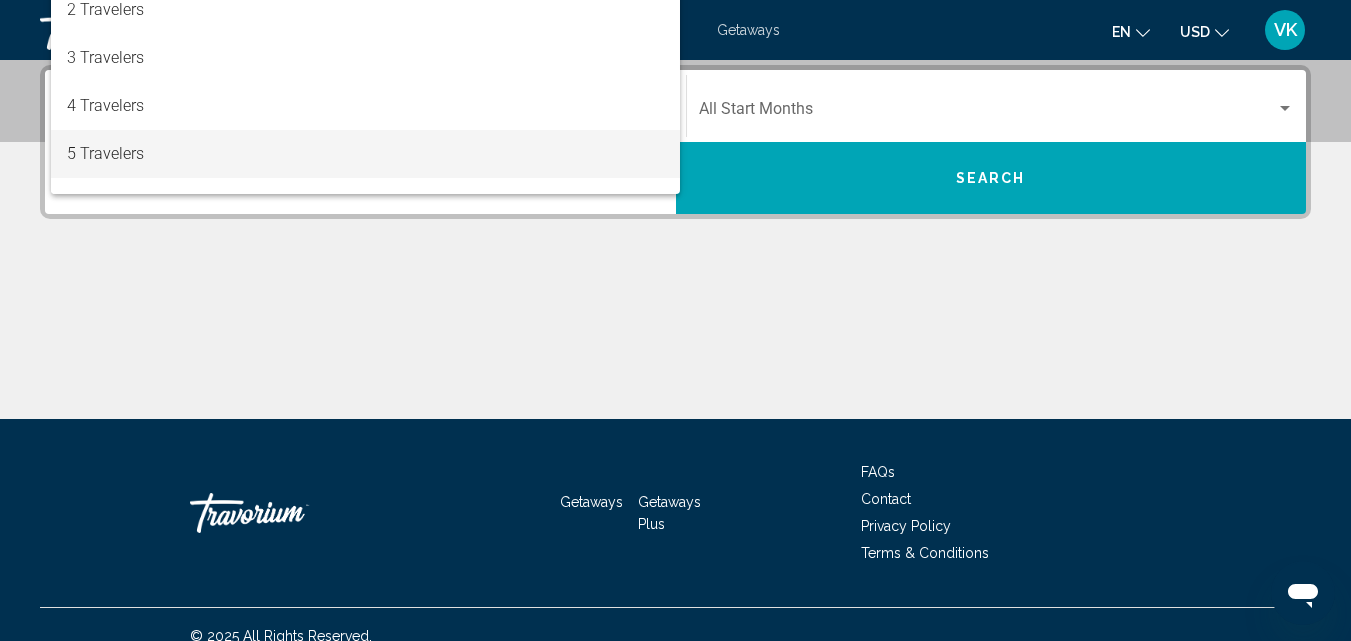 click on "5 Travelers" at bounding box center [365, 154] 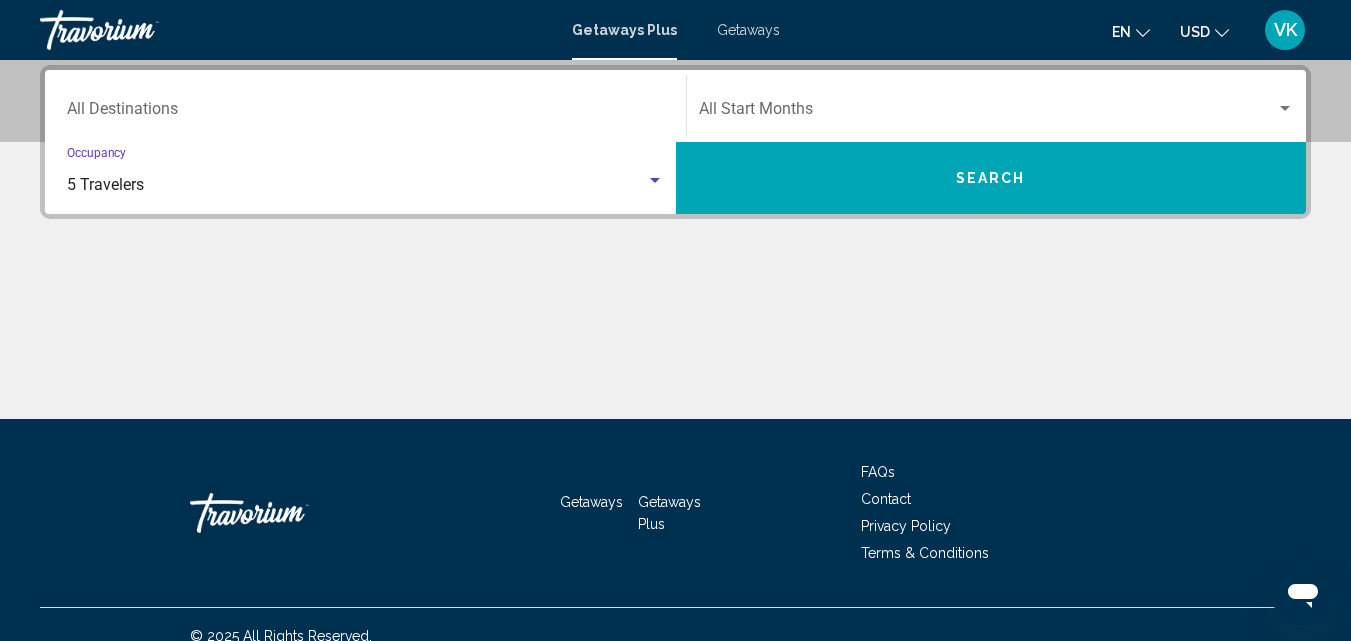 click on "Destination All Destinations" at bounding box center [365, 113] 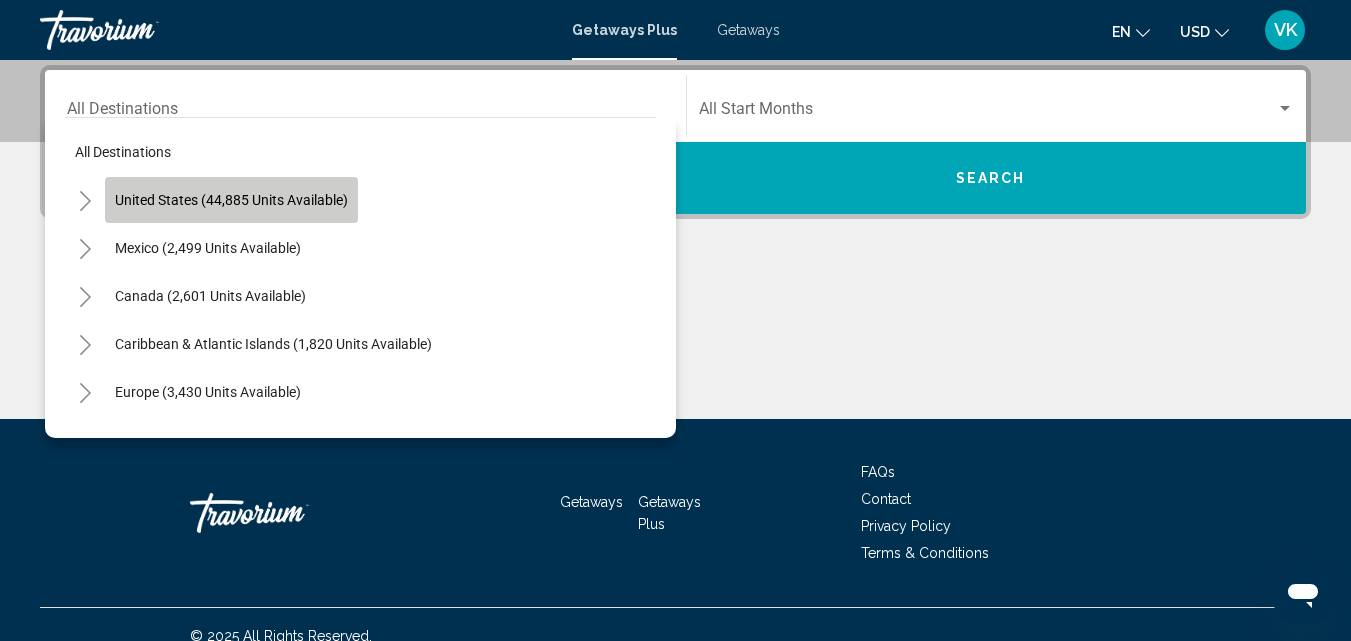 click on "United States (44,885 units available)" 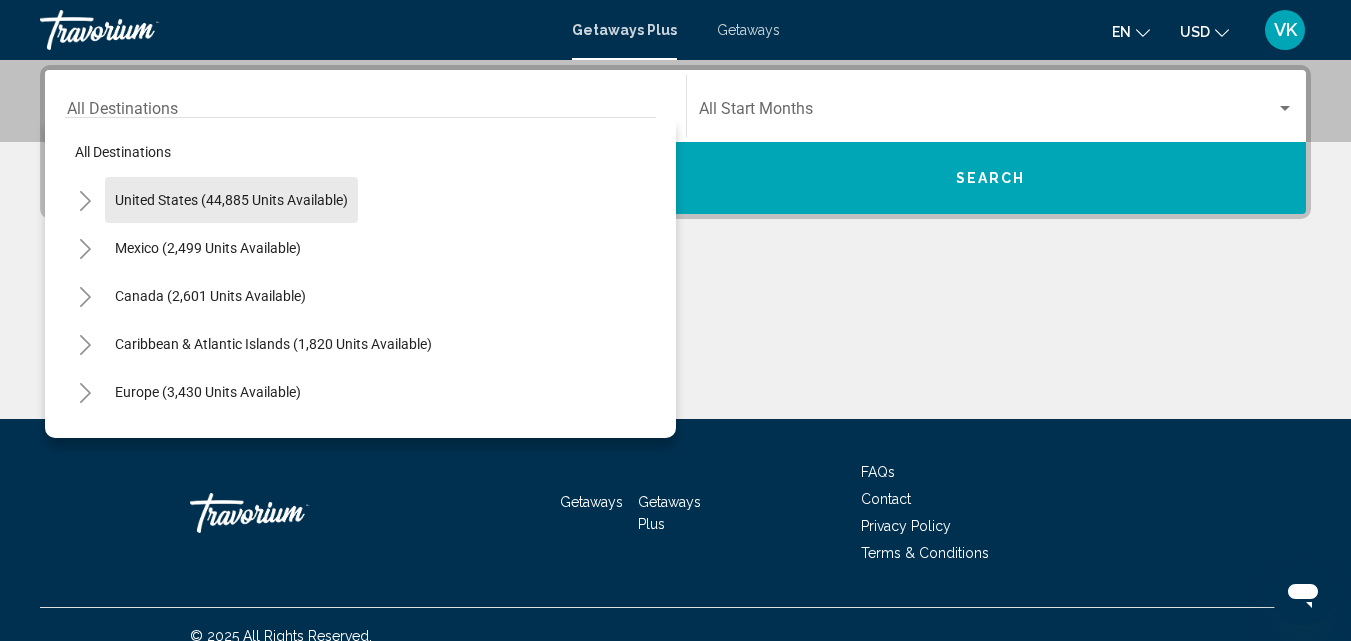 type on "**********" 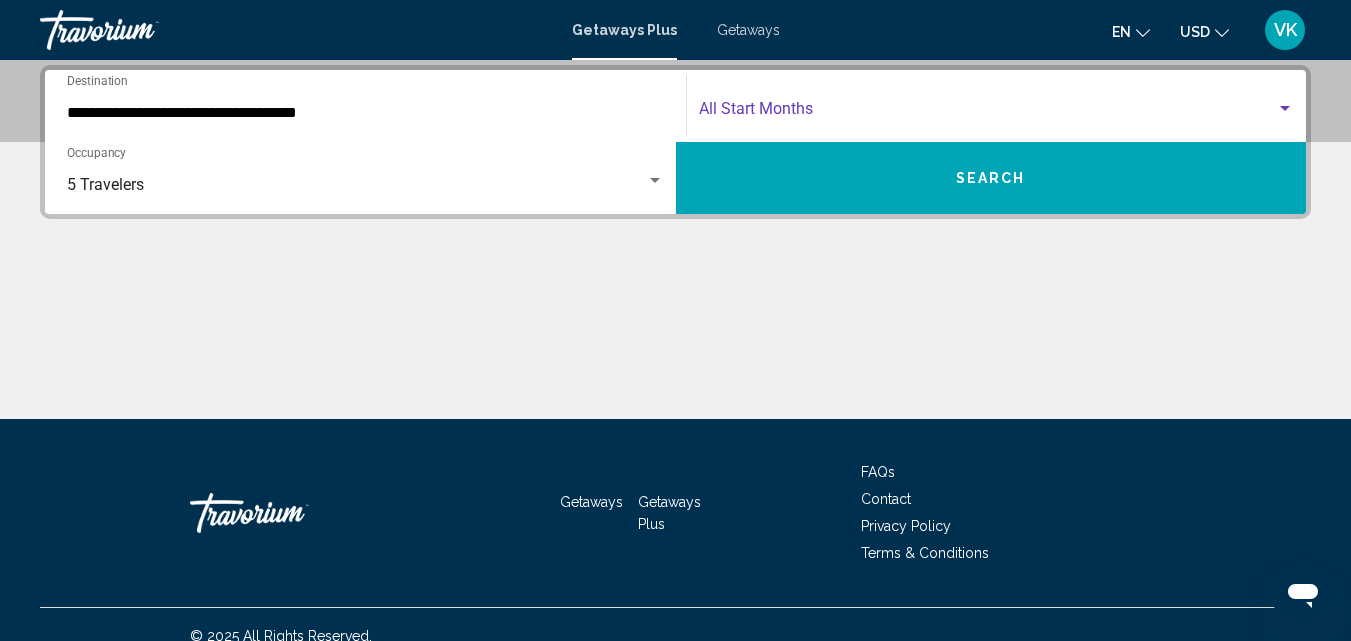 click at bounding box center [988, 113] 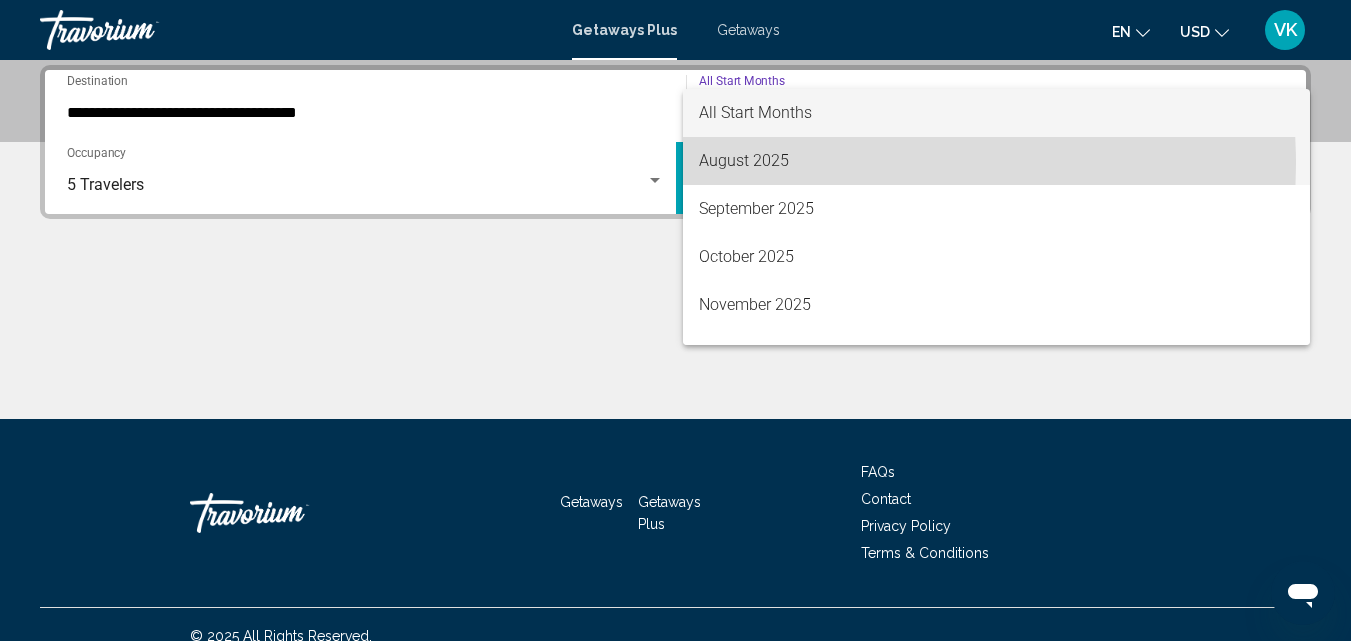 click on "August 2025" at bounding box center [997, 161] 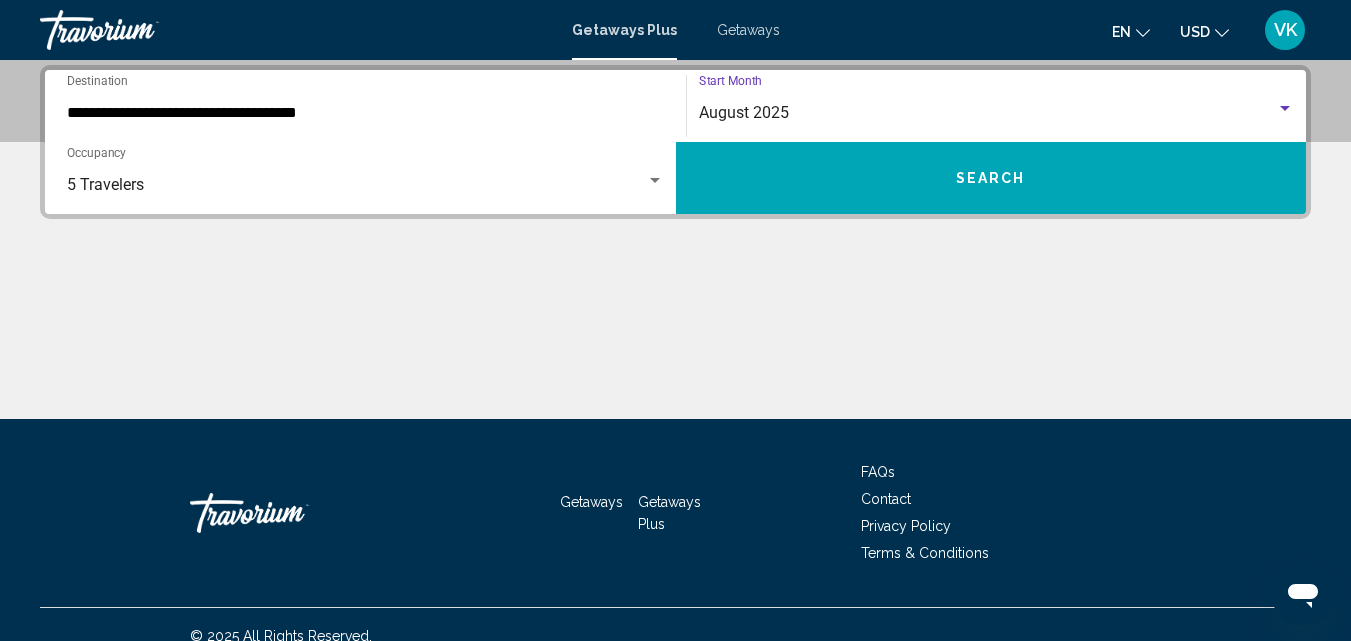 click on "Search" at bounding box center [991, 179] 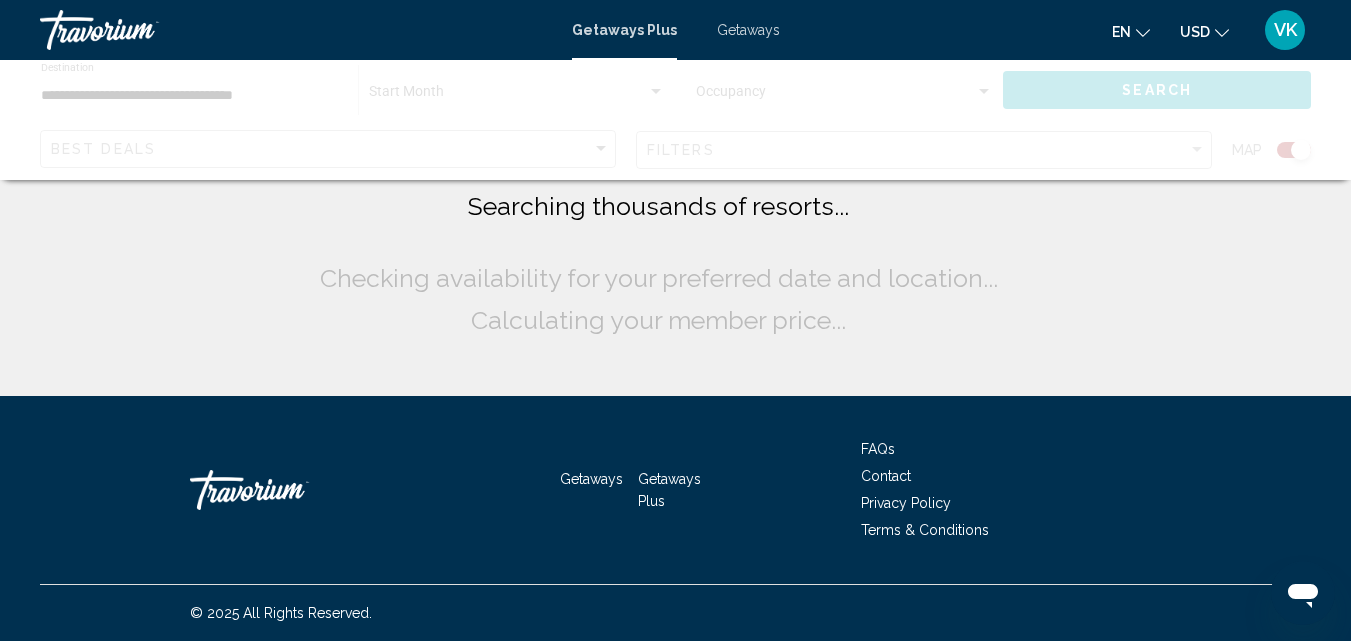 scroll, scrollTop: 0, scrollLeft: 0, axis: both 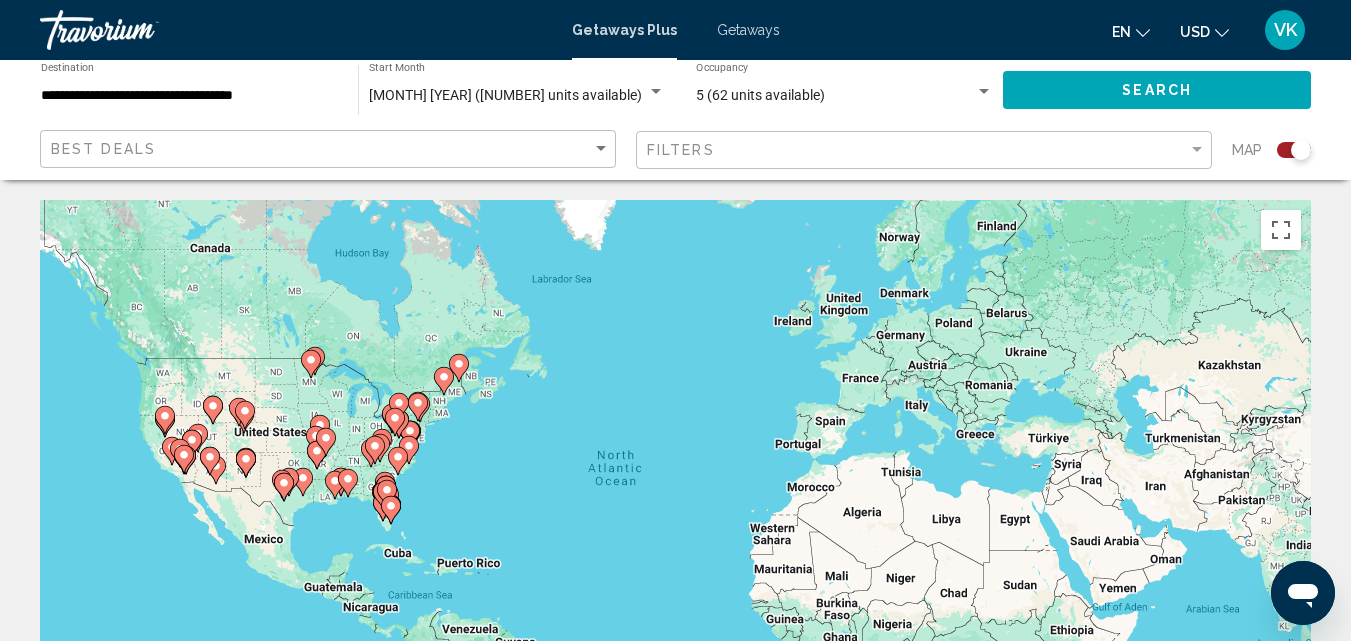 click at bounding box center [172, 451] 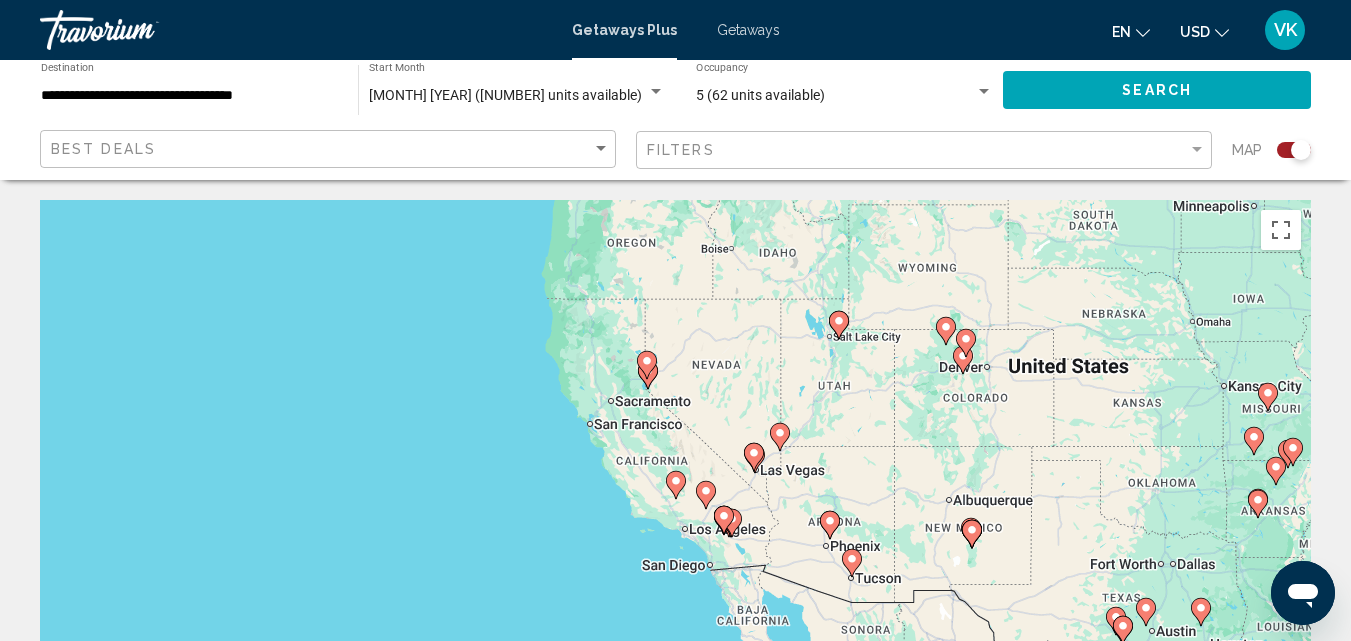 click at bounding box center [648, 375] 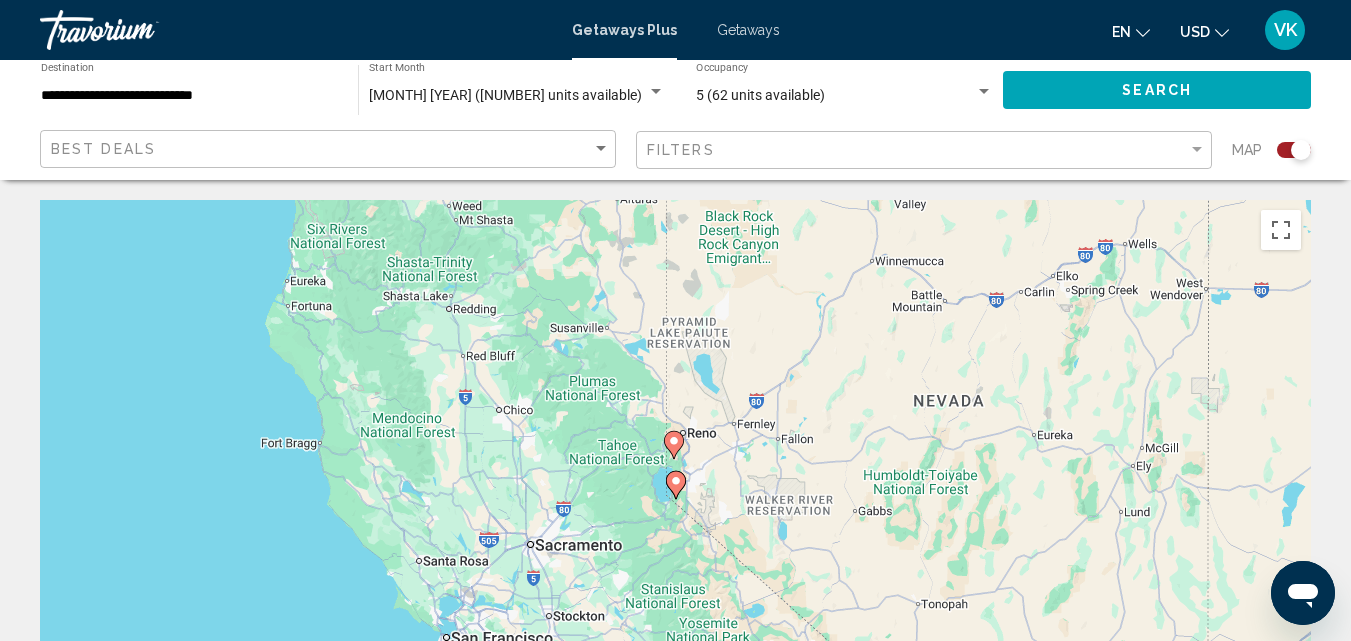 click 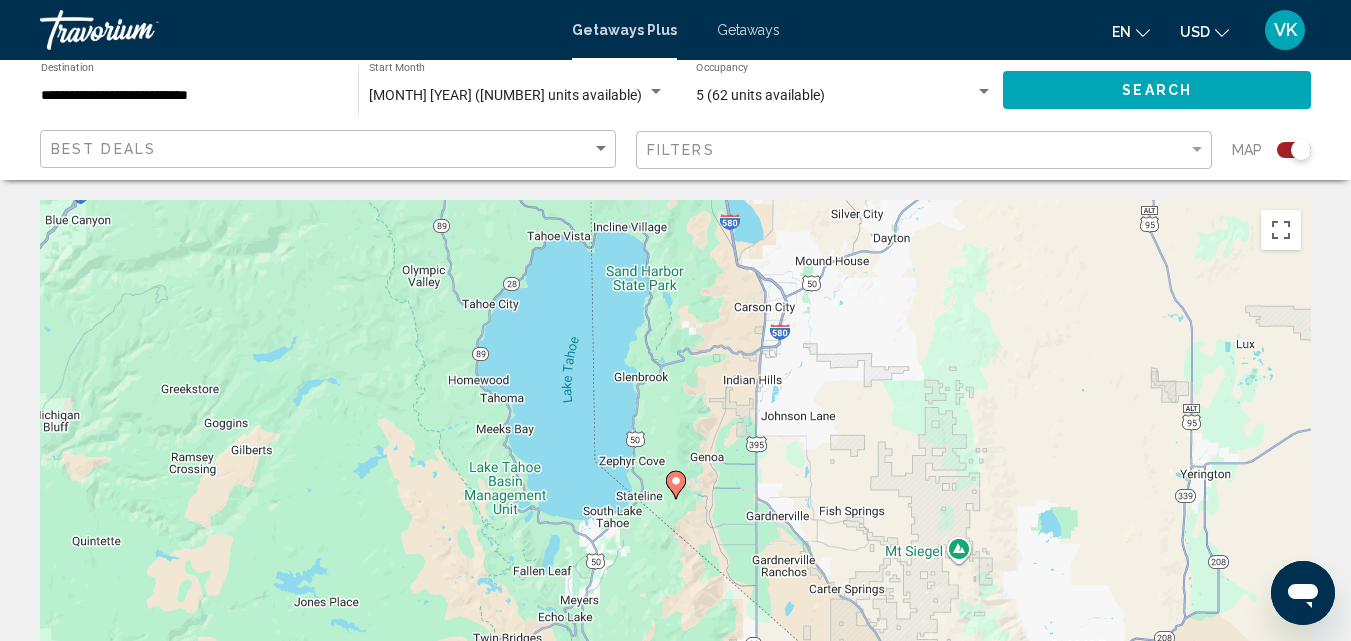 click 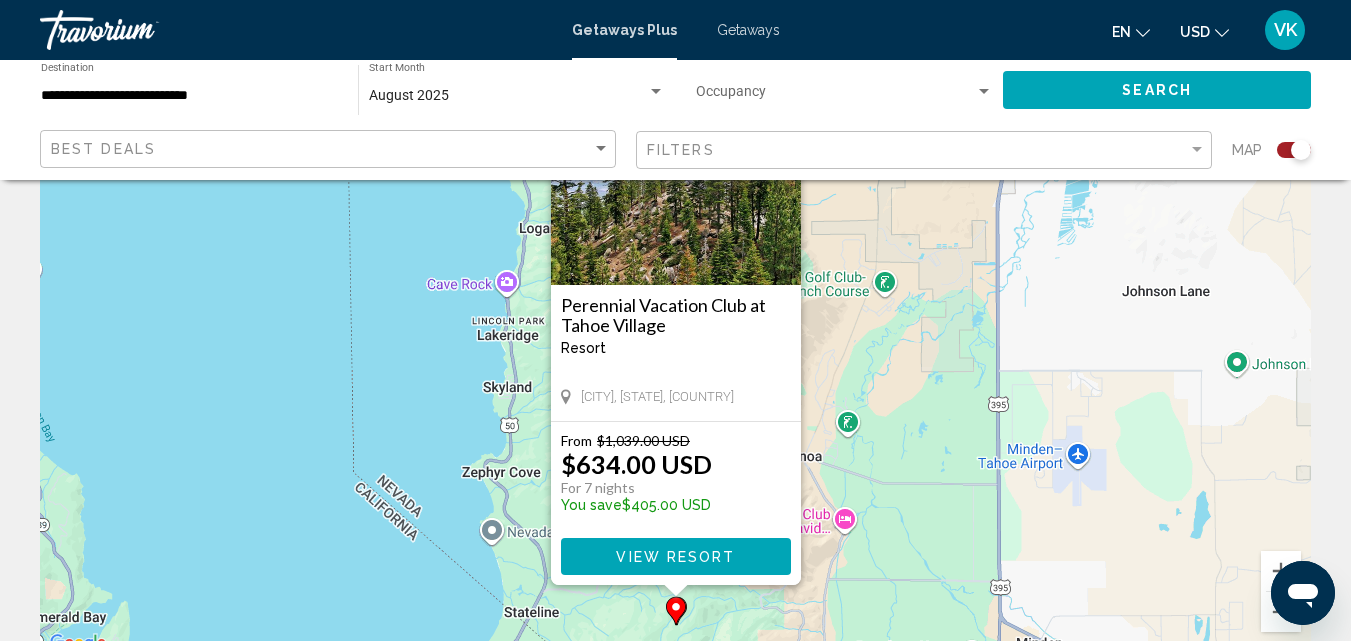 scroll, scrollTop: 148, scrollLeft: 0, axis: vertical 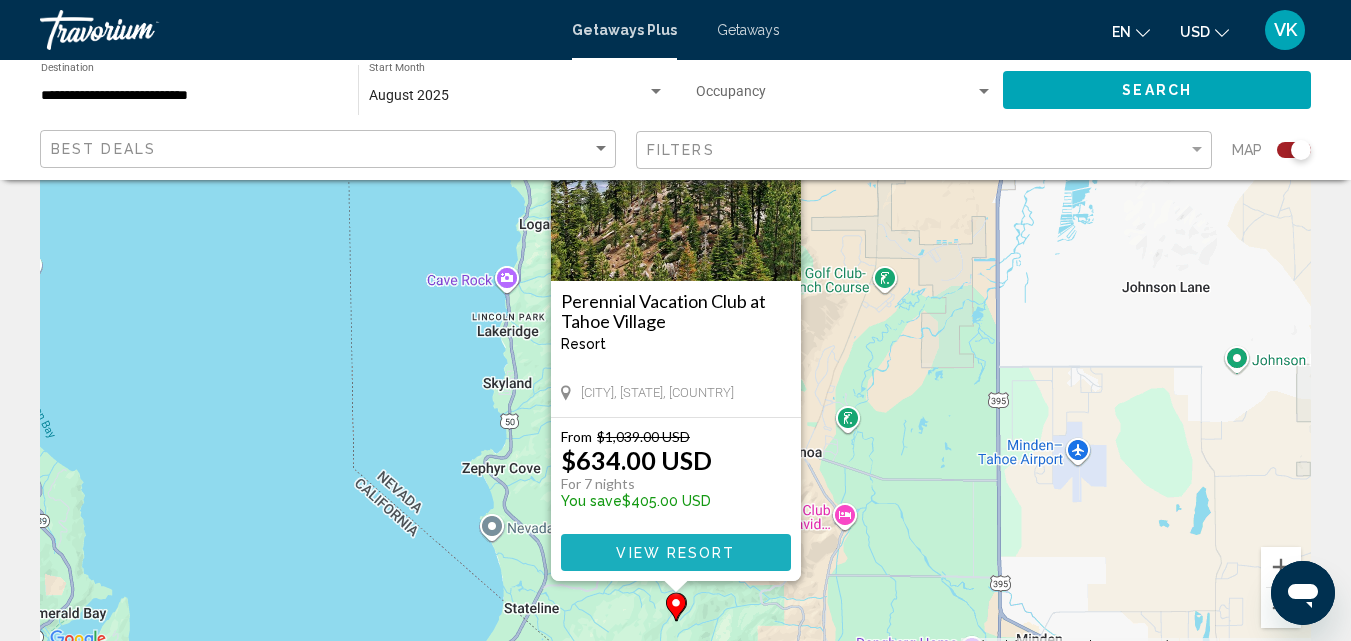 click on "View Resort" at bounding box center (675, 553) 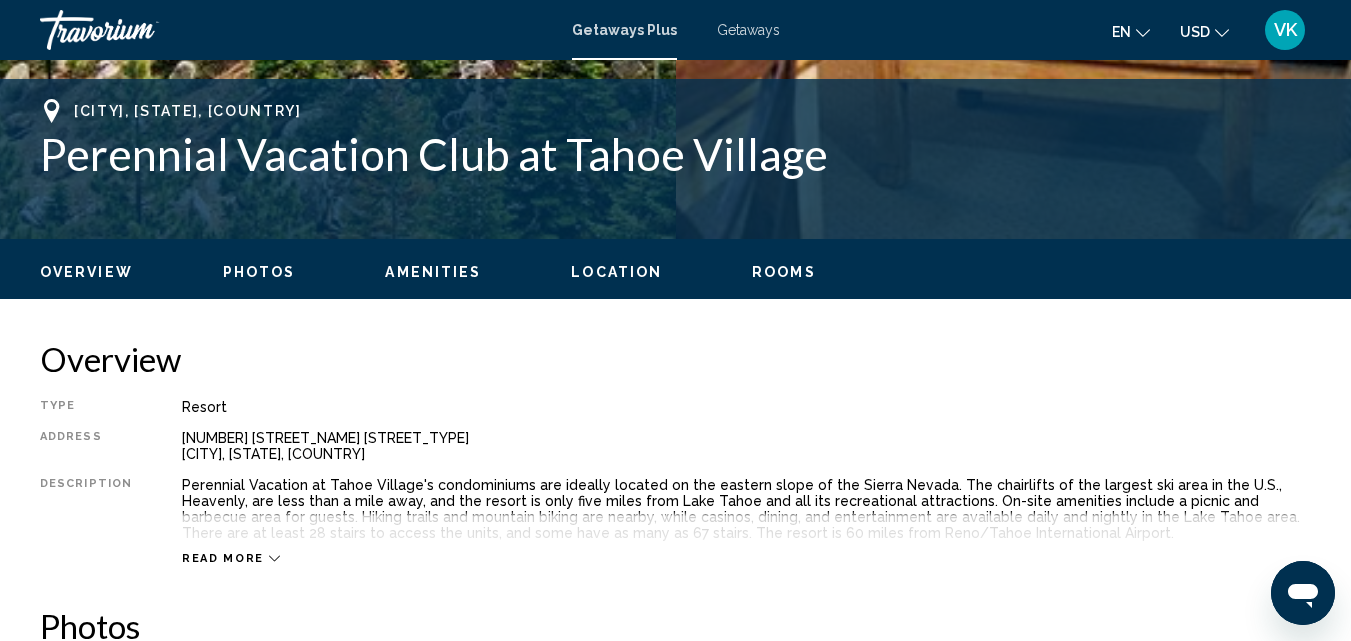 scroll, scrollTop: 772, scrollLeft: 0, axis: vertical 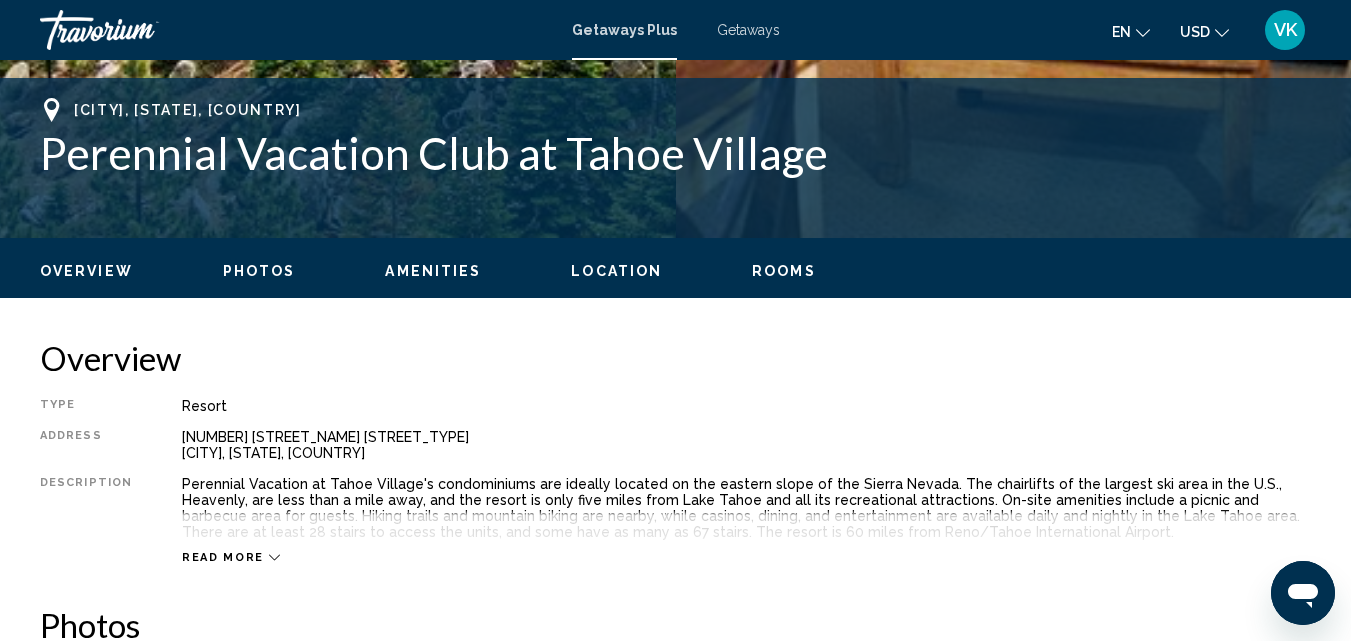 click on "Rooms" at bounding box center (784, 271) 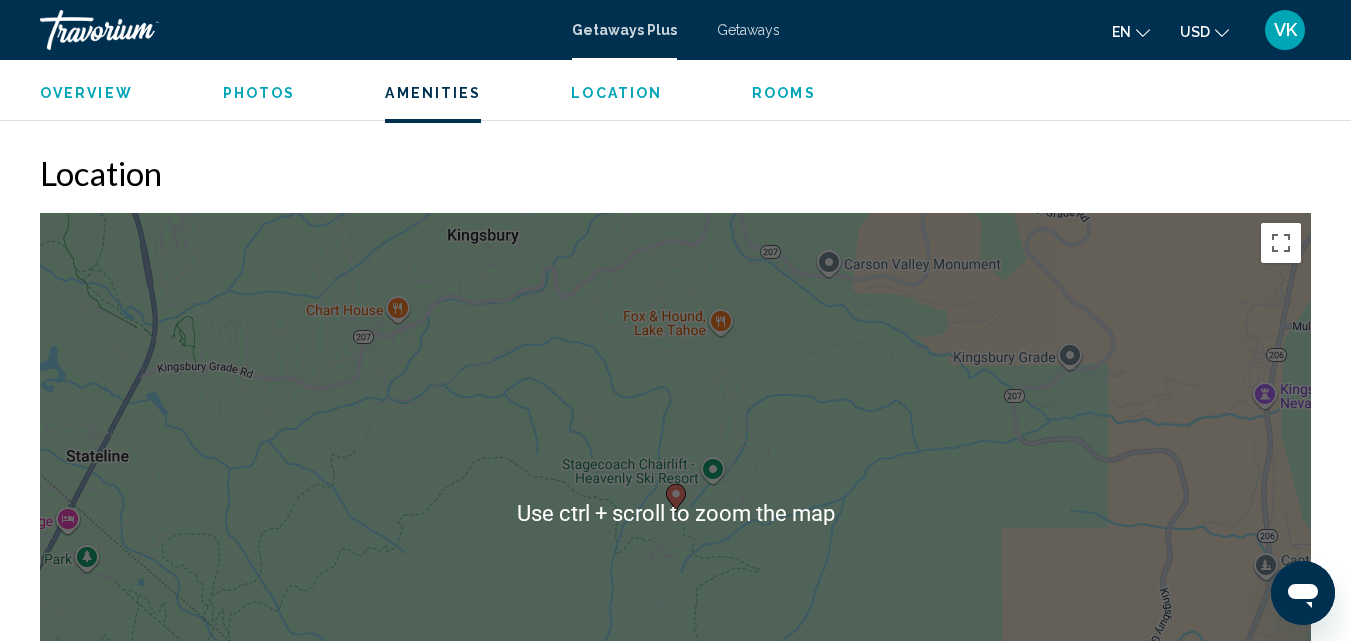 scroll, scrollTop: 2802, scrollLeft: 0, axis: vertical 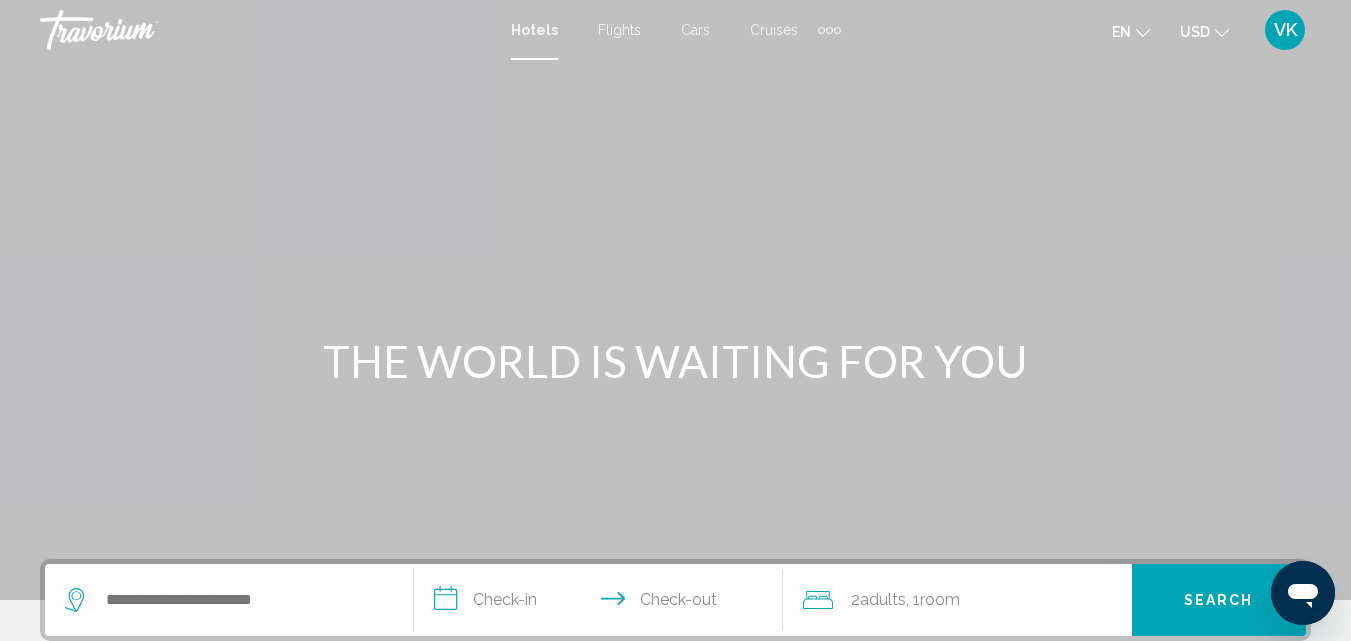 click on "Hotels" at bounding box center (534, 30) 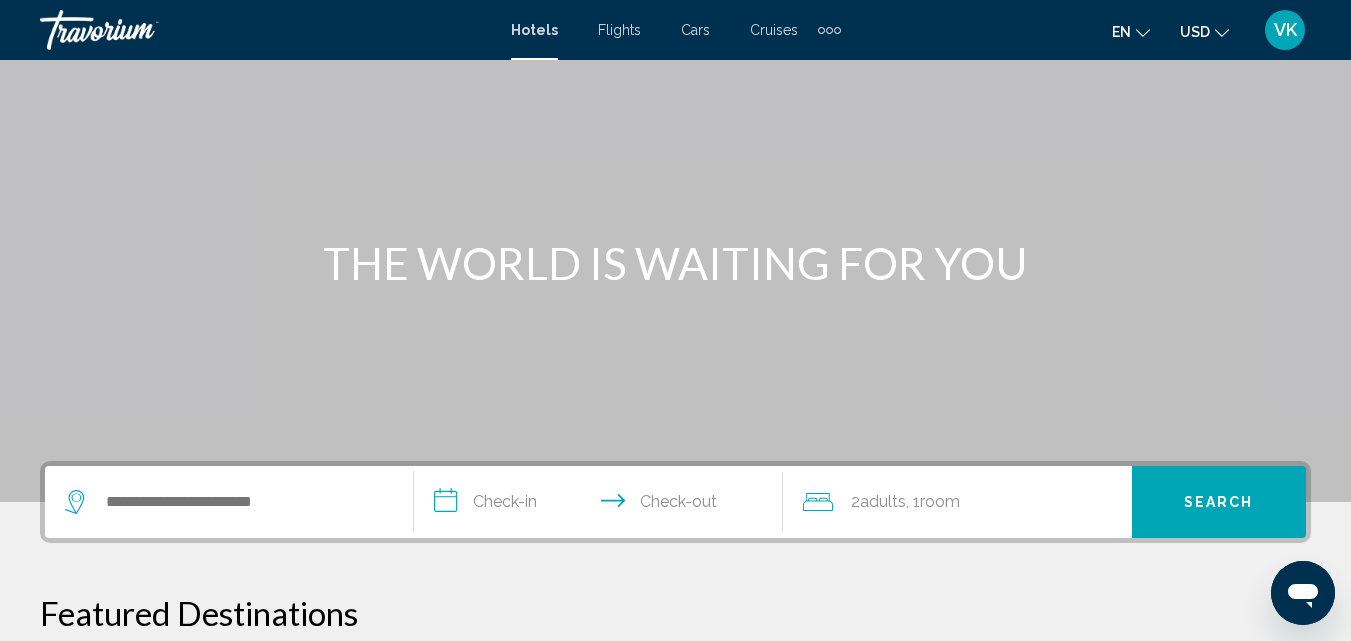click at bounding box center (229, 502) 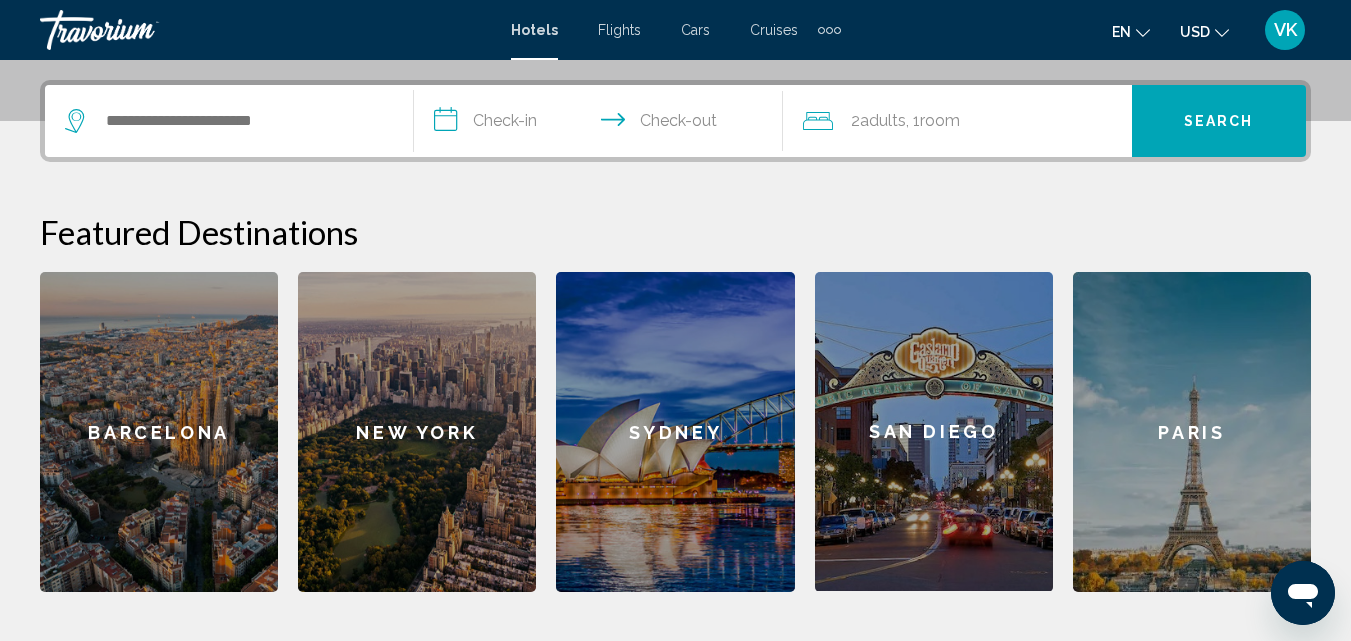 scroll, scrollTop: 494, scrollLeft: 0, axis: vertical 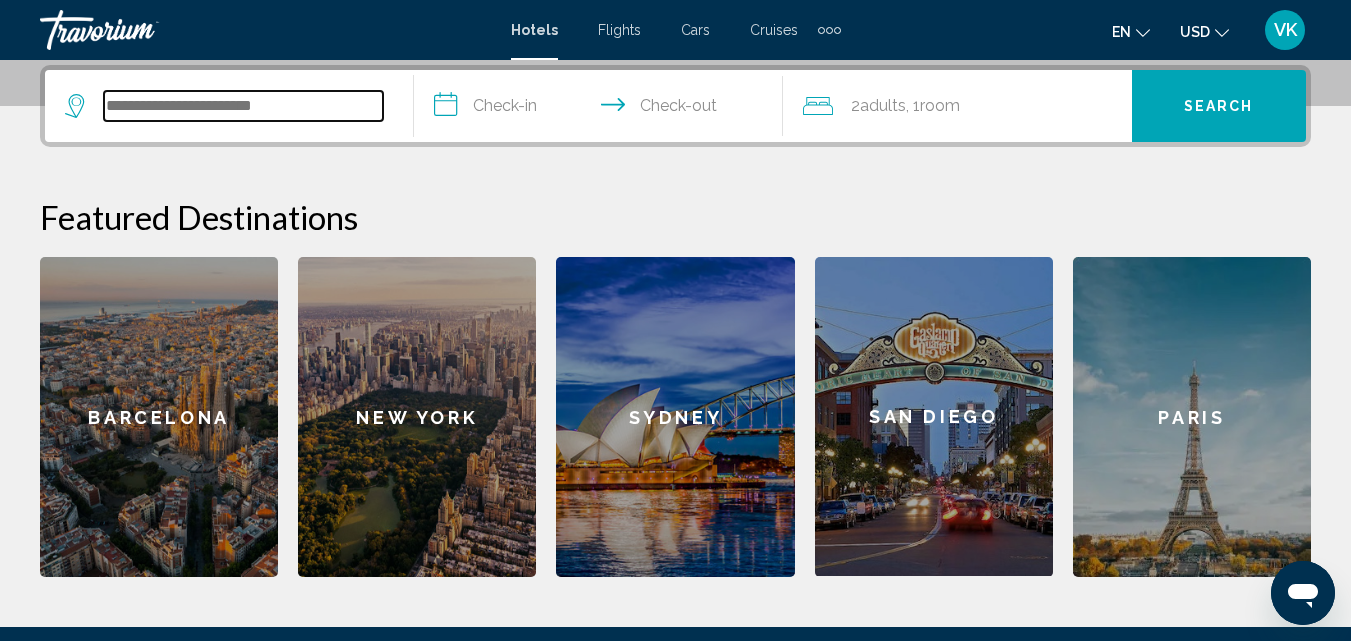 click at bounding box center (243, 106) 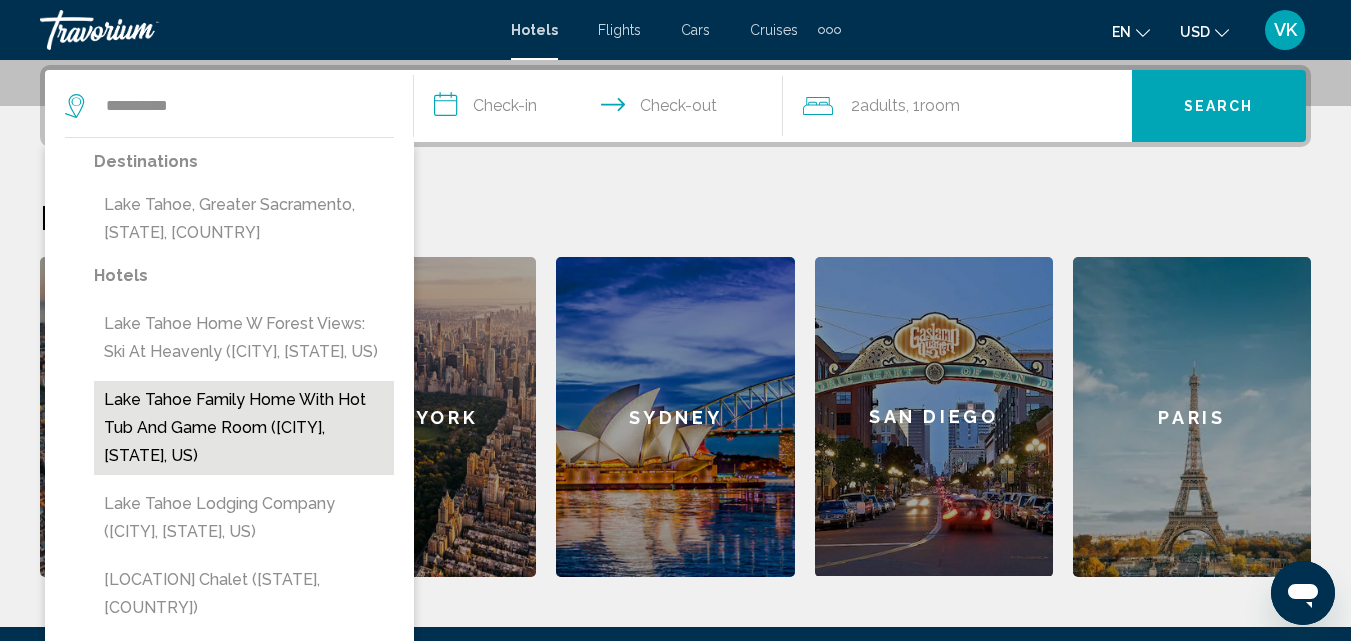 click on "Lake Tahoe Family Home with Hot Tub and Game Room (Incline Village, NV, US)" at bounding box center (244, 428) 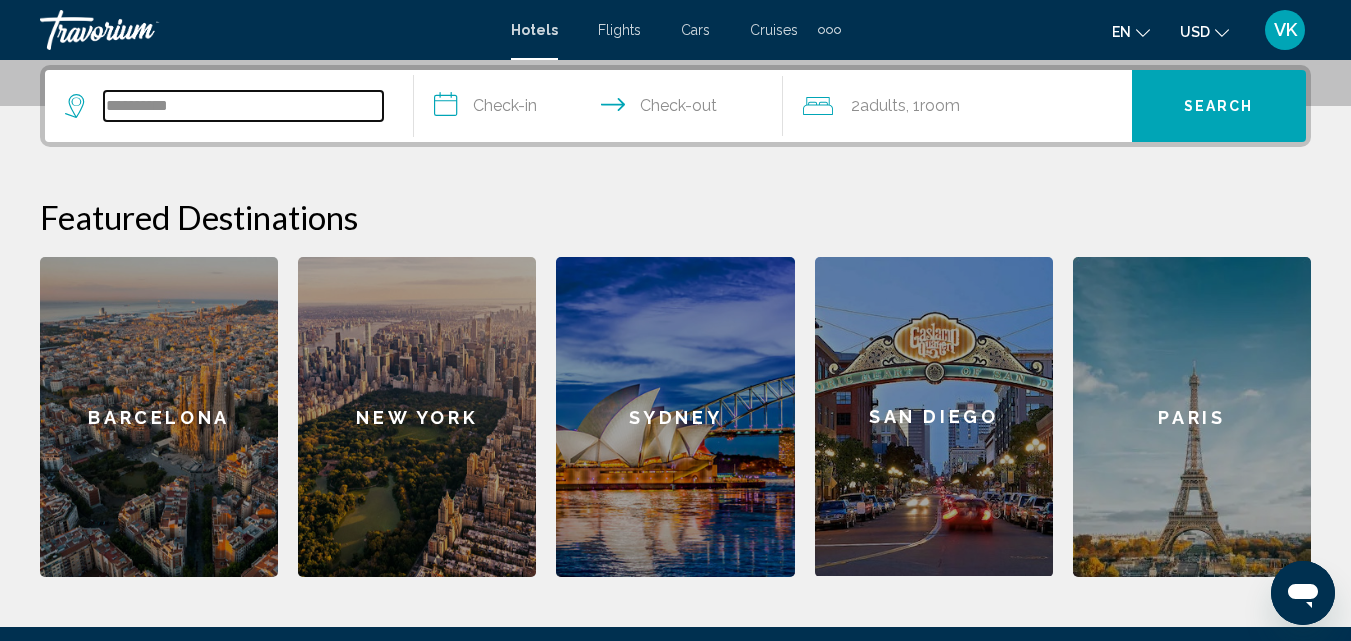 type on "**********" 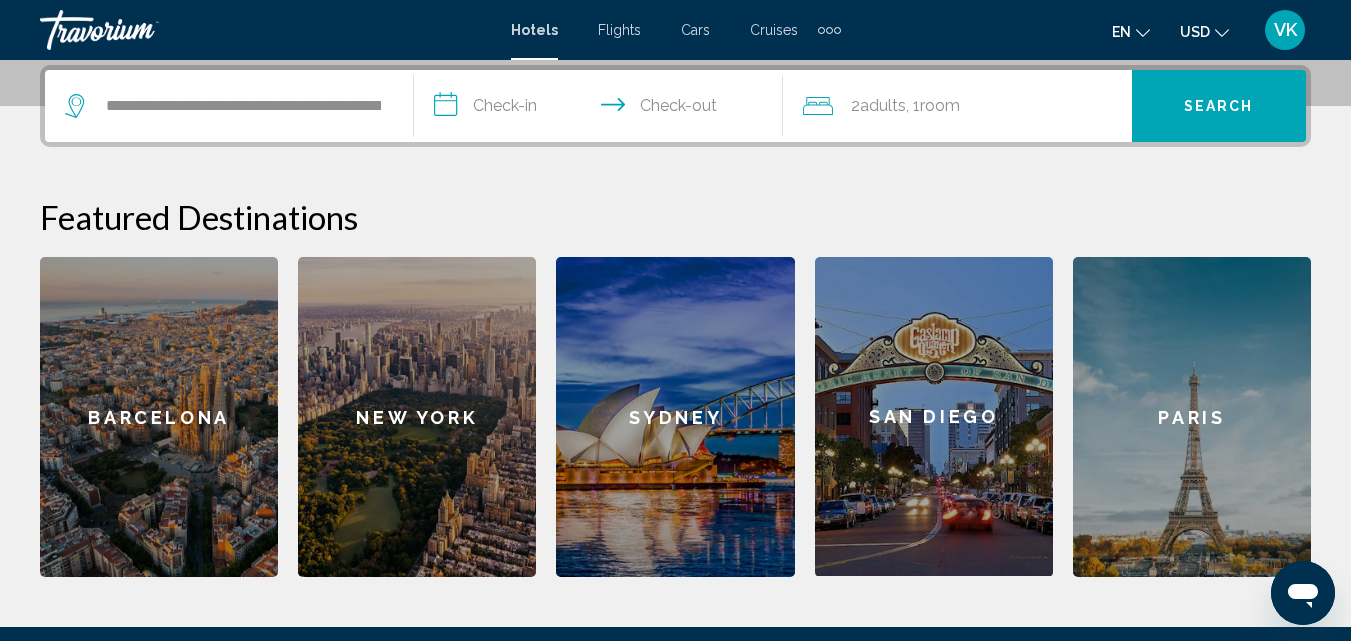 click on "**********" at bounding box center (602, 109) 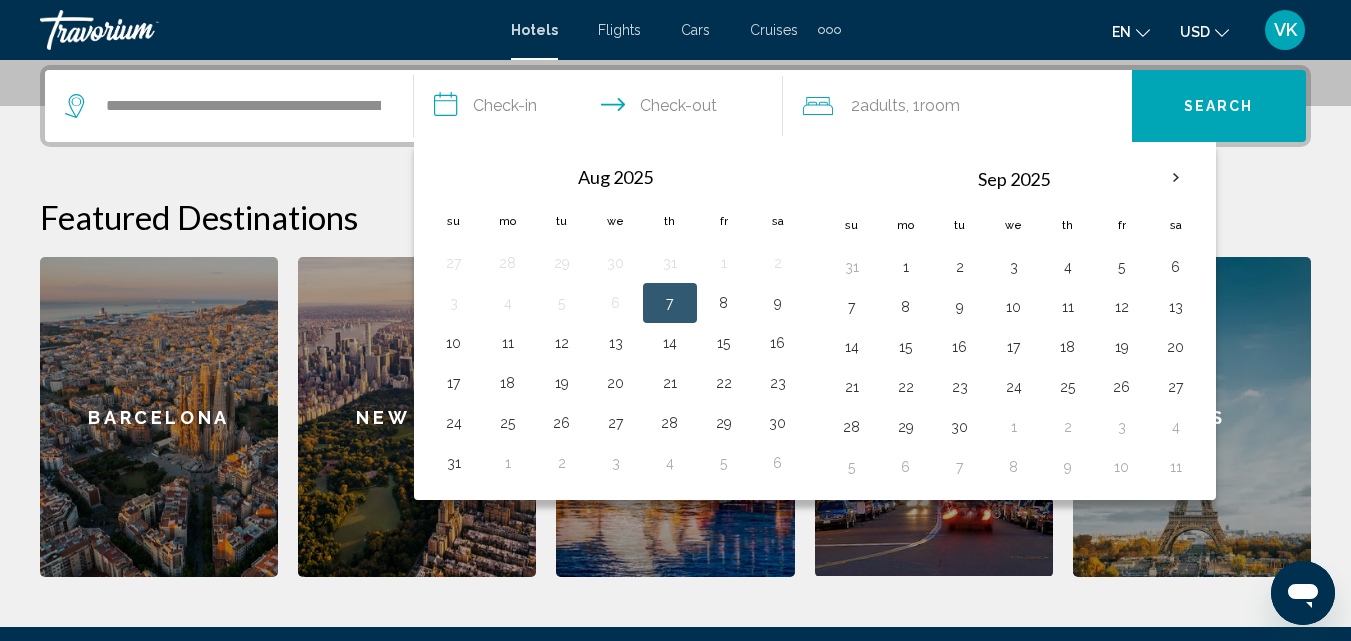 click on "7" at bounding box center [670, 303] 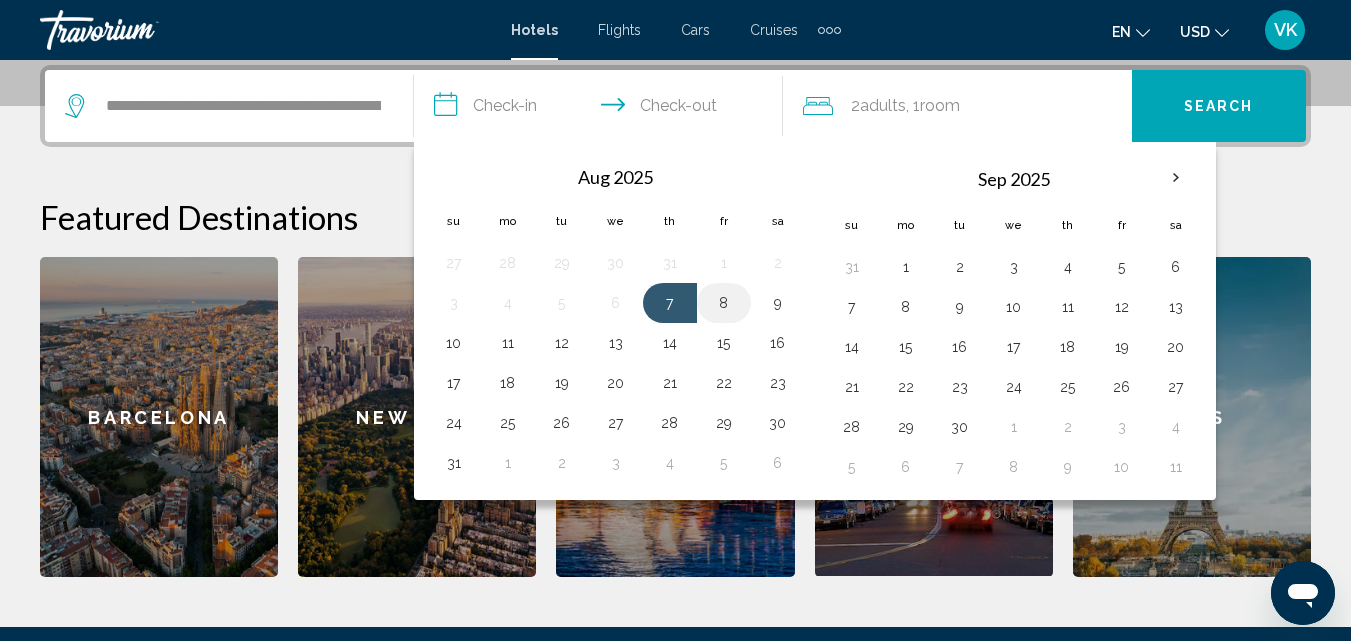 click on "8" at bounding box center (724, 303) 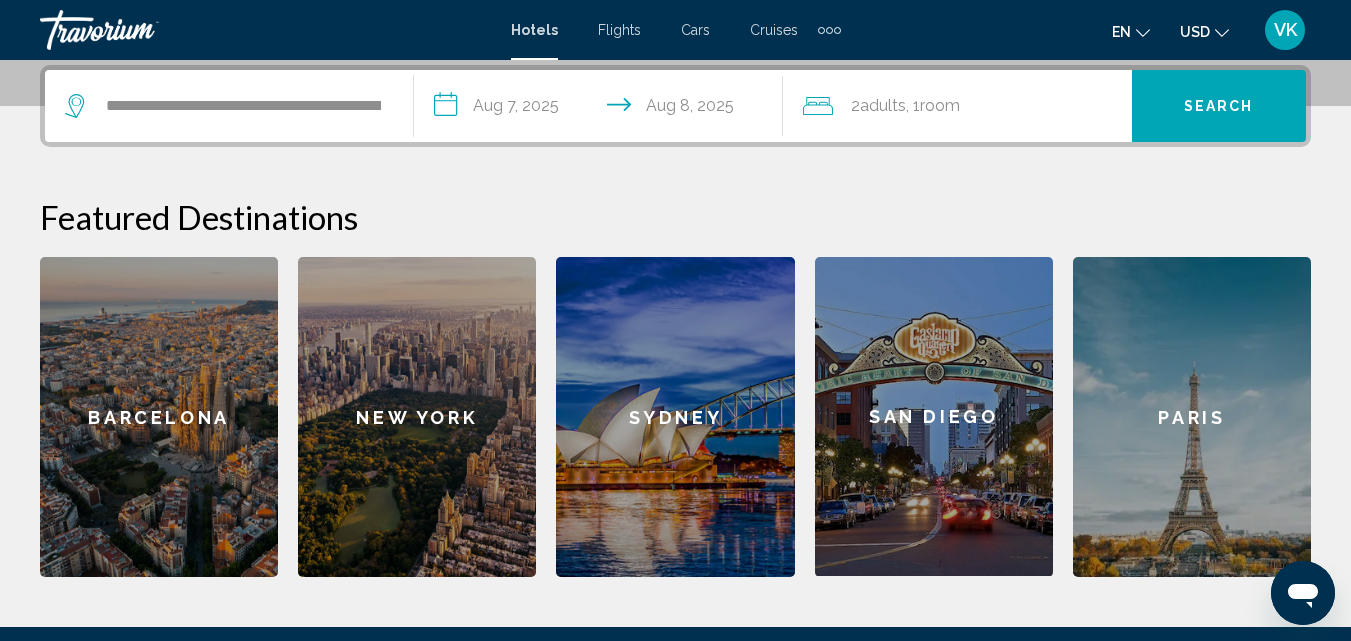 click on "2  Adult Adults , 1  Room rooms" 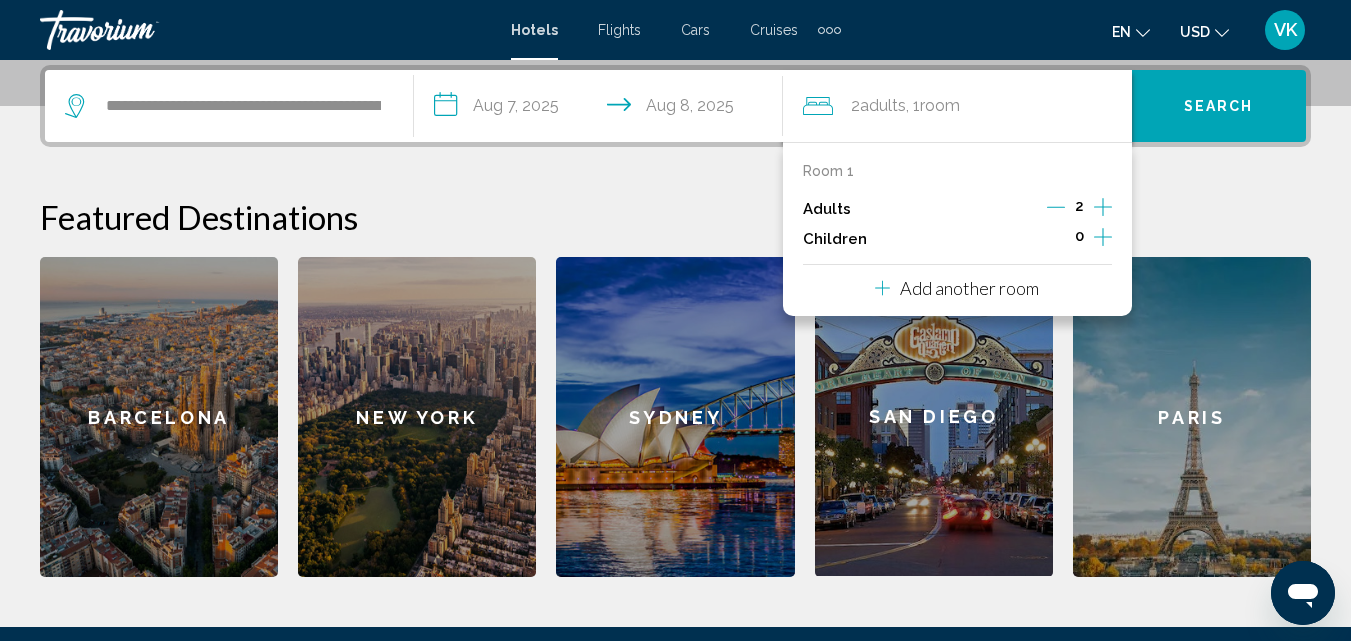 click 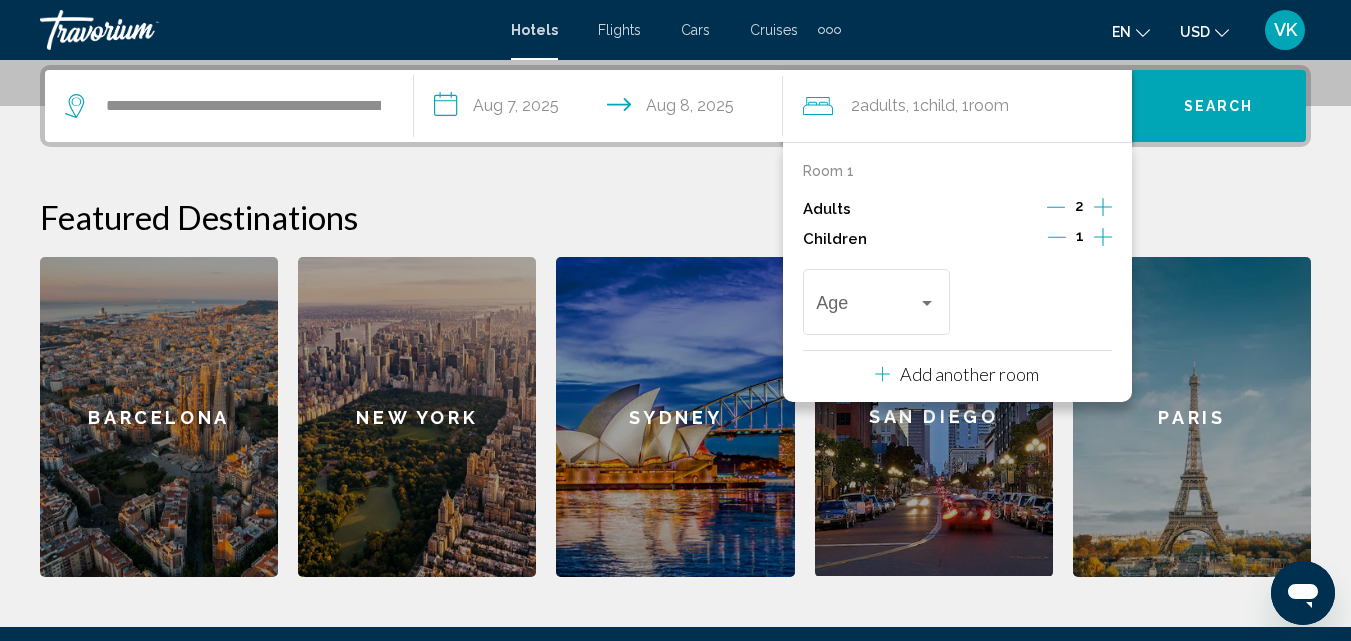 click 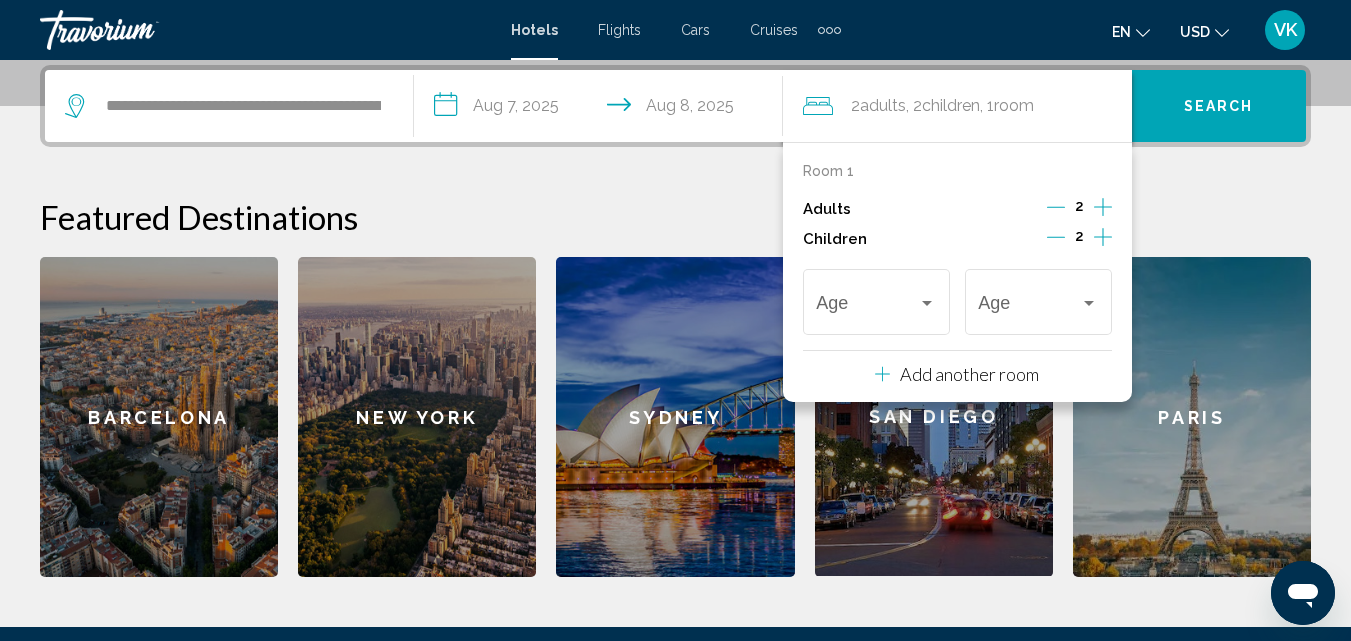 click 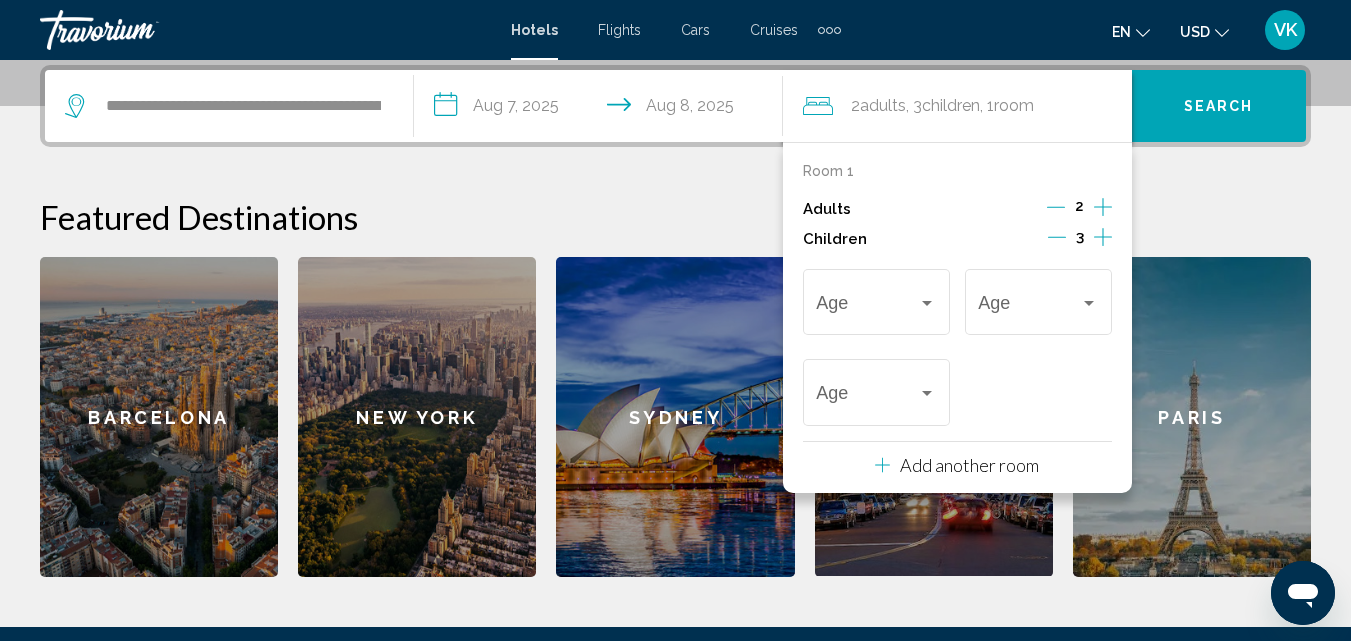 click 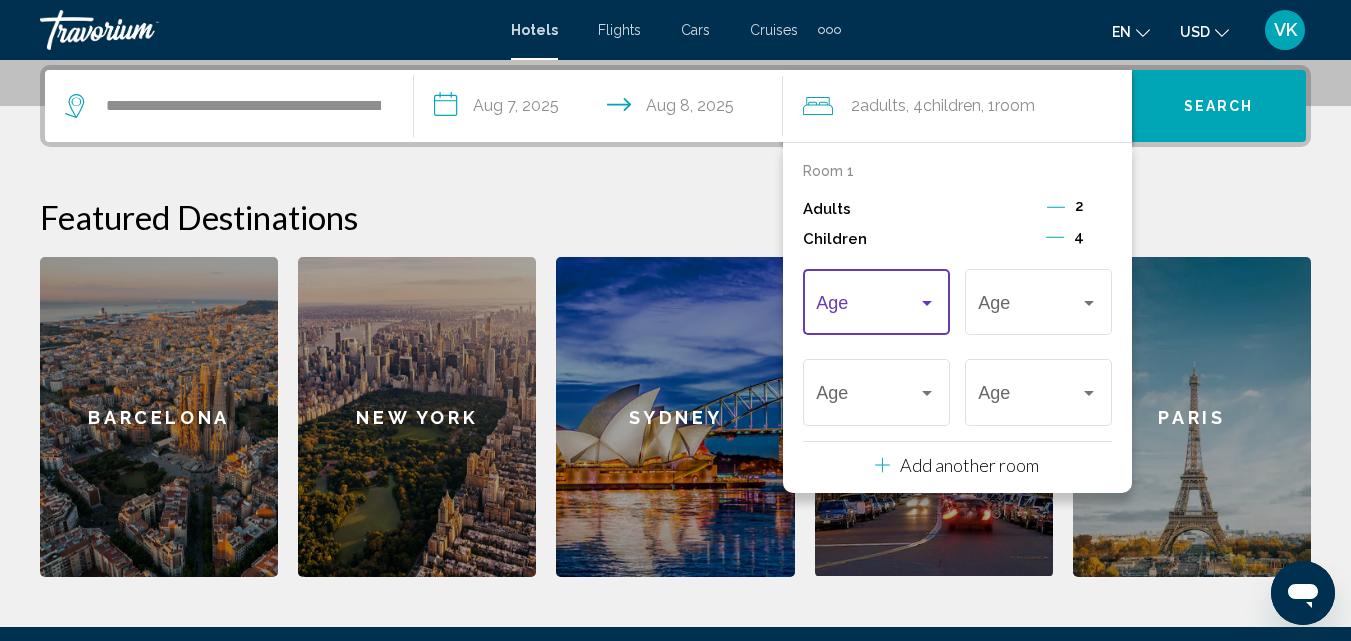 click at bounding box center [927, 303] 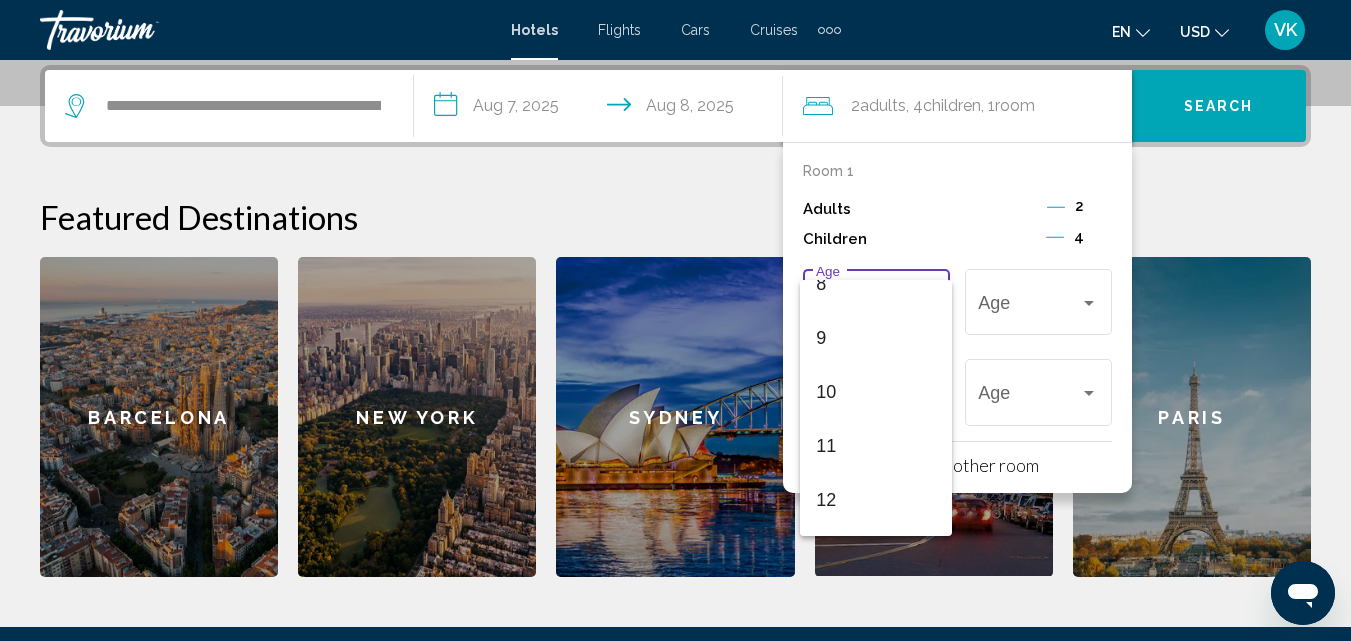 scroll, scrollTop: 460, scrollLeft: 0, axis: vertical 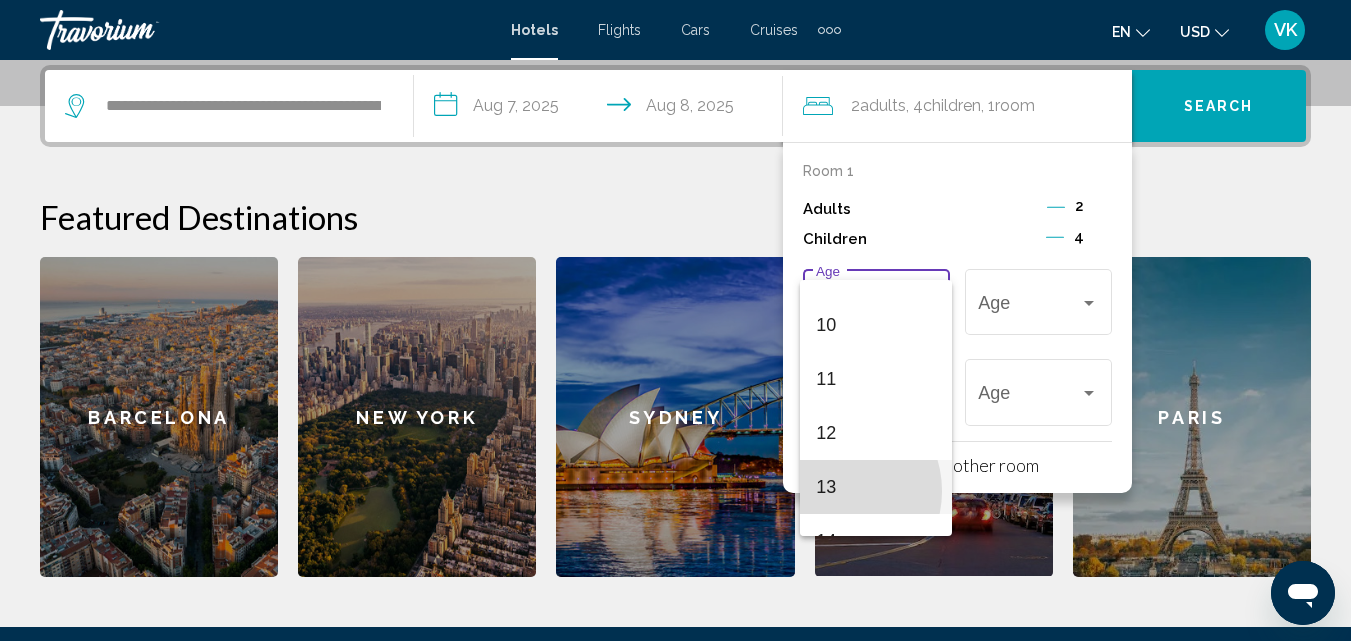 click on "13" at bounding box center [876, 487] 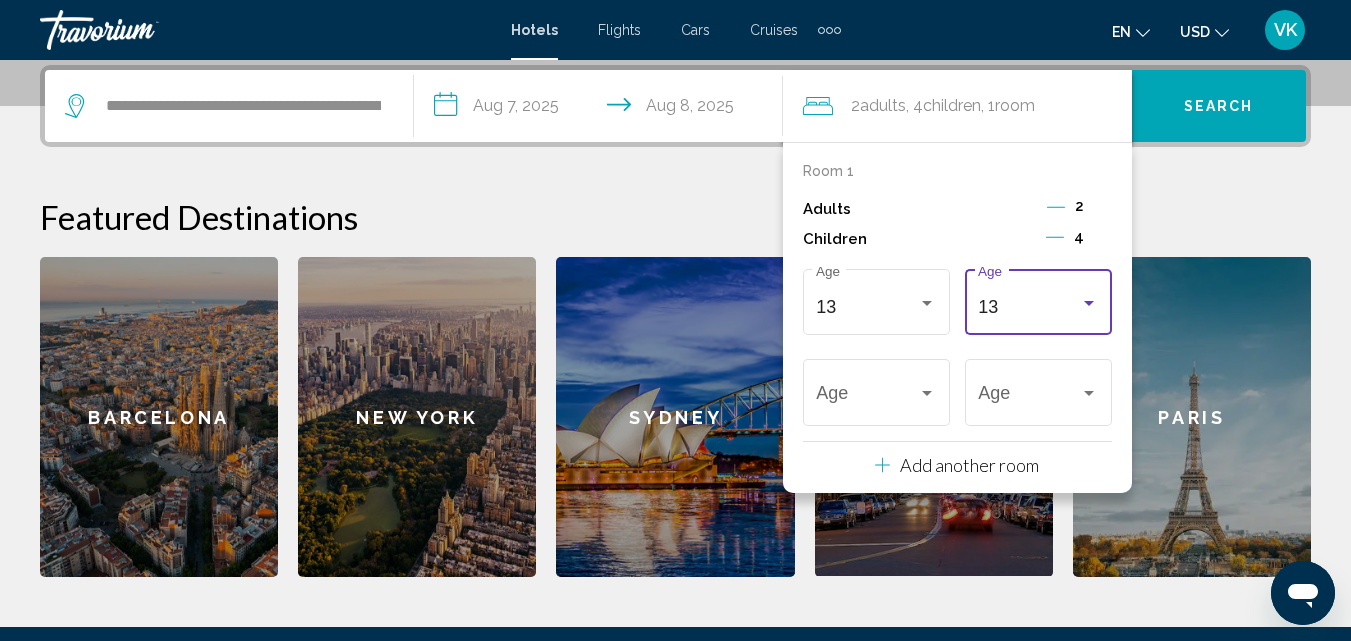click on "13 Age" at bounding box center [1038, 299] 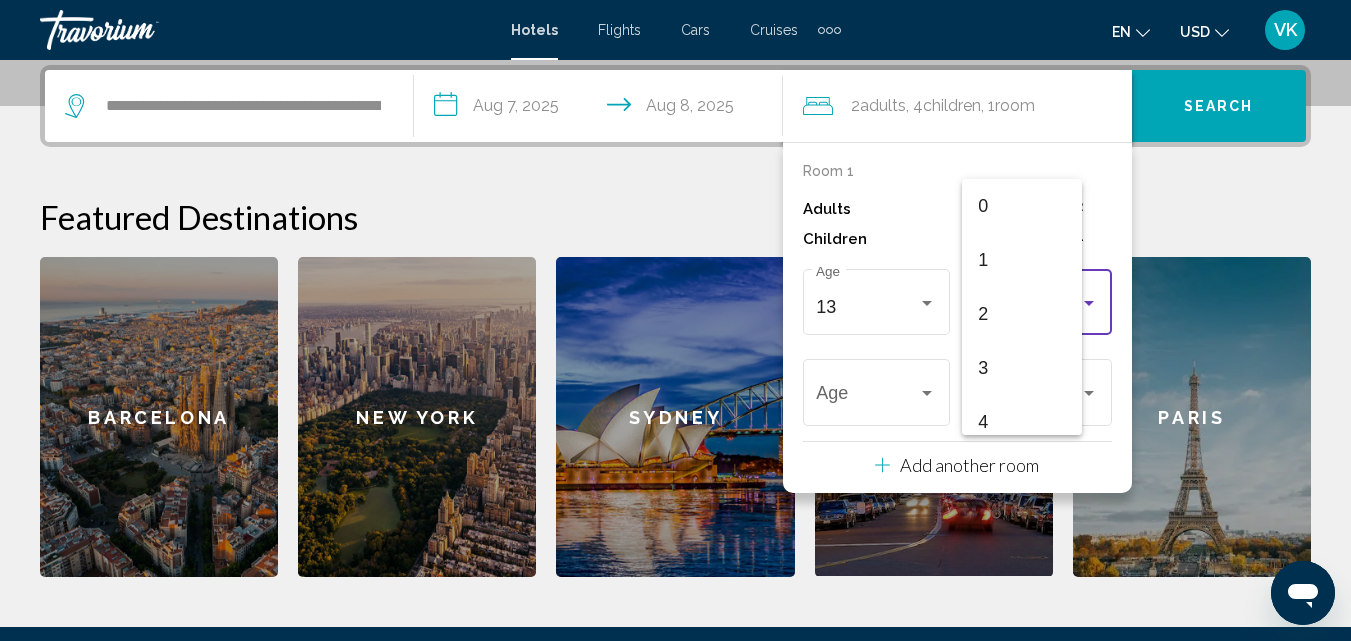 scroll, scrollTop: 601, scrollLeft: 0, axis: vertical 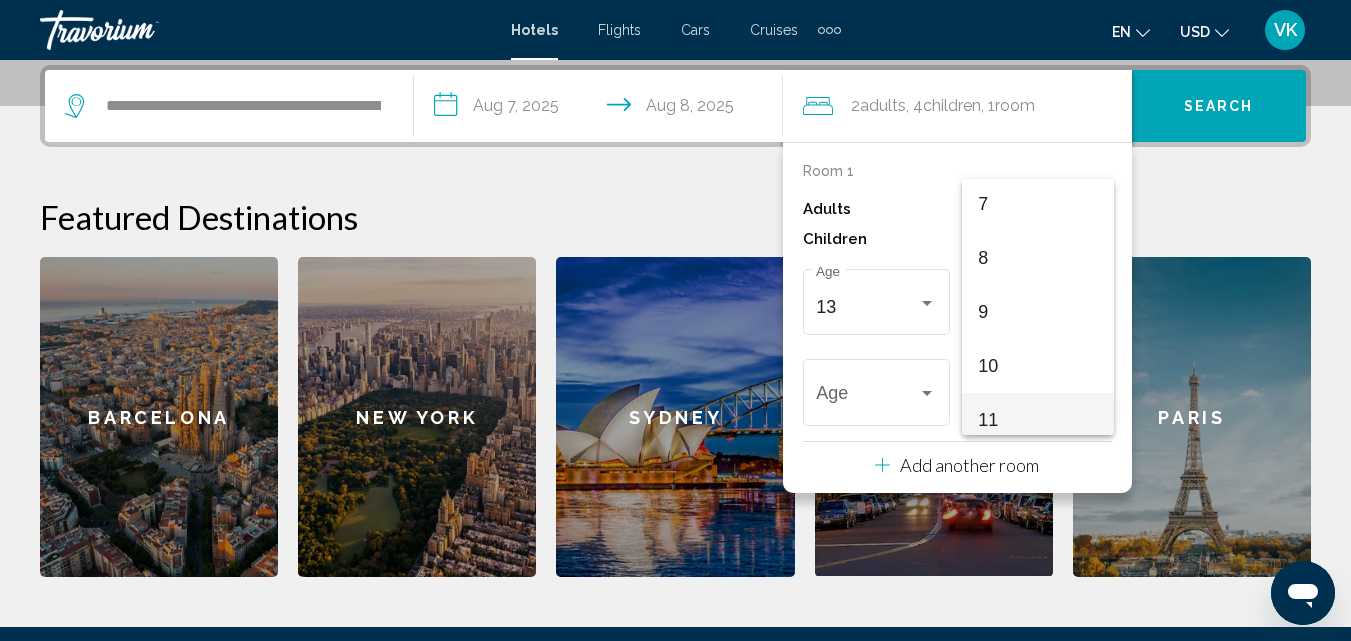 click on "11" at bounding box center (1038, 420) 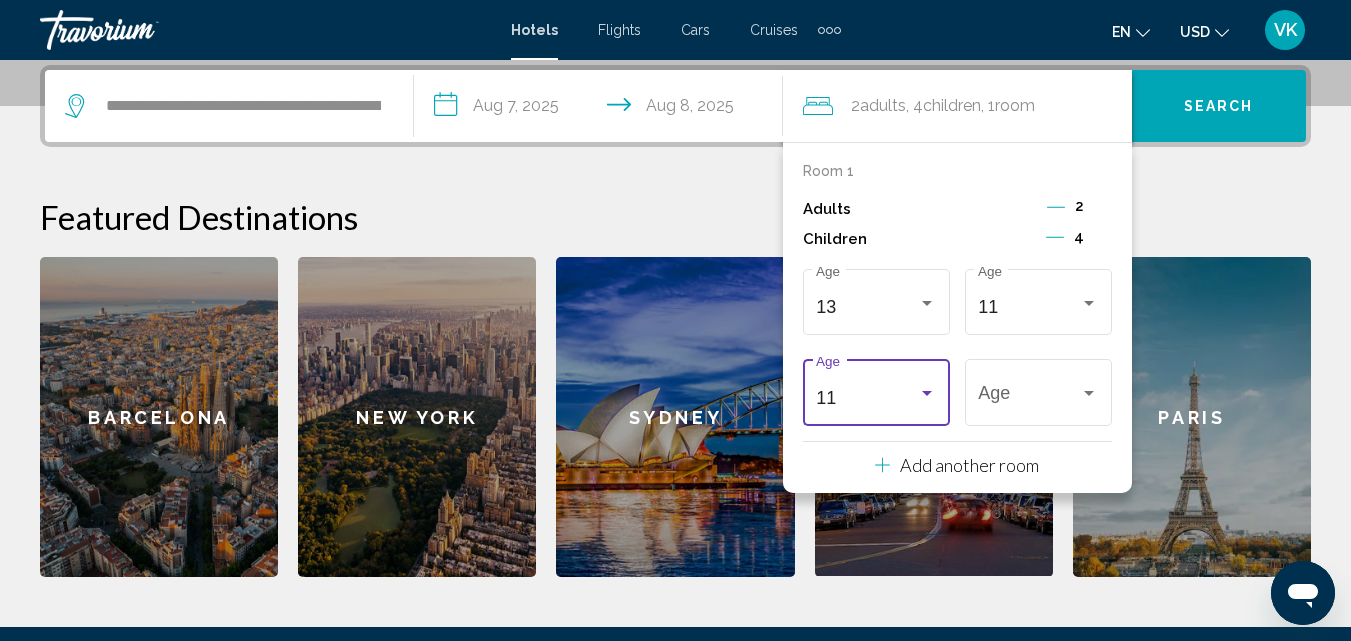 scroll, scrollTop: 392, scrollLeft: 0, axis: vertical 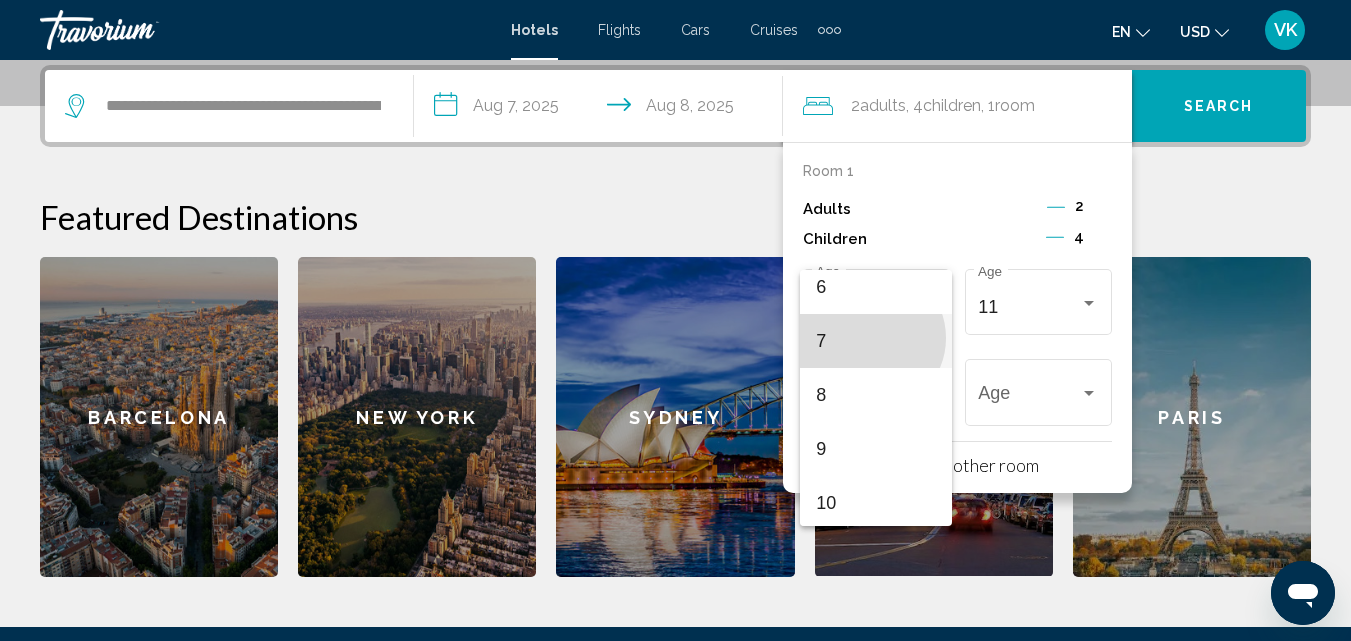 click on "7" at bounding box center (876, 341) 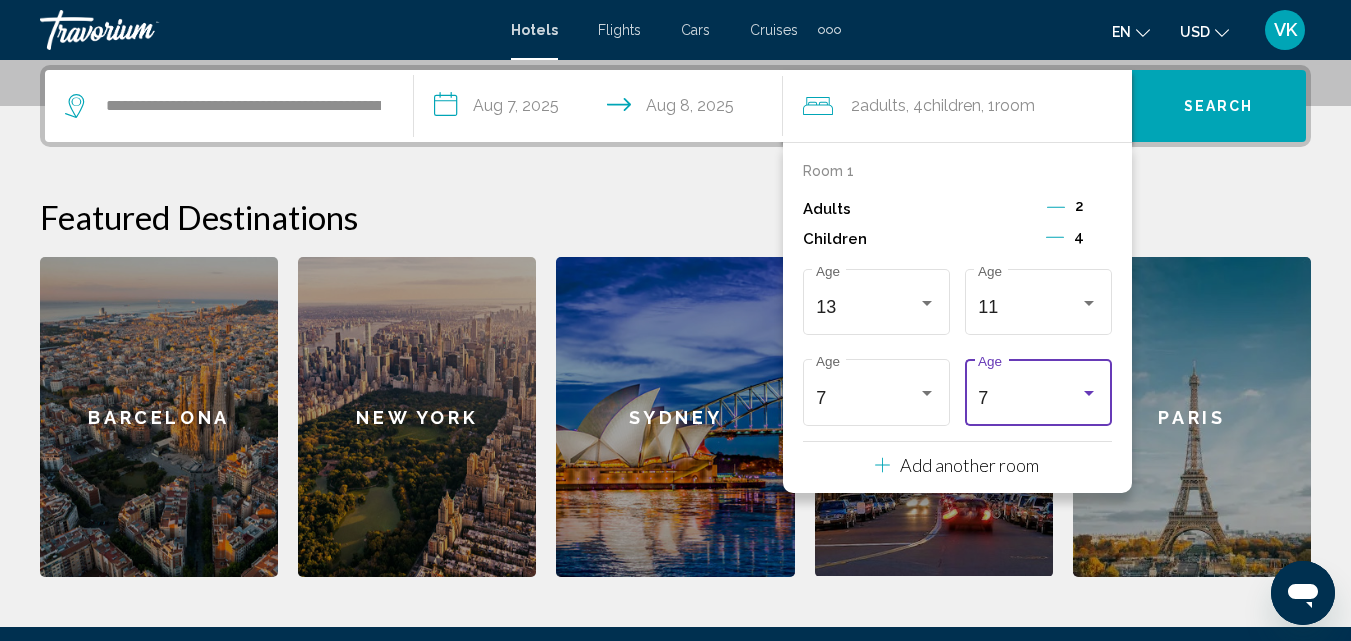 click at bounding box center (1089, 394) 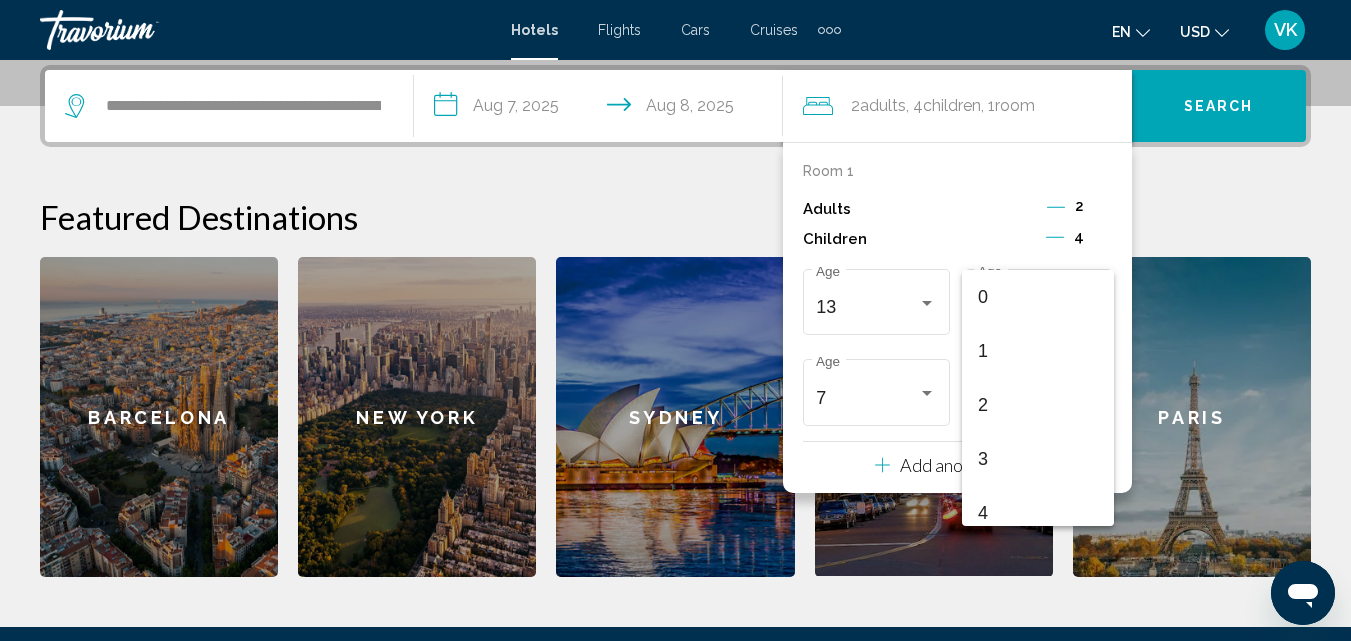 scroll, scrollTop: 277, scrollLeft: 0, axis: vertical 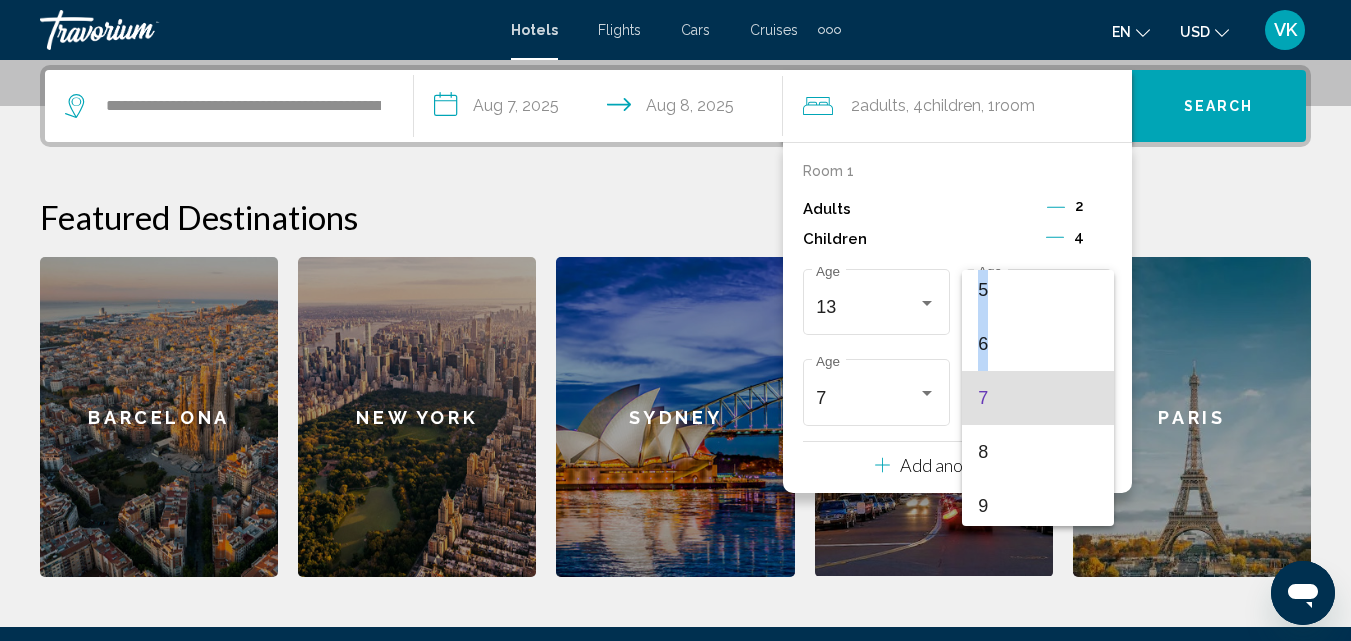 drag, startPoint x: 1116, startPoint y: 384, endPoint x: 1108, endPoint y: 354, distance: 31.04835 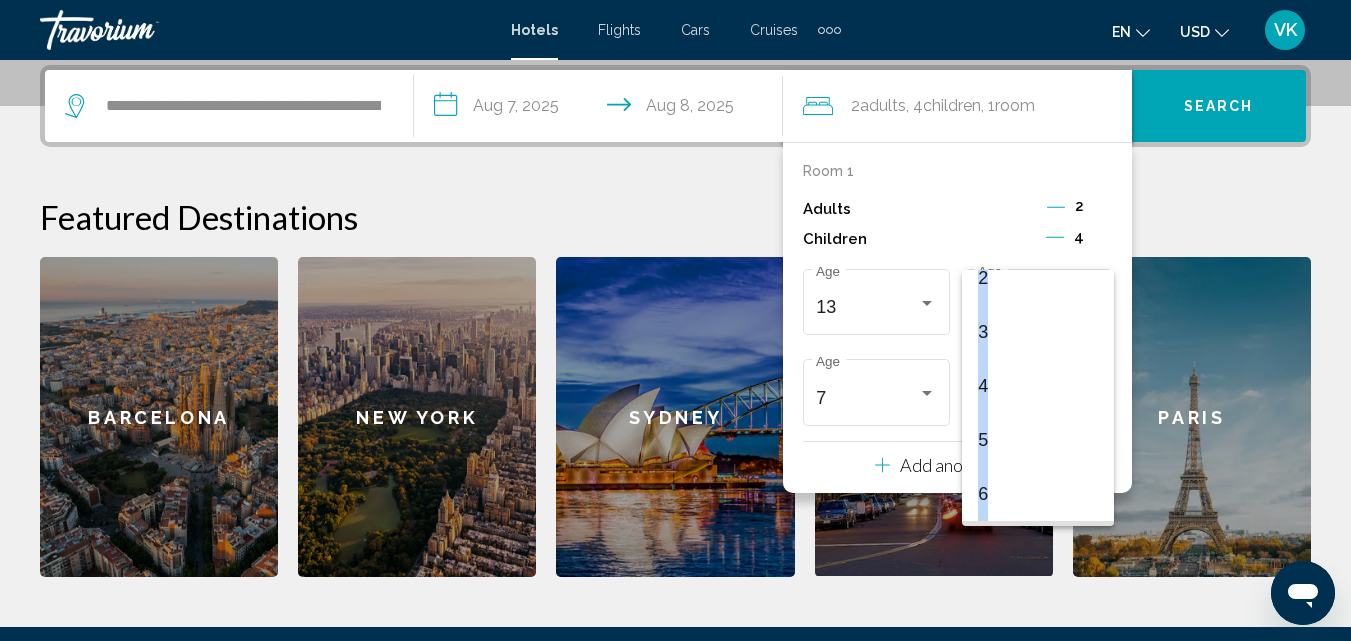 scroll, scrollTop: 100, scrollLeft: 0, axis: vertical 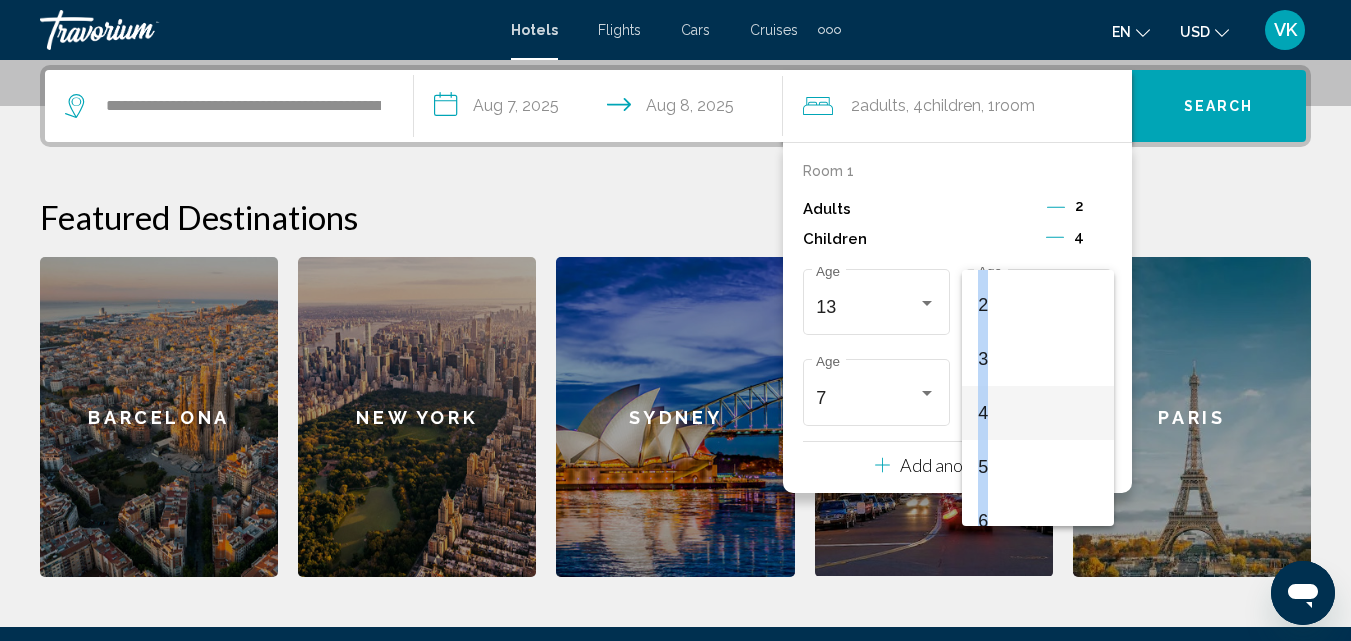 click on "4" at bounding box center (1038, 413) 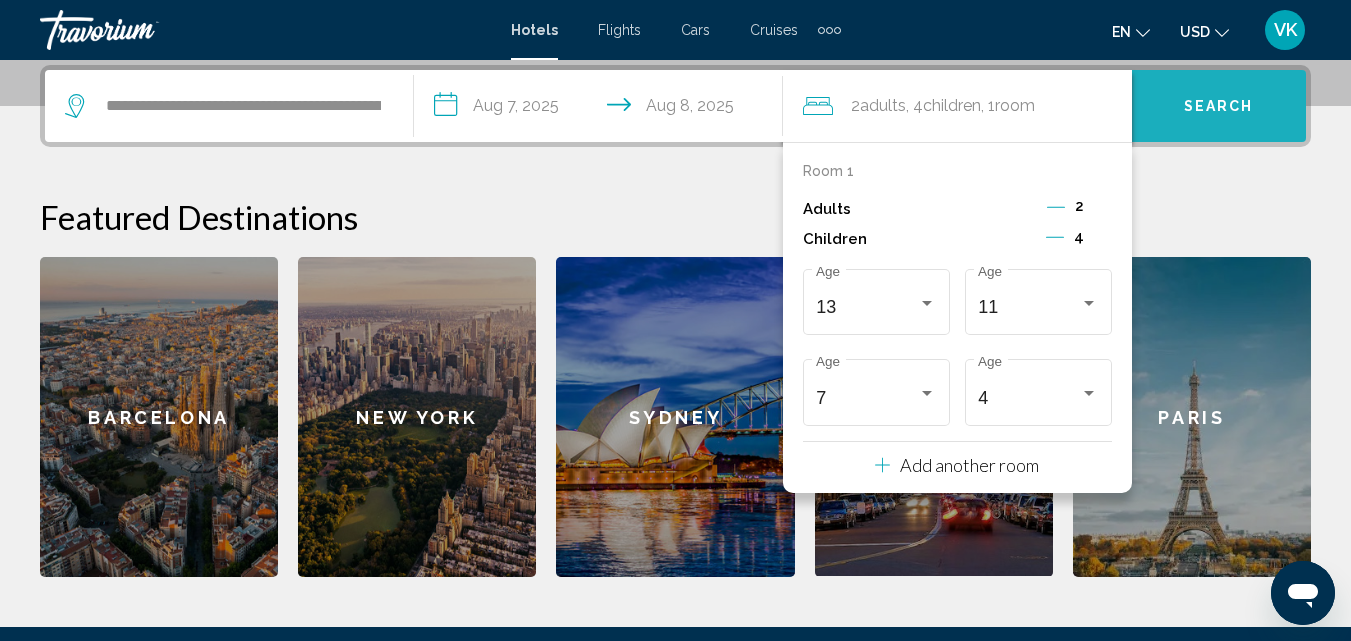click on "Search" at bounding box center [1219, 106] 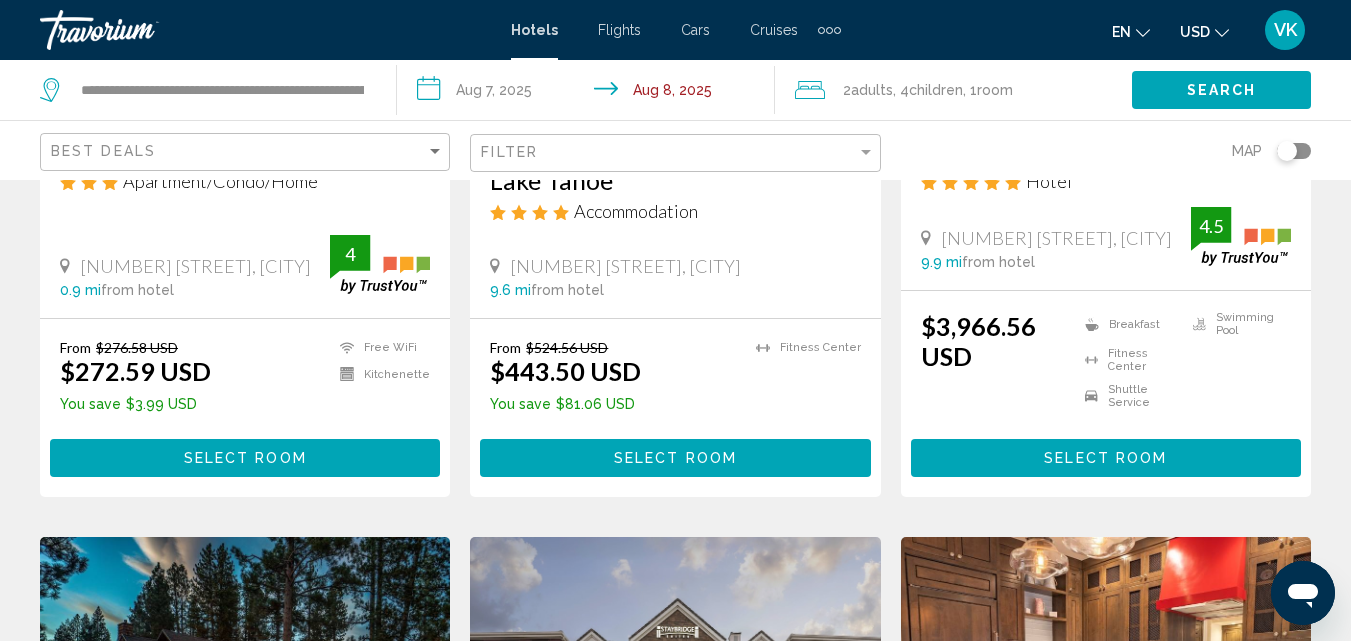 scroll, scrollTop: 396, scrollLeft: 0, axis: vertical 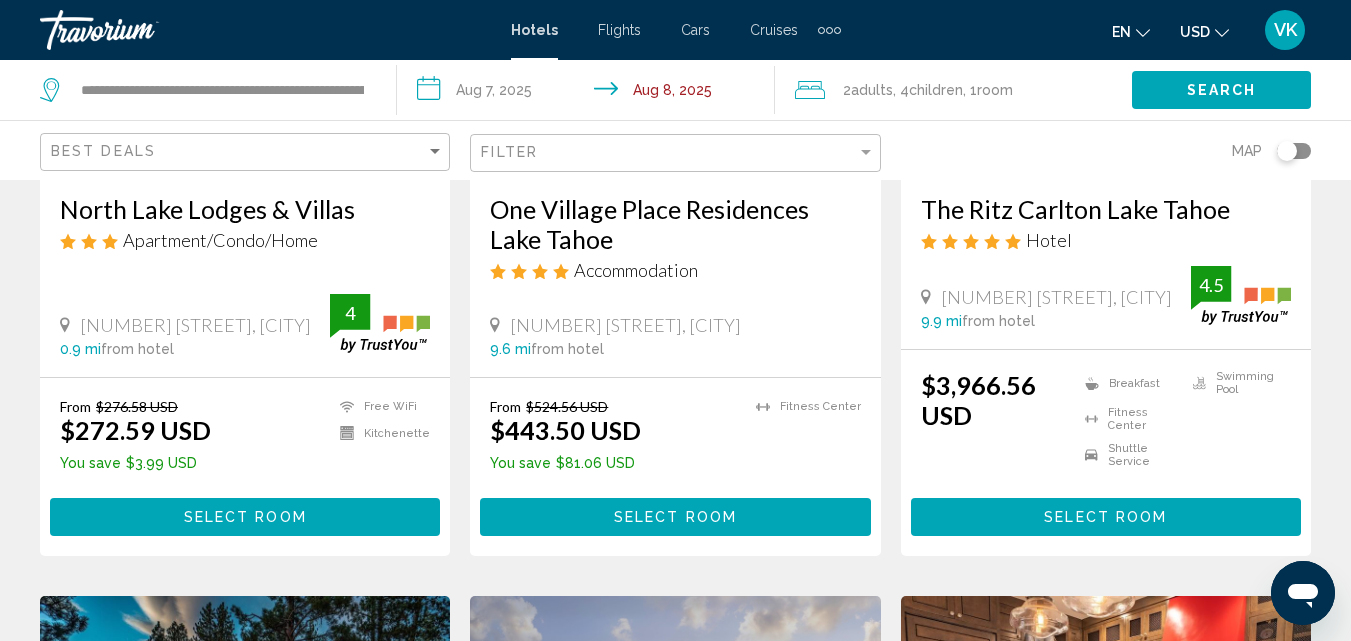 click on "2  Adult Adults , 4  Child Children , 1  Room rooms" 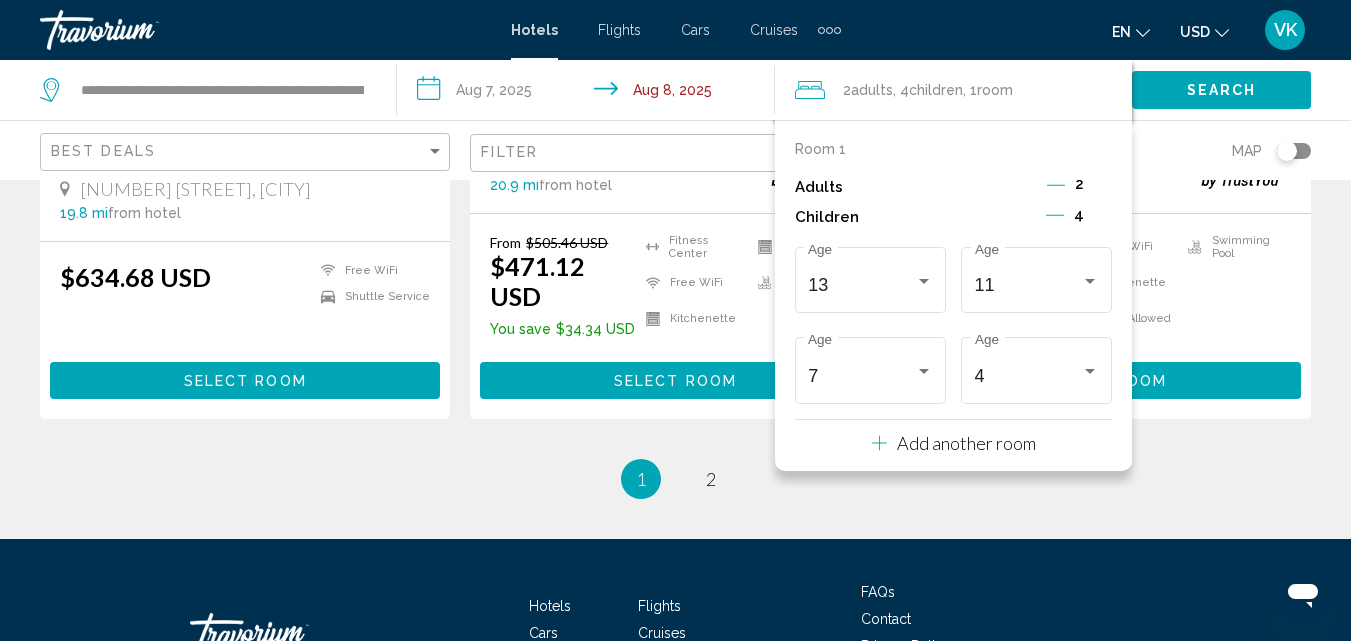 scroll, scrollTop: 2782, scrollLeft: 0, axis: vertical 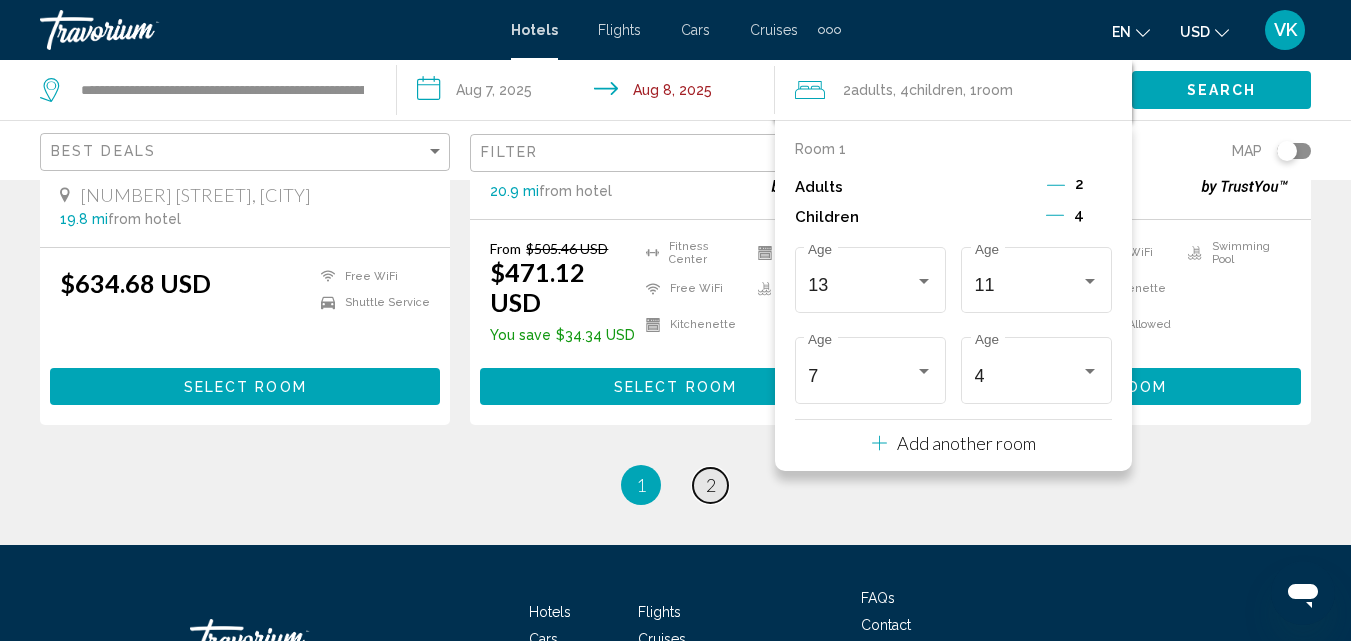 click on "page  2" at bounding box center [710, 485] 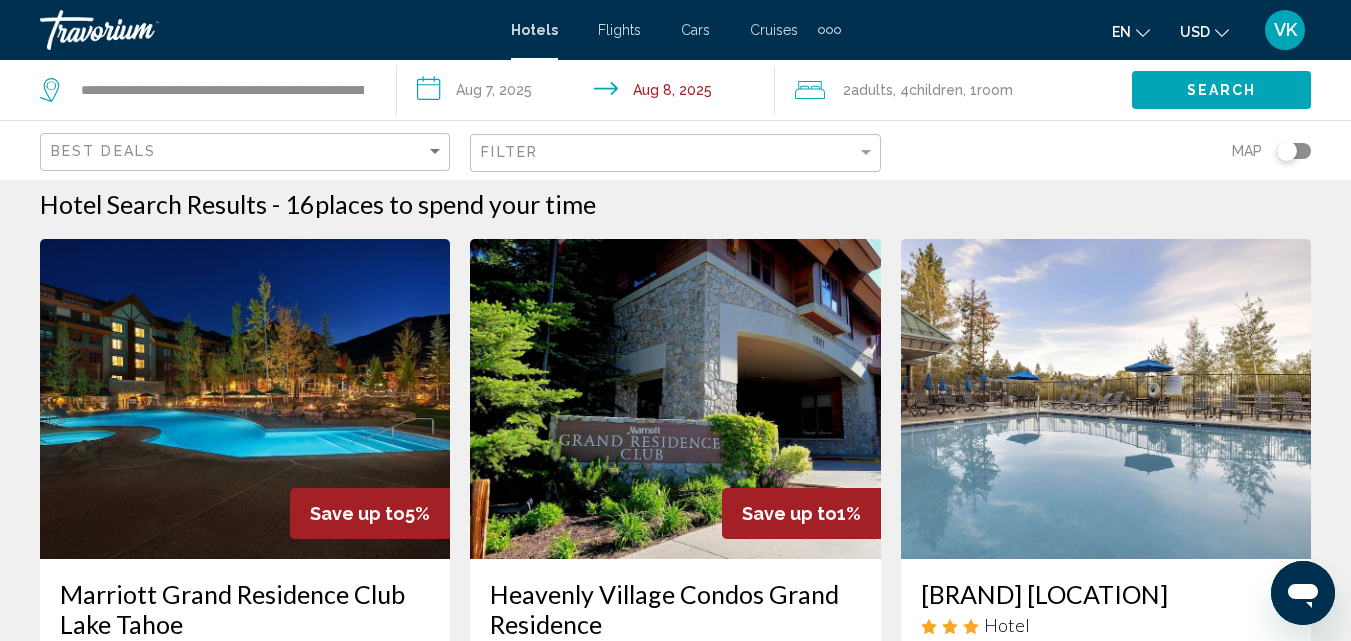 scroll, scrollTop: 0, scrollLeft: 0, axis: both 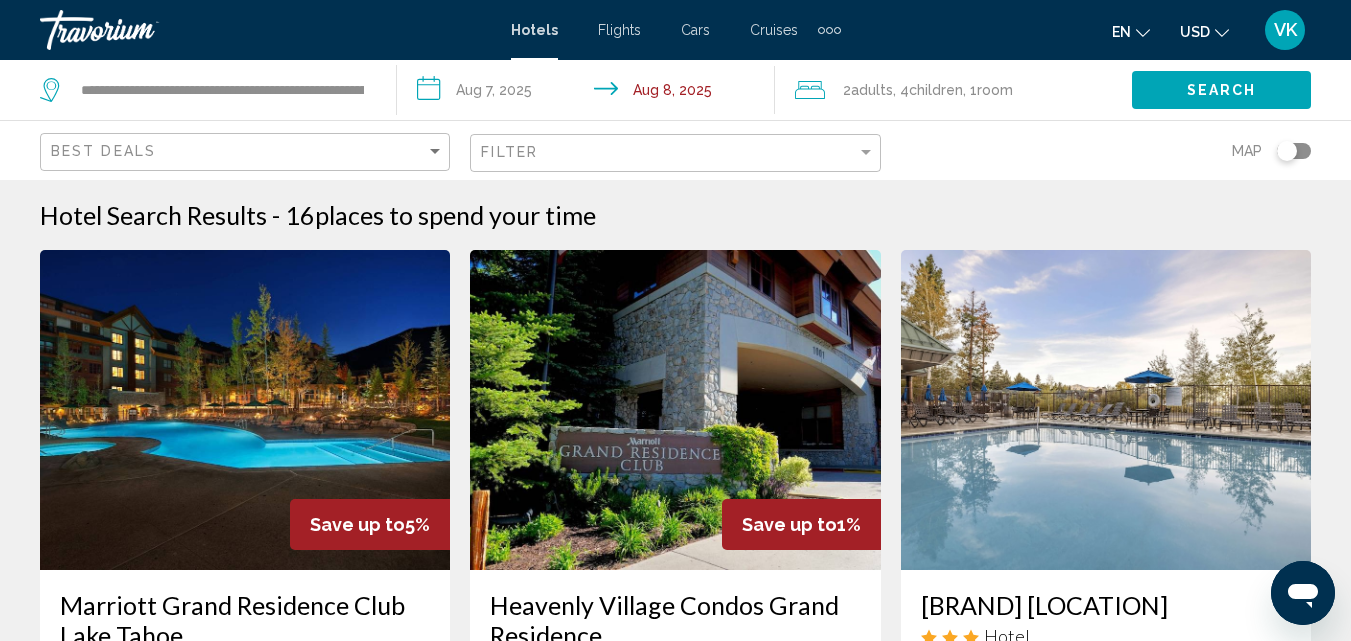 click on "2  Adult Adults , 4  Child Children , 1  Room rooms" 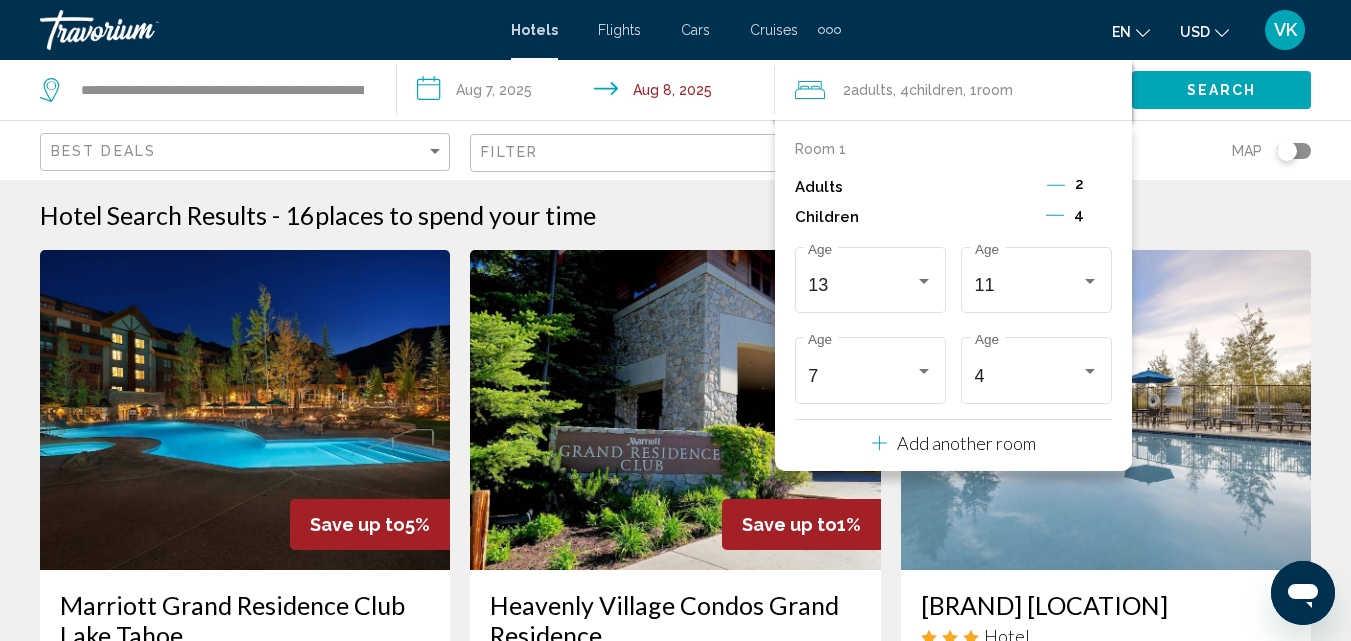 click 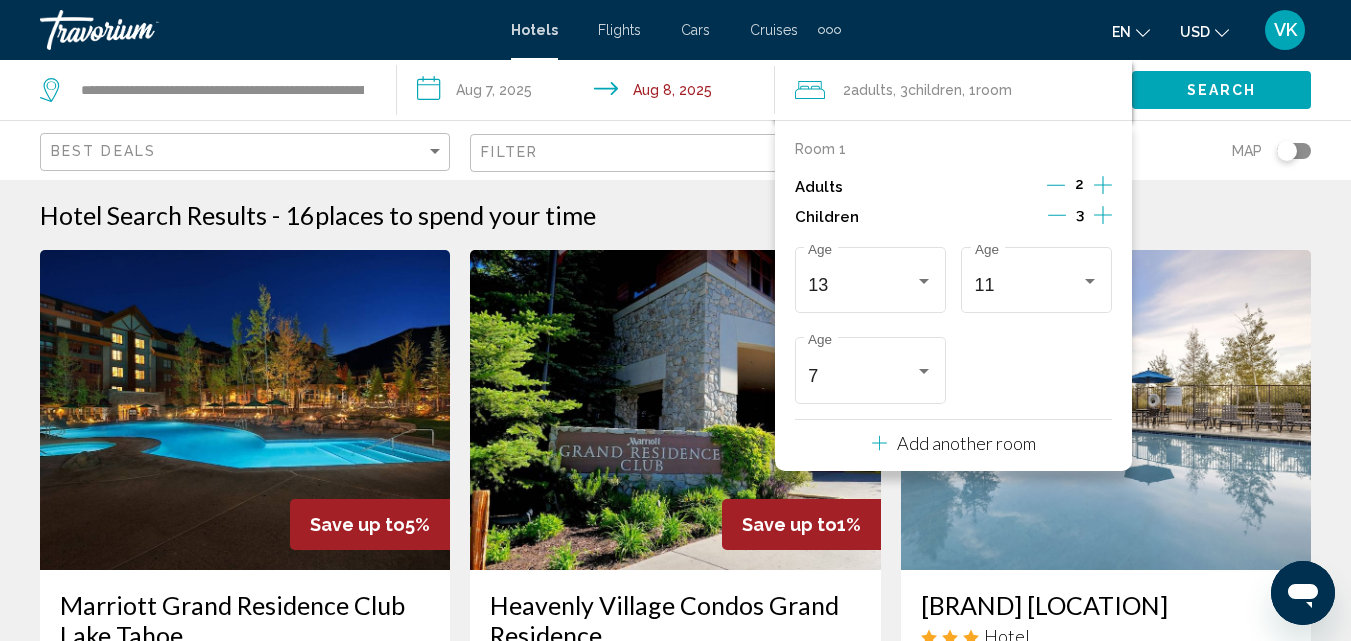 click 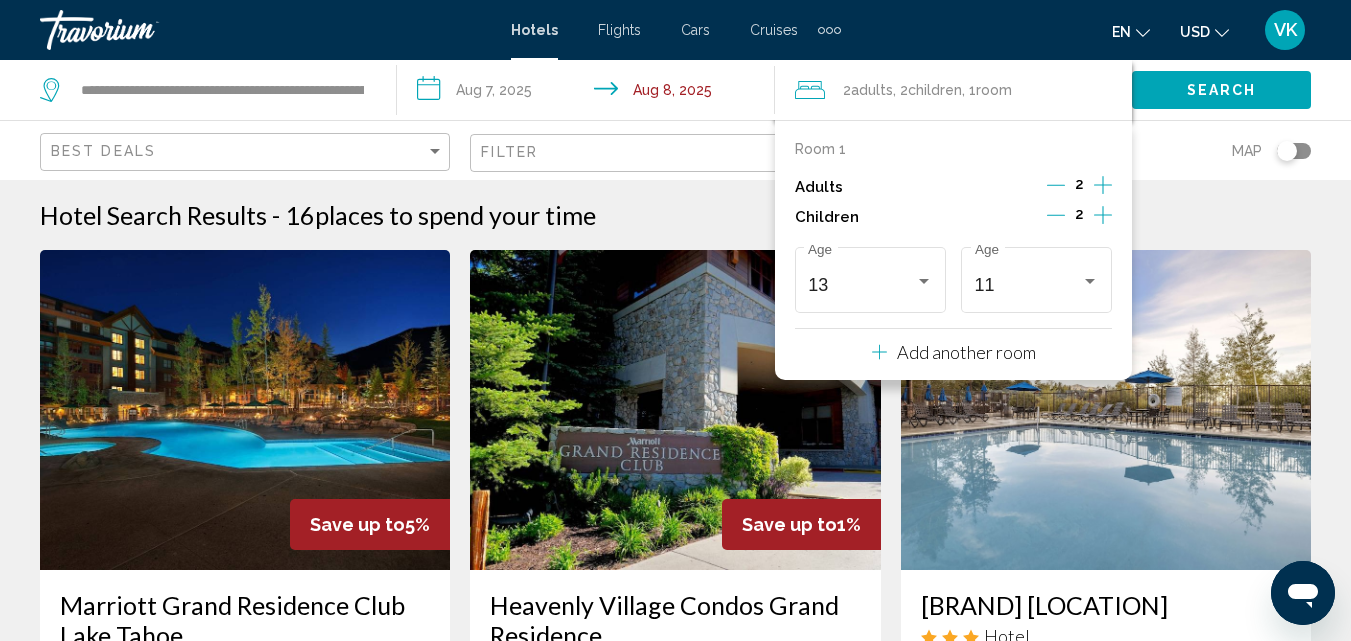 click 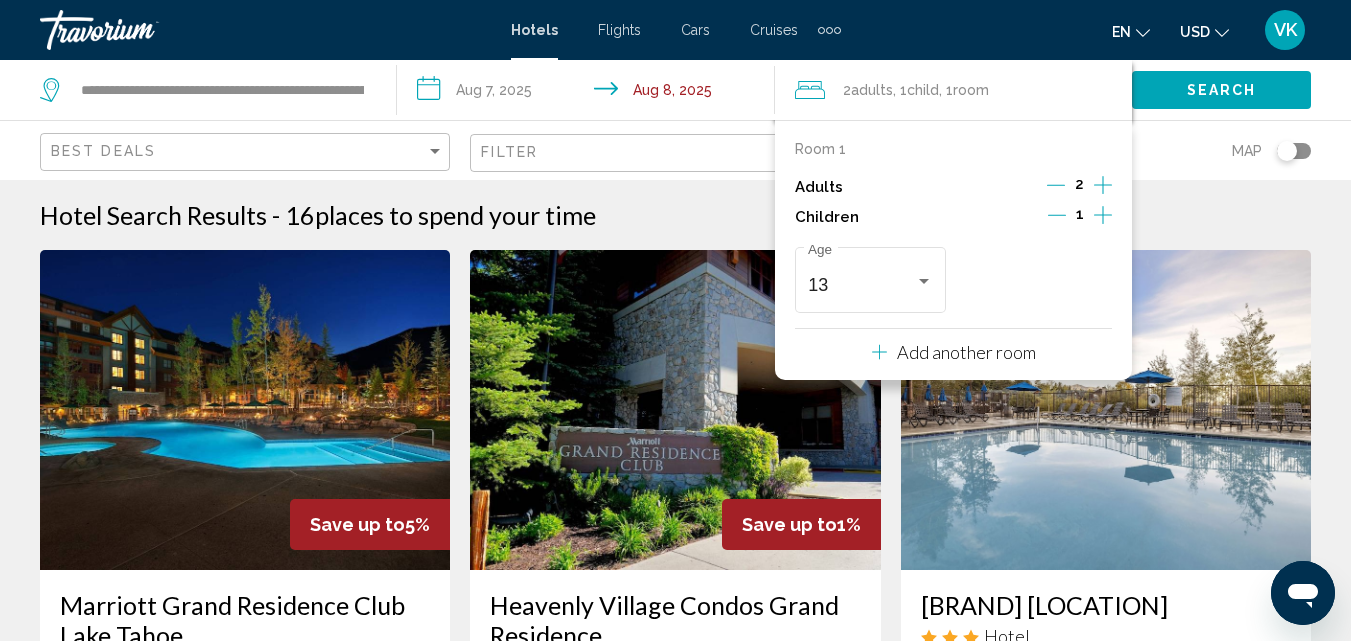 click 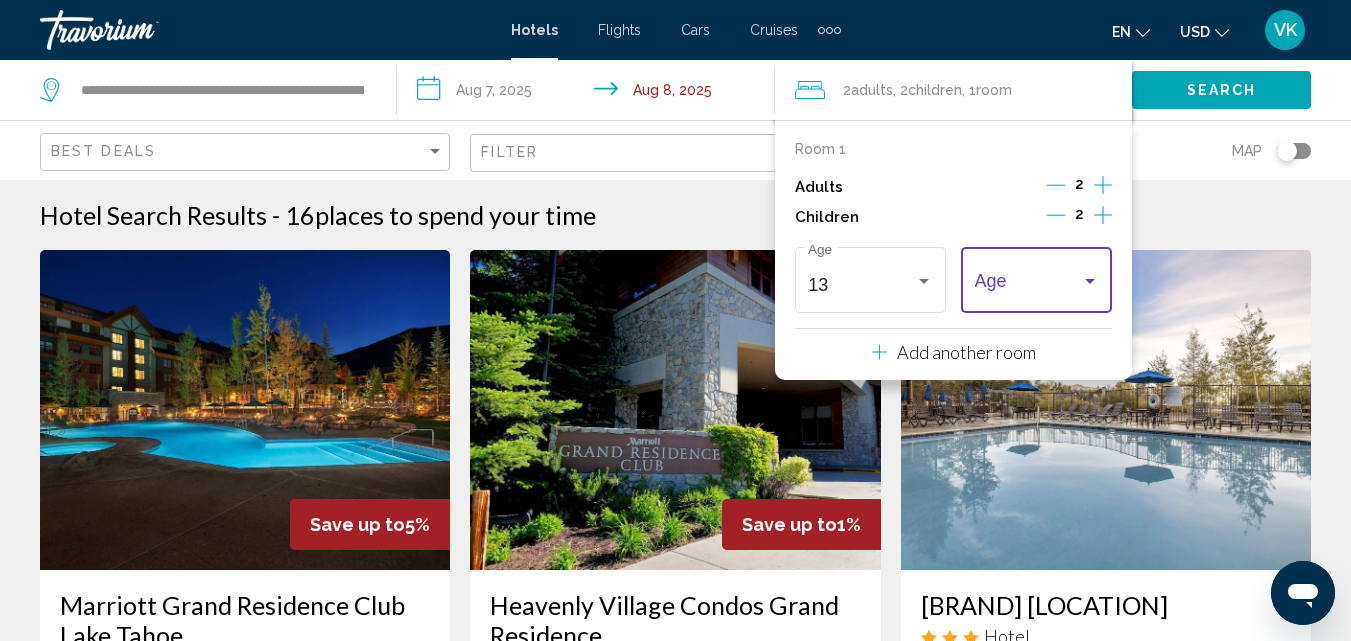 click at bounding box center [1090, 281] 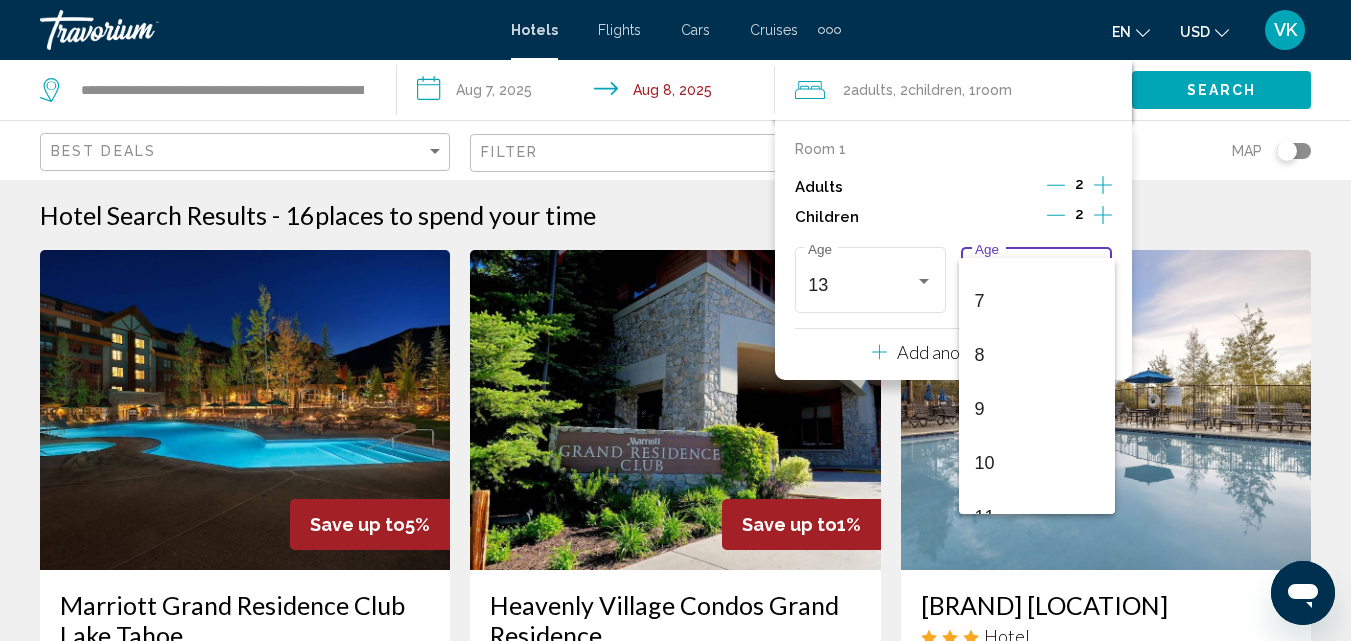 scroll, scrollTop: 389, scrollLeft: 0, axis: vertical 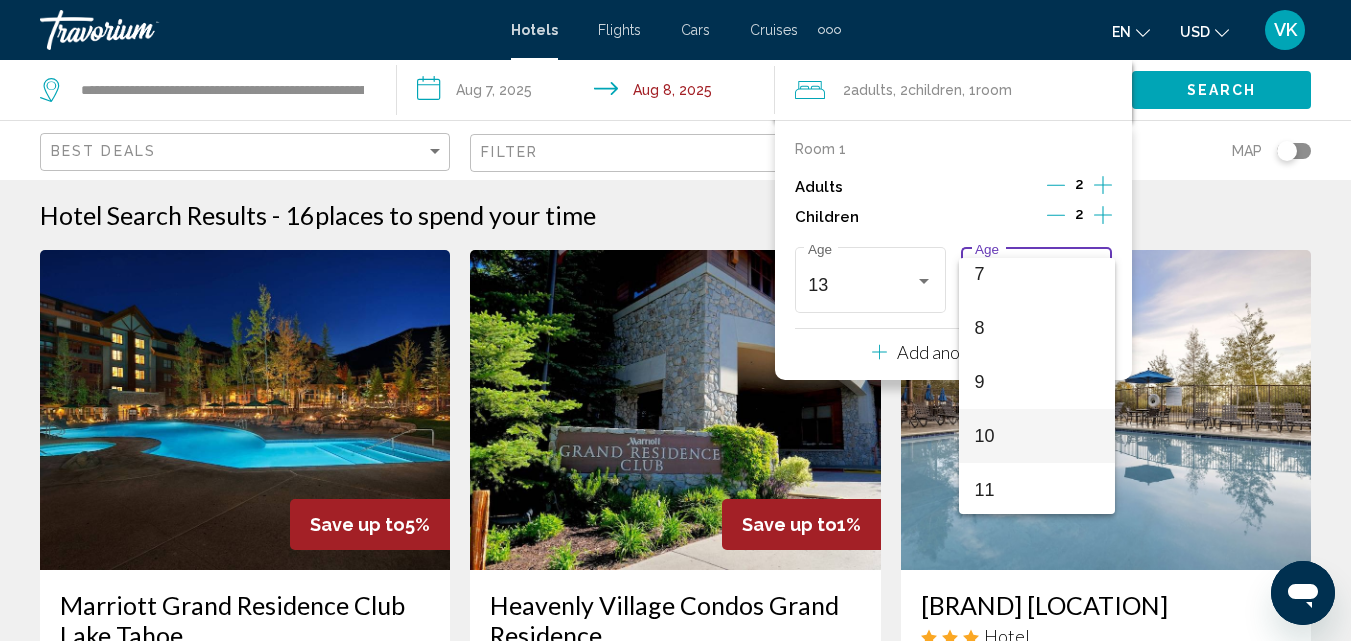 click on "10" at bounding box center [1037, 436] 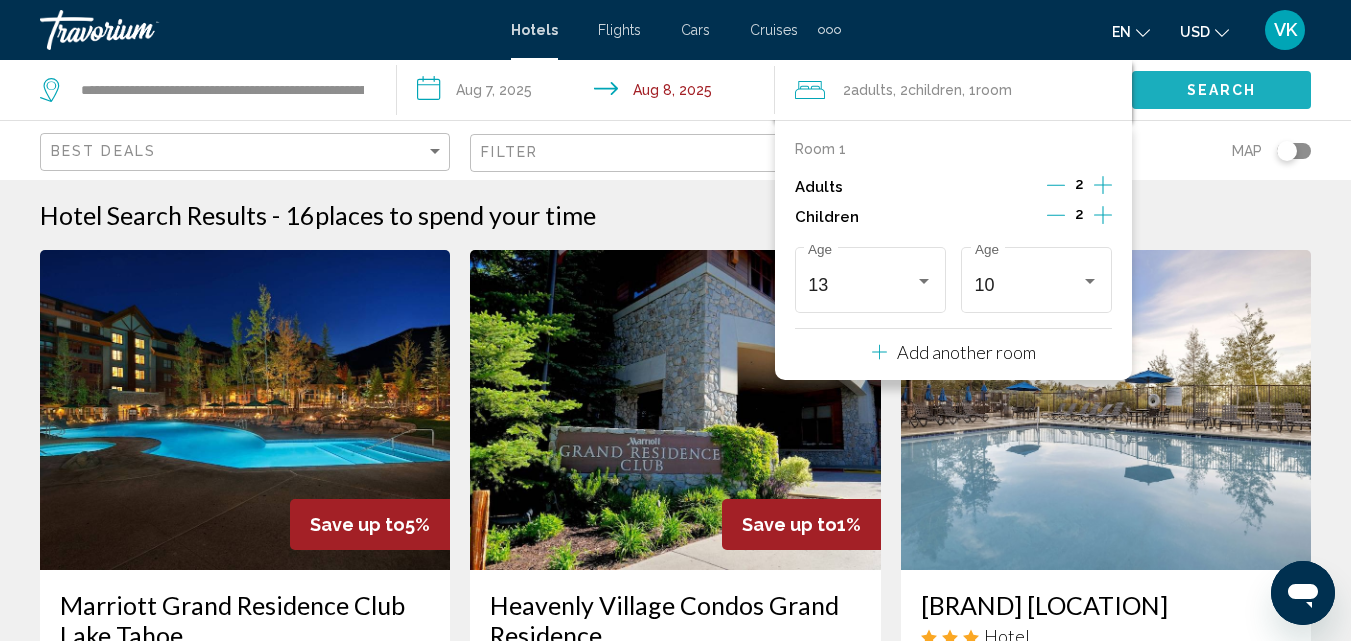 click on "Search" 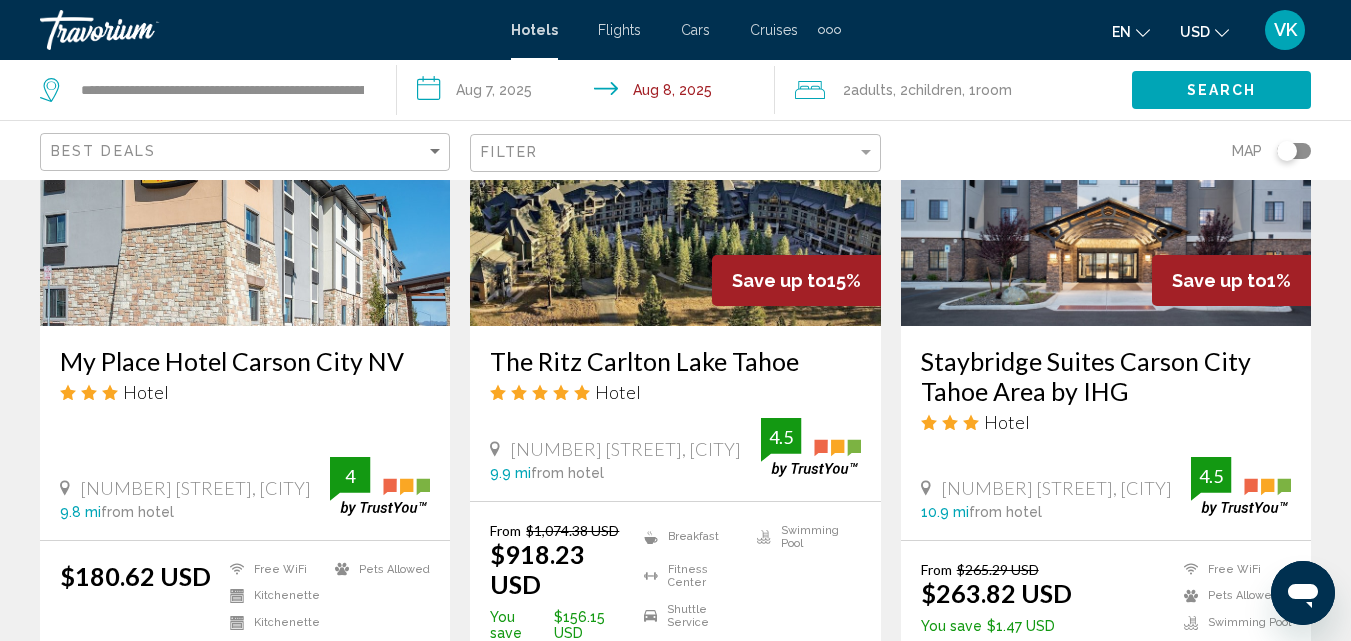 scroll, scrollTop: 1735, scrollLeft: 0, axis: vertical 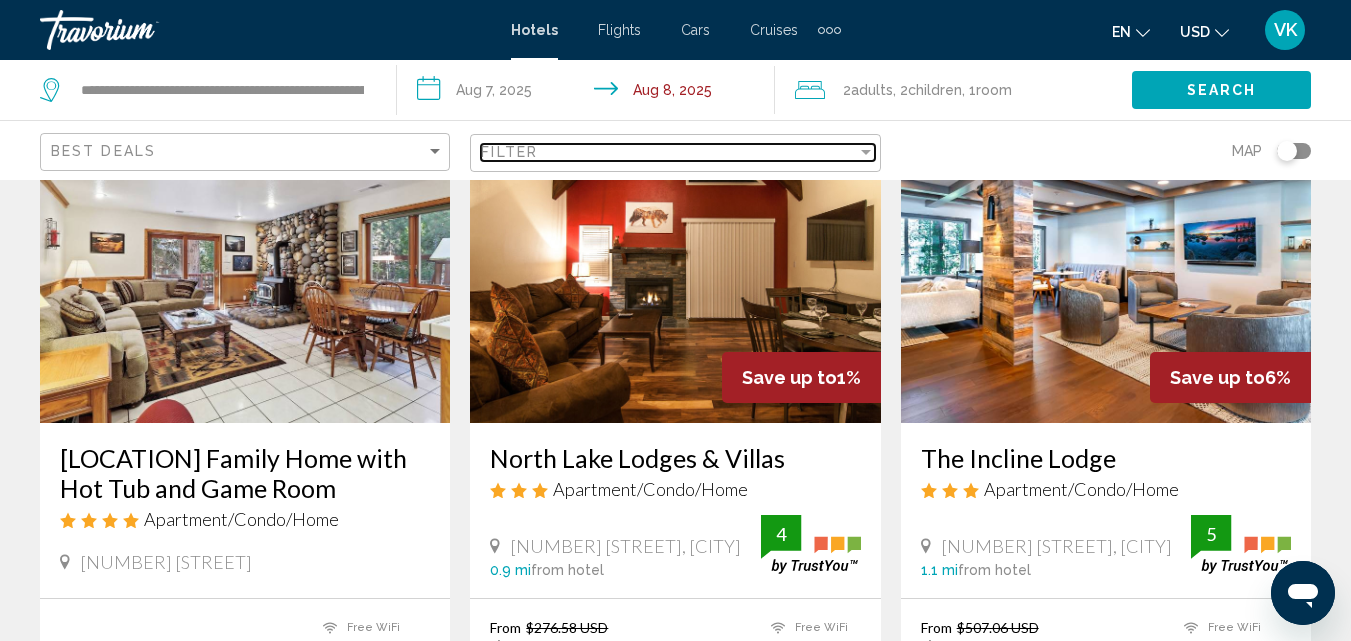click at bounding box center (866, 152) 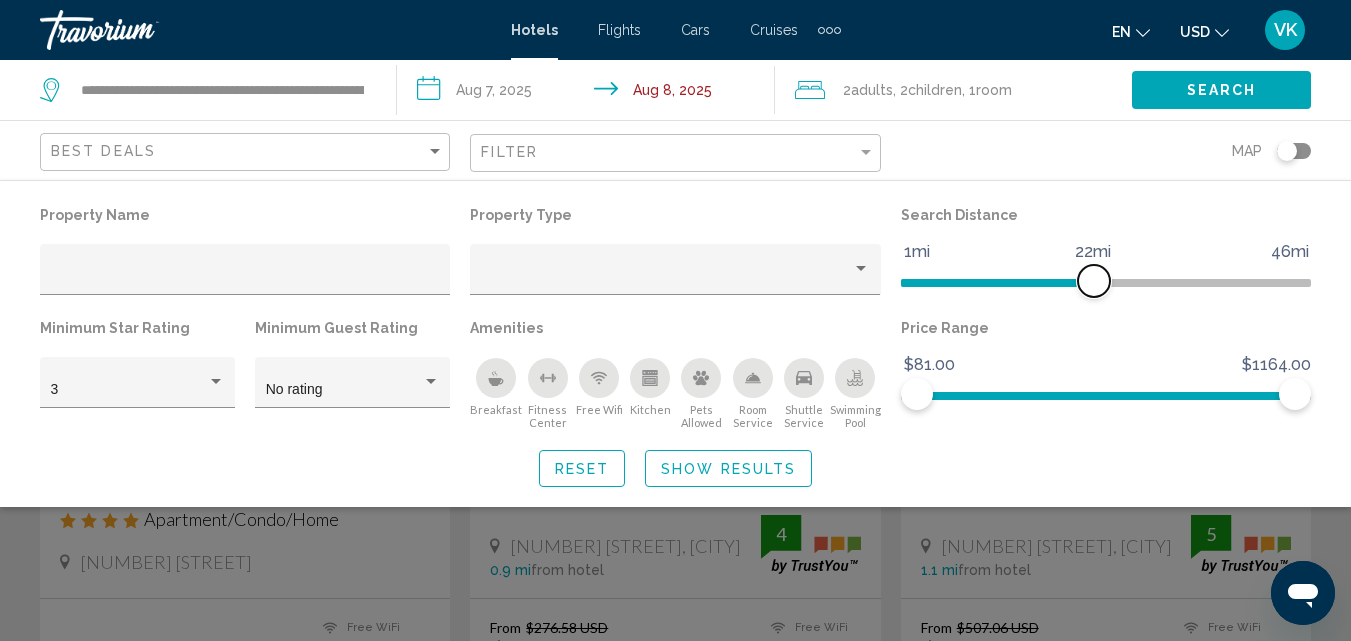 drag, startPoint x: 1158, startPoint y: 283, endPoint x: 1094, endPoint y: 278, distance: 64.195015 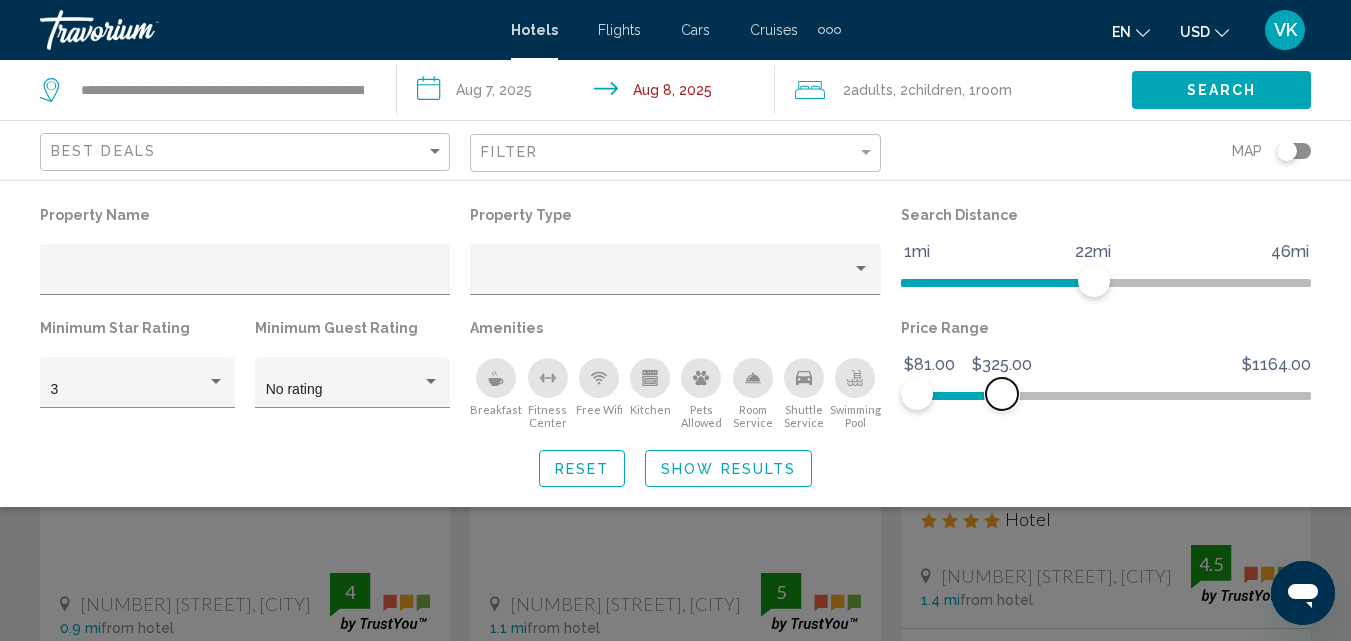 drag, startPoint x: 1279, startPoint y: 393, endPoint x: 1002, endPoint y: 398, distance: 277.04514 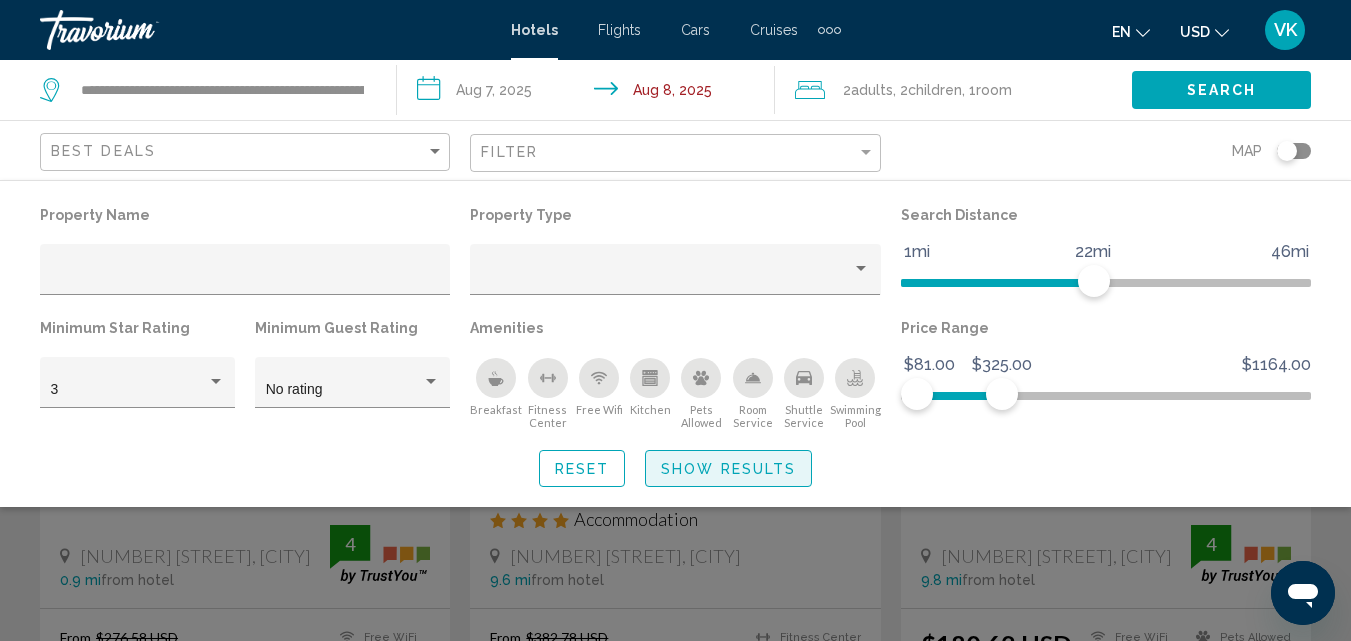 click on "Show Results" 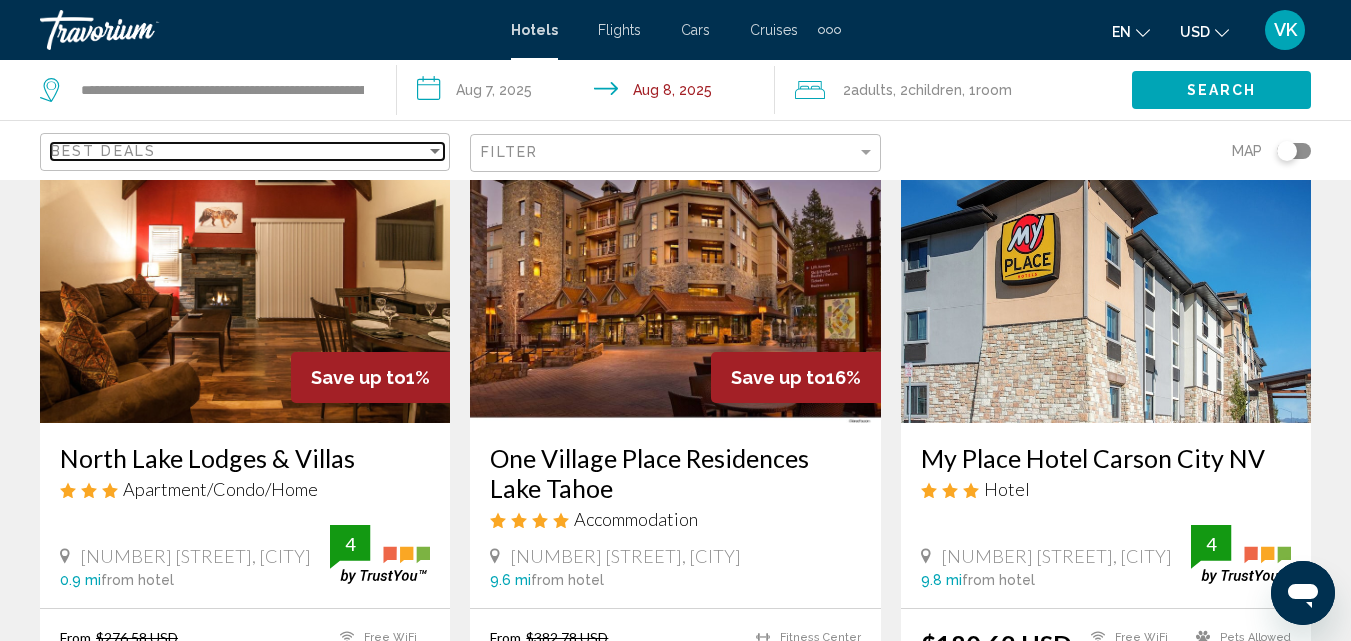 click at bounding box center [435, 151] 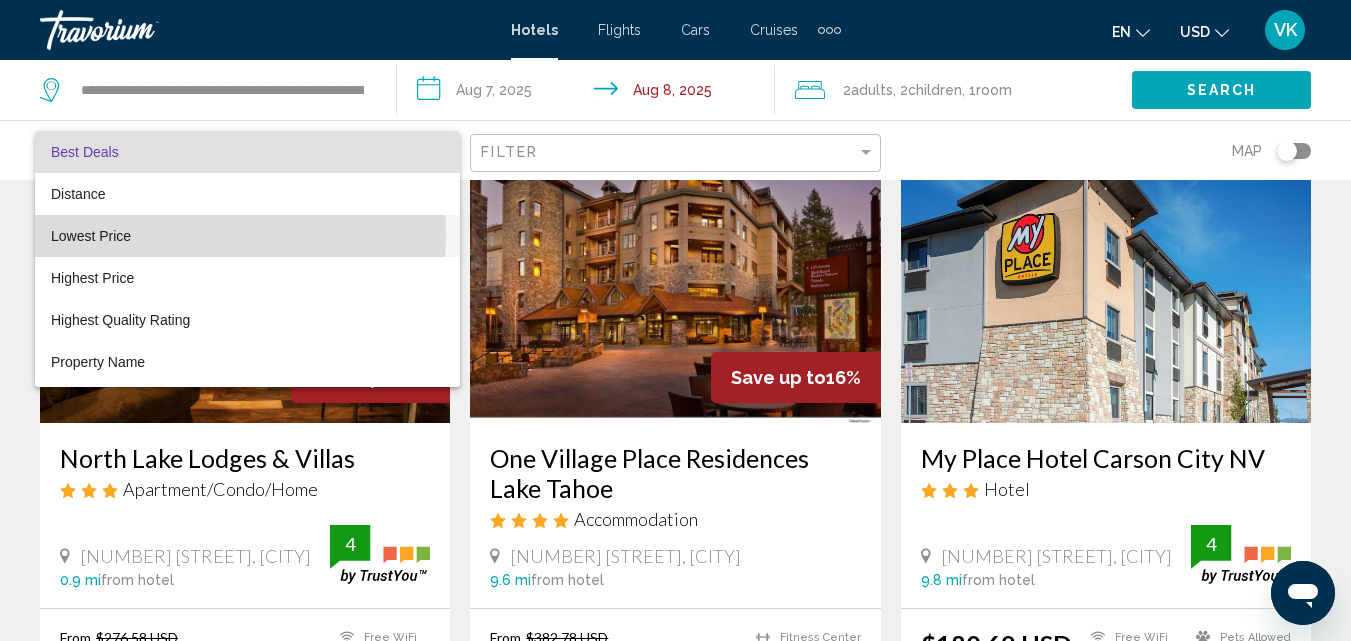 click on "Lowest Price" at bounding box center [91, 236] 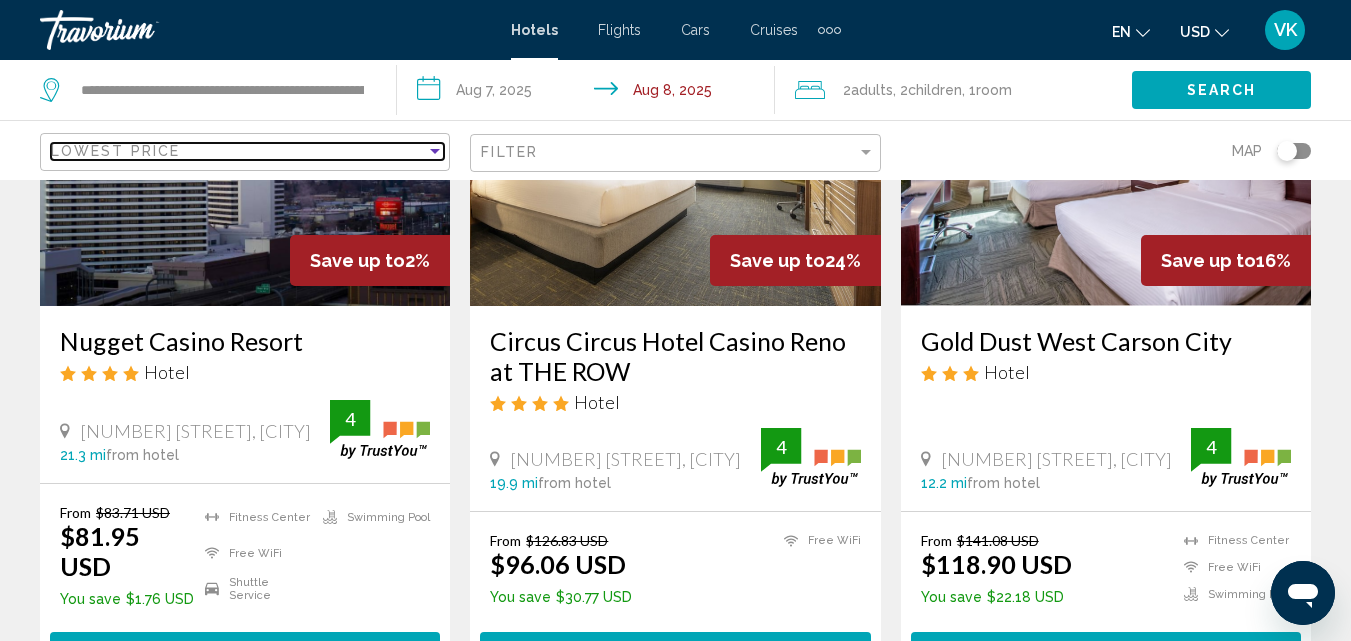 scroll, scrollTop: 270, scrollLeft: 0, axis: vertical 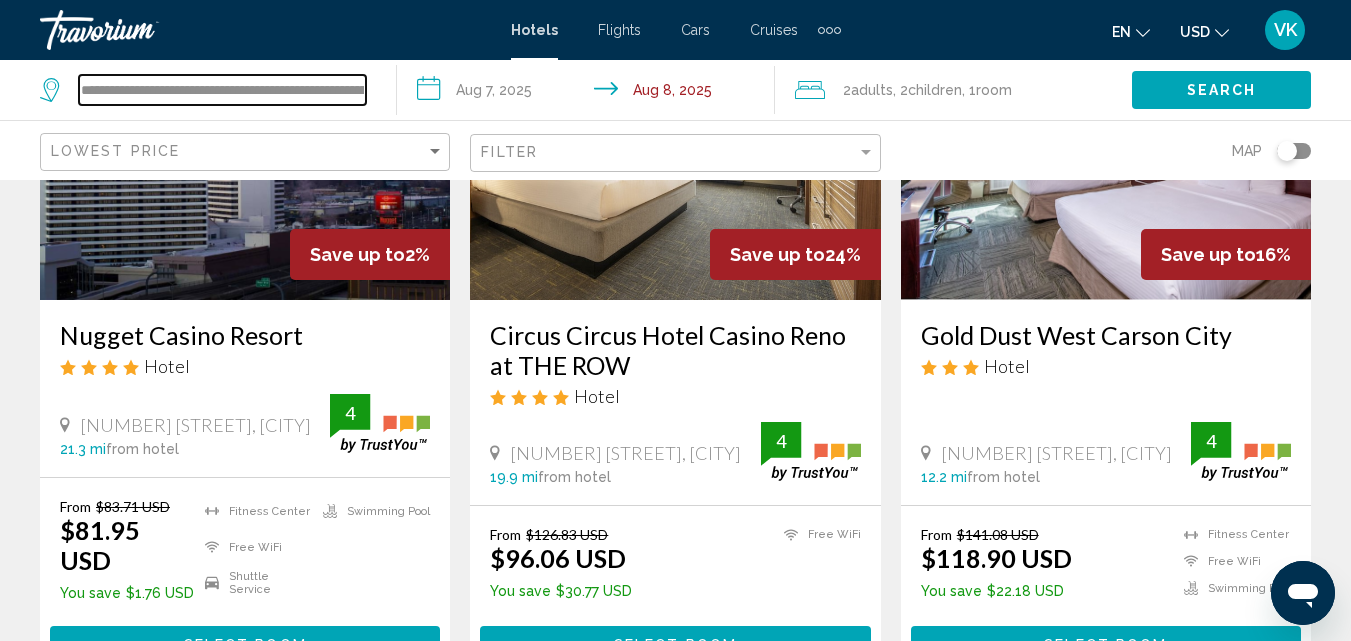 click on "**********" at bounding box center (222, 90) 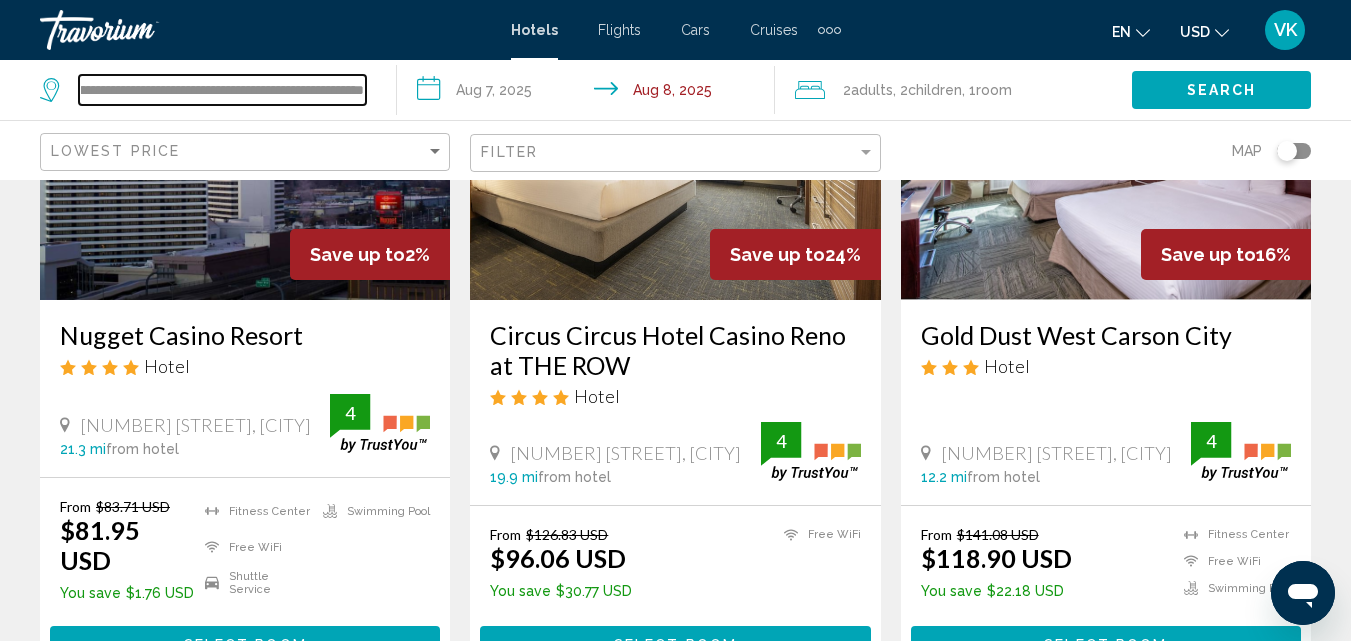 drag, startPoint x: 162, startPoint y: 85, endPoint x: 602, endPoint y: 165, distance: 447.2136 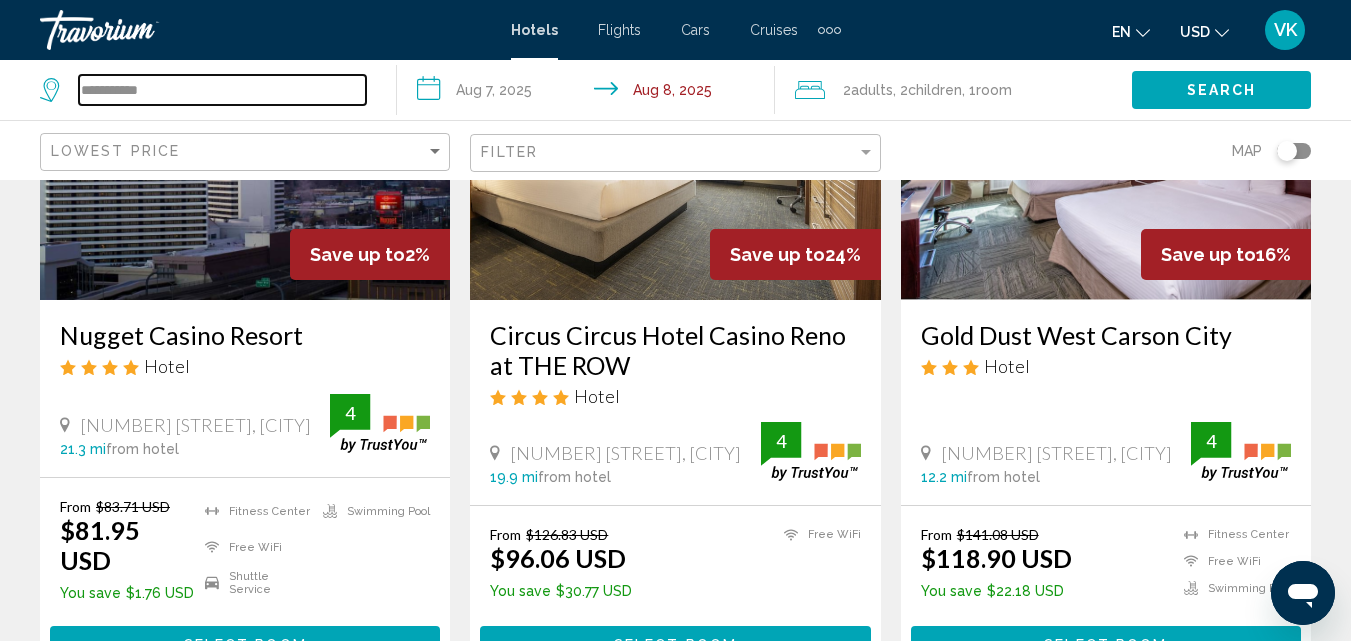 scroll, scrollTop: 0, scrollLeft: 0, axis: both 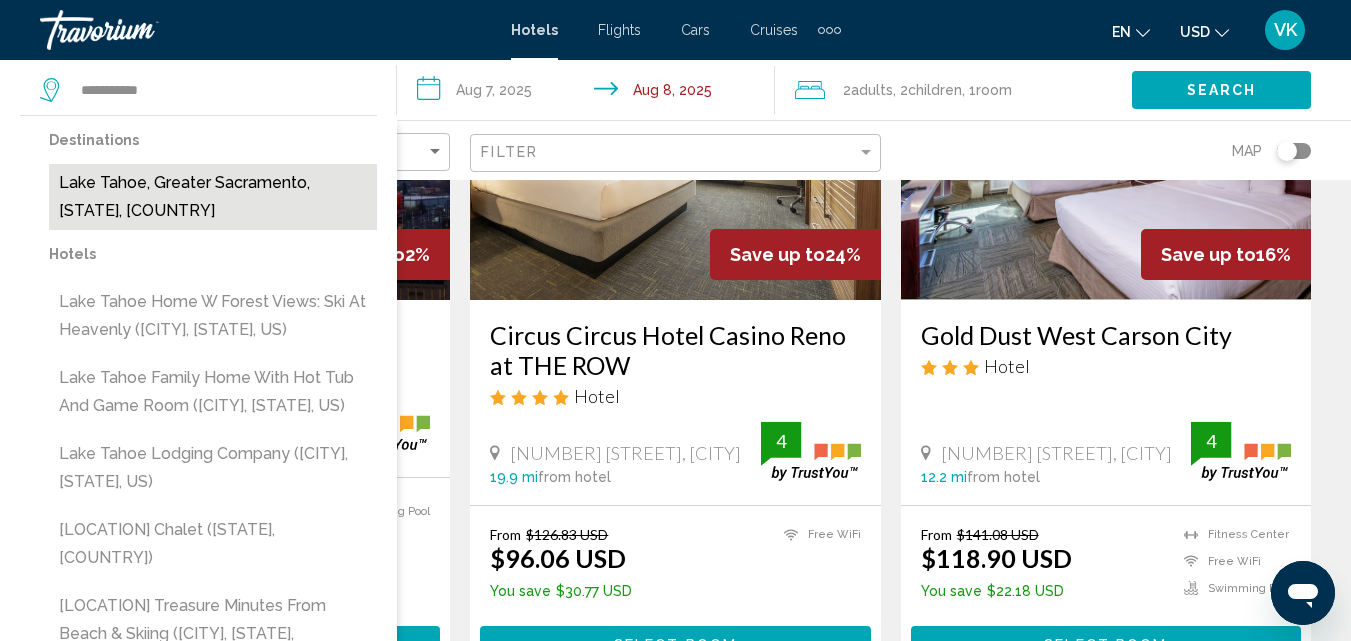 click on "Lake Tahoe, Greater Sacramento, CA, United States" at bounding box center [213, 197] 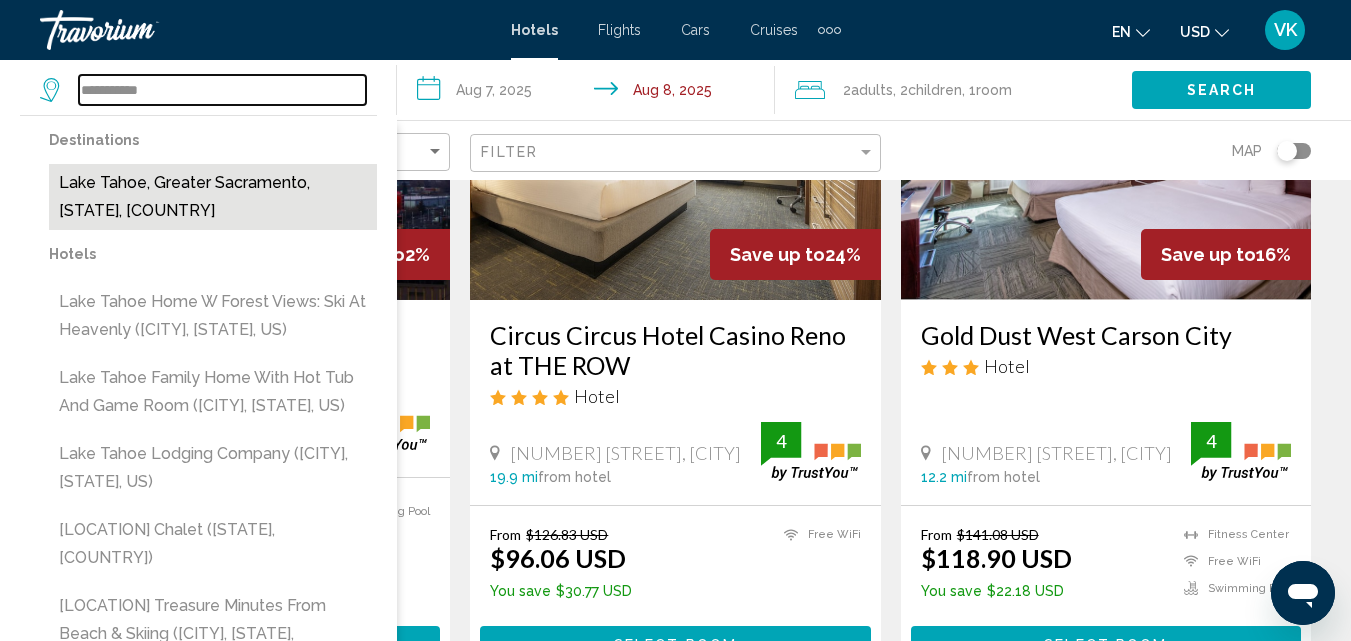 type on "**********" 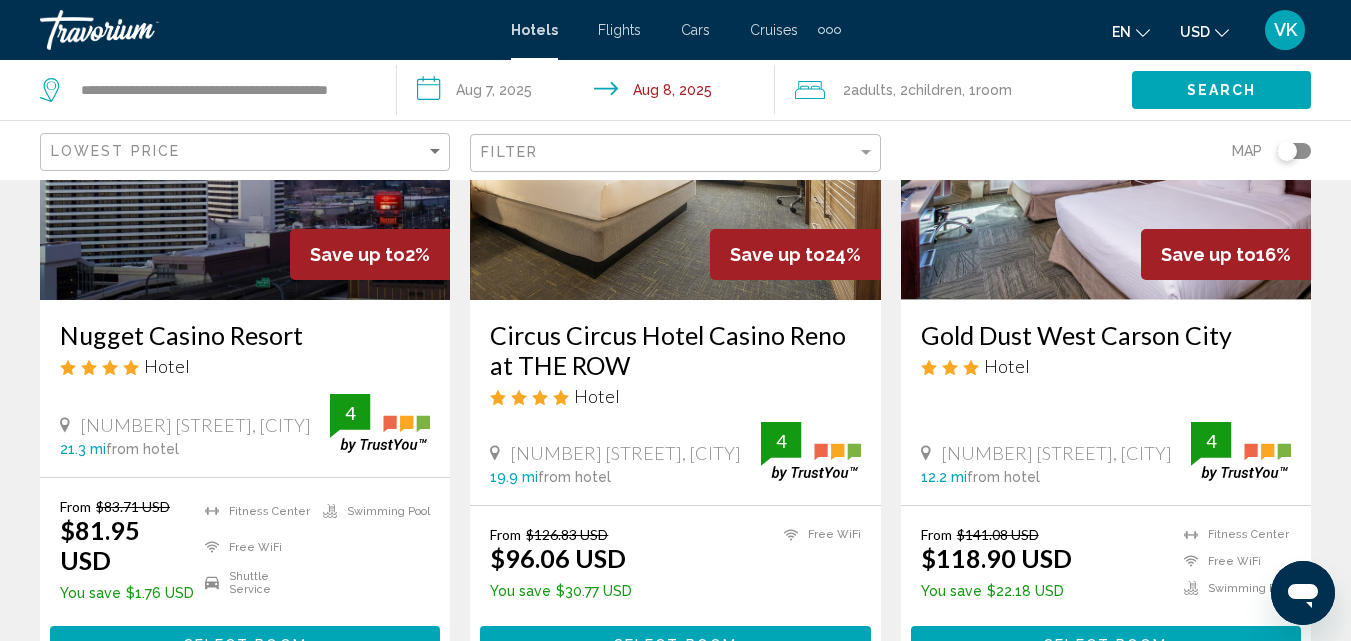 click on "Search" 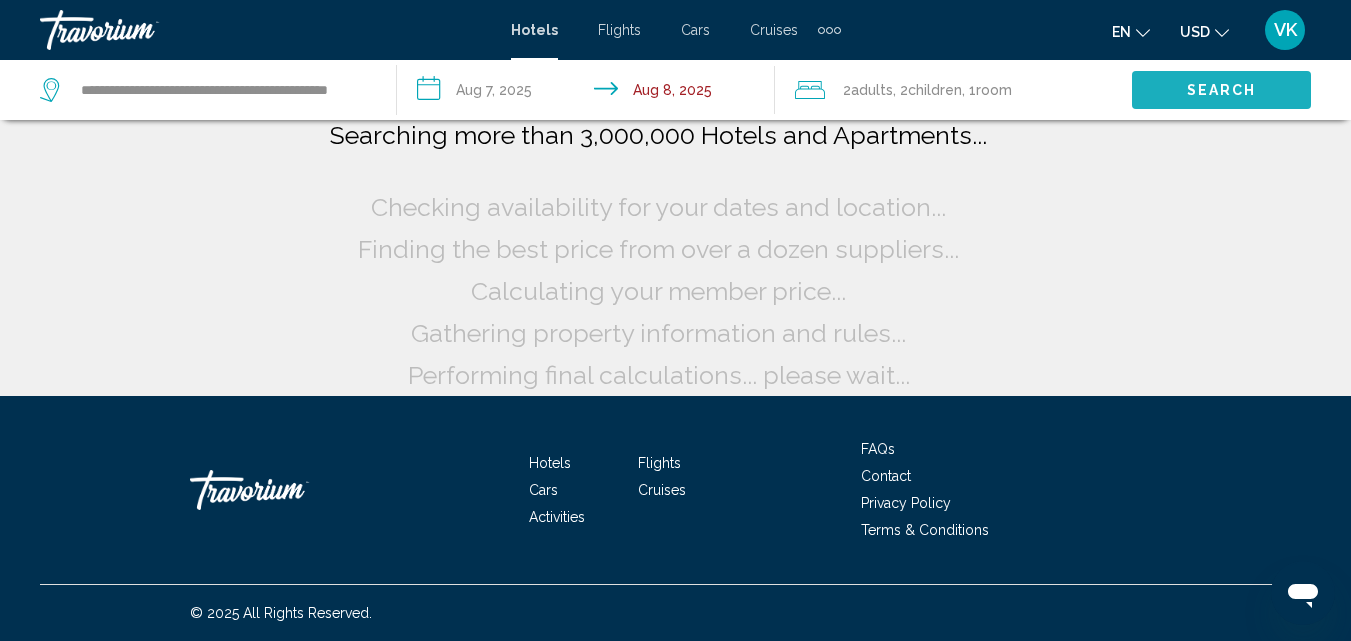 scroll, scrollTop: 16, scrollLeft: 0, axis: vertical 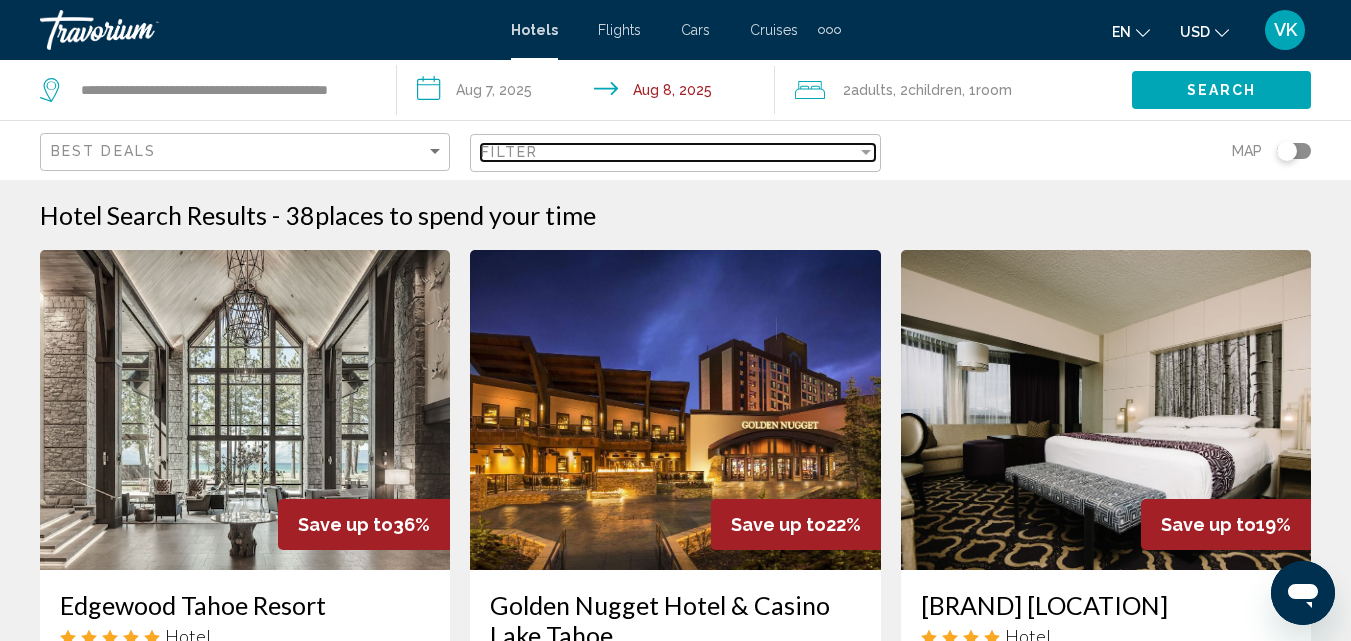 click at bounding box center (866, 152) 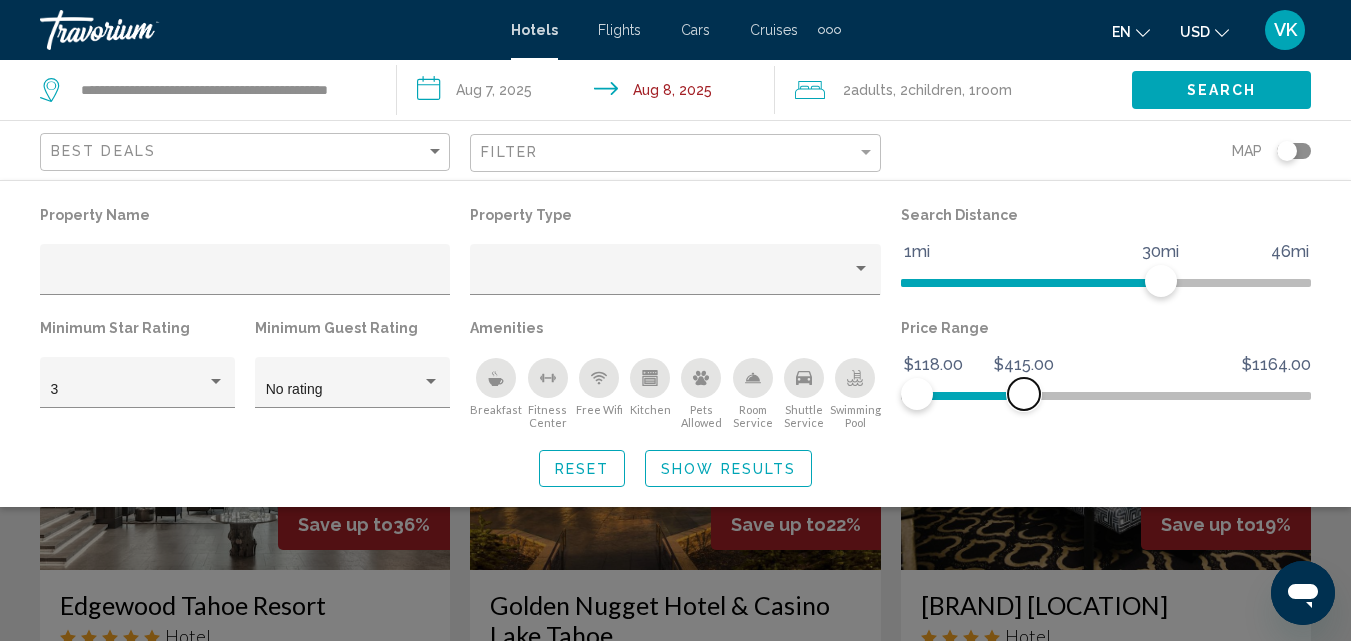 drag, startPoint x: 1302, startPoint y: 388, endPoint x: 1024, endPoint y: 396, distance: 278.11508 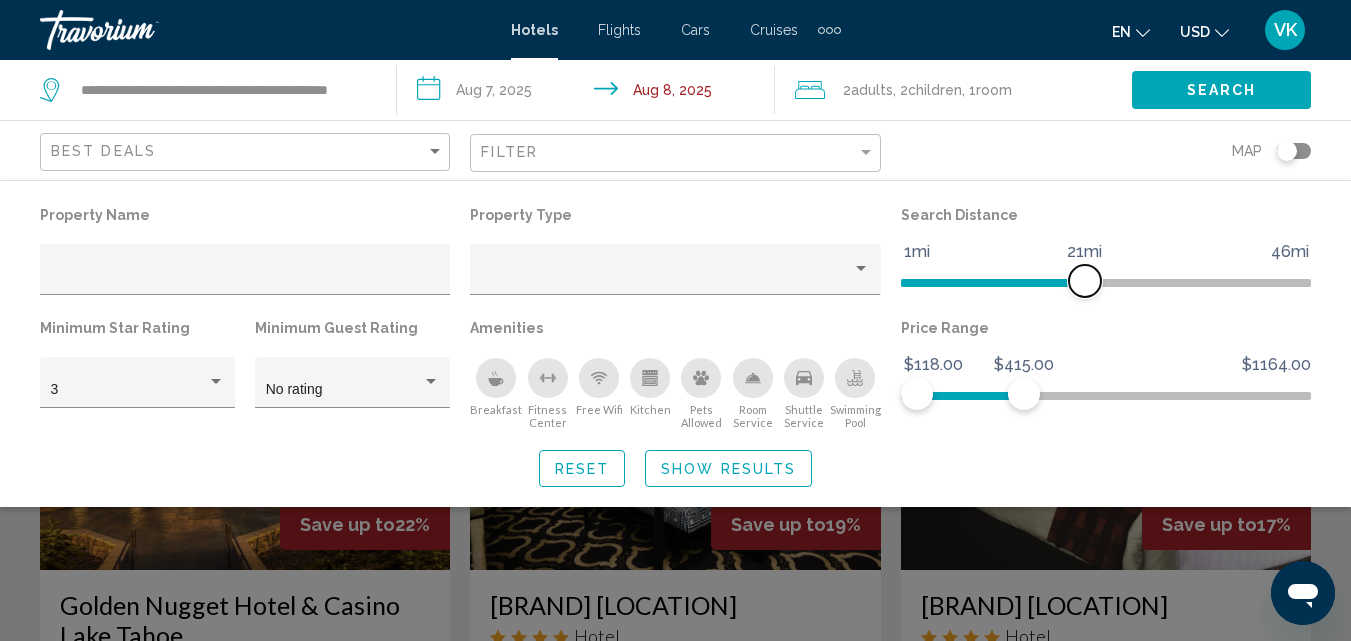 drag, startPoint x: 1161, startPoint y: 278, endPoint x: 1081, endPoint y: 281, distance: 80.05623 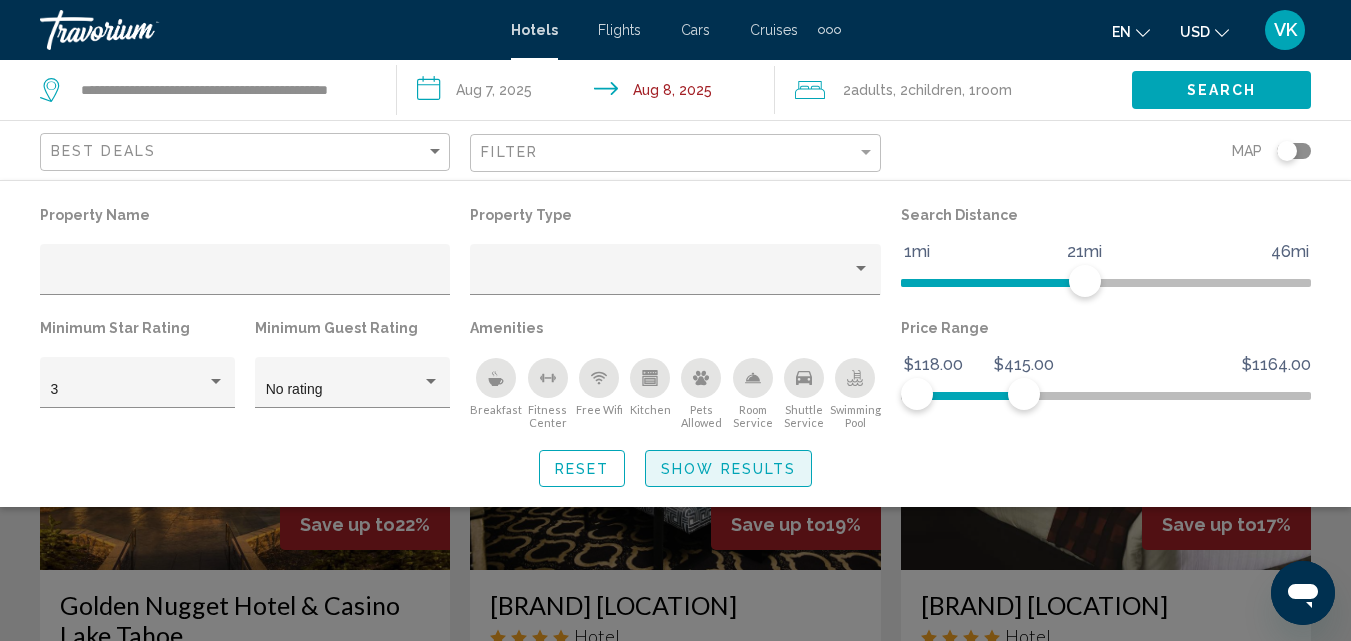 click on "Show Results" 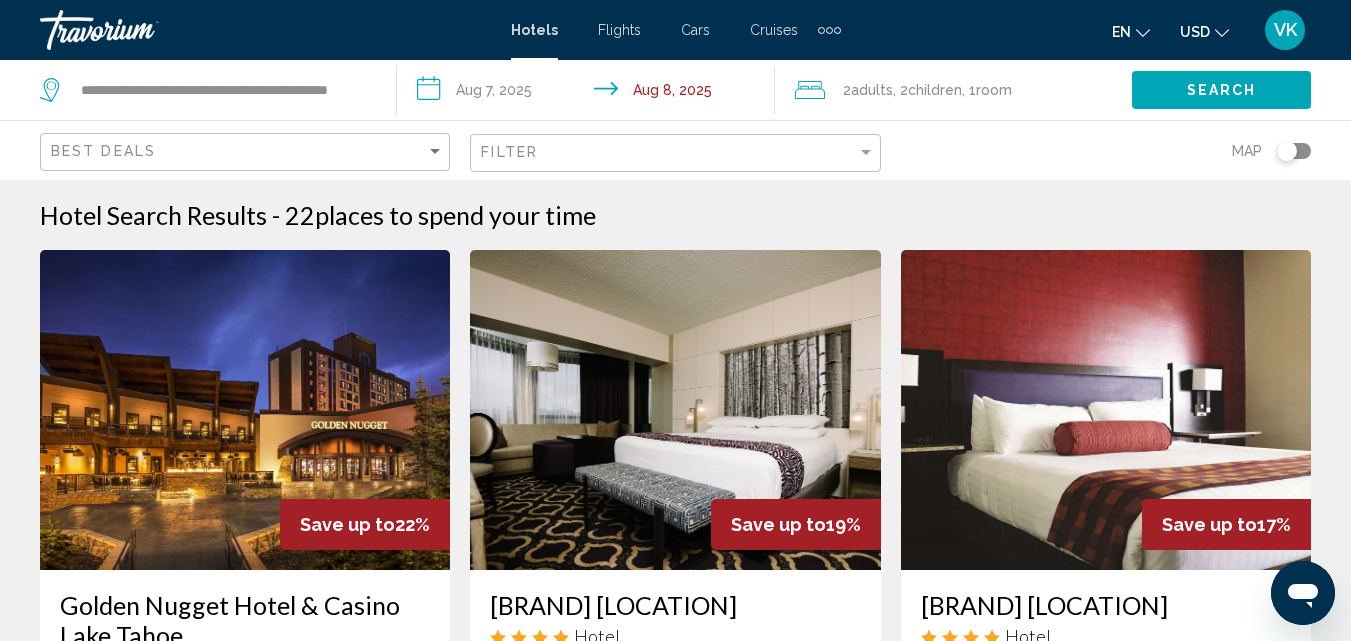 click on "Best Deals" 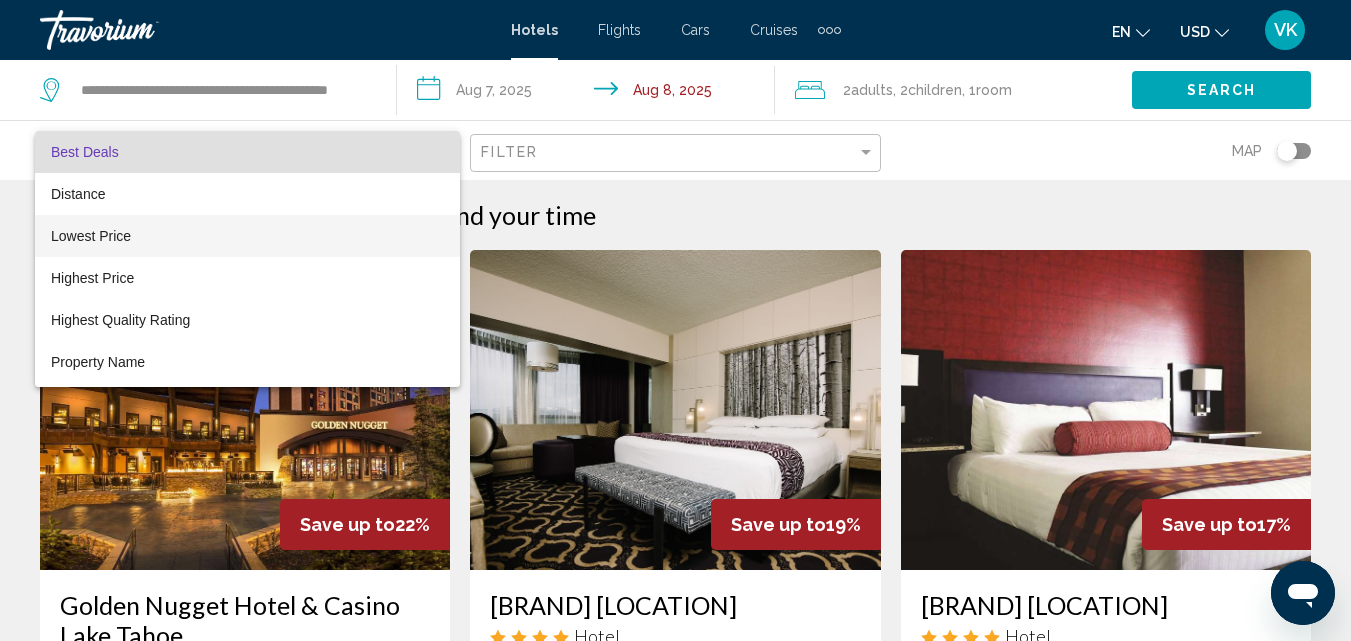 click on "Lowest Price" at bounding box center [247, 236] 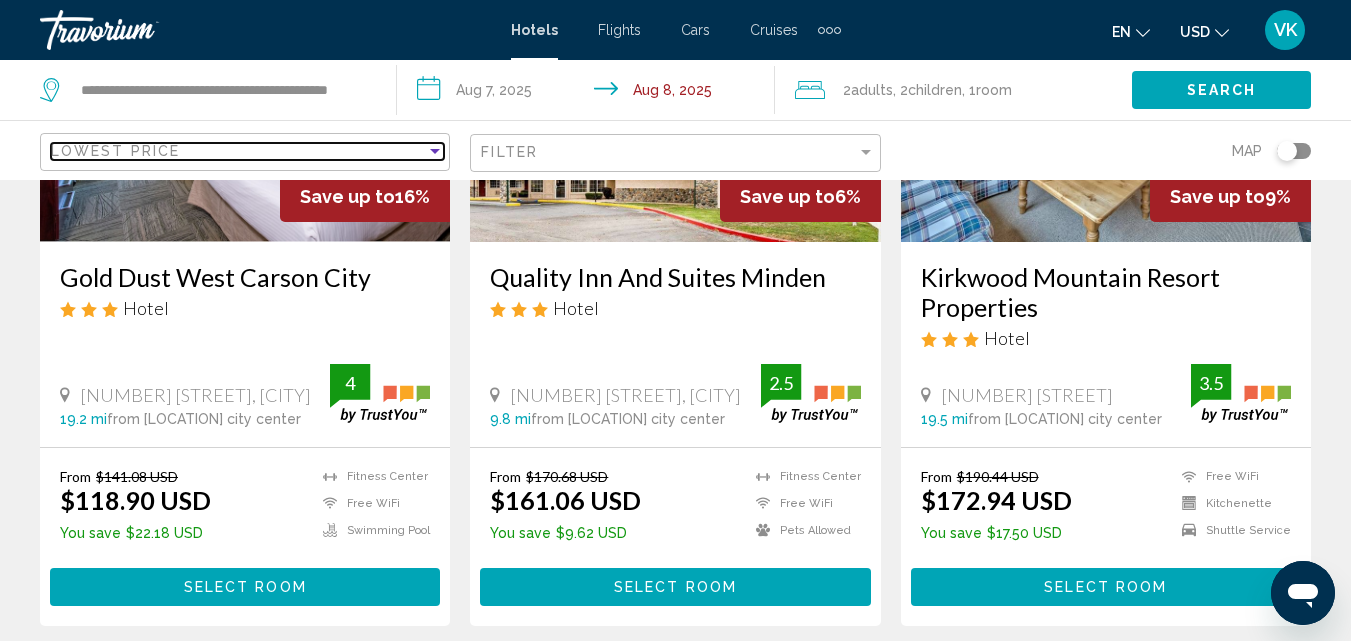 scroll, scrollTop: 334, scrollLeft: 0, axis: vertical 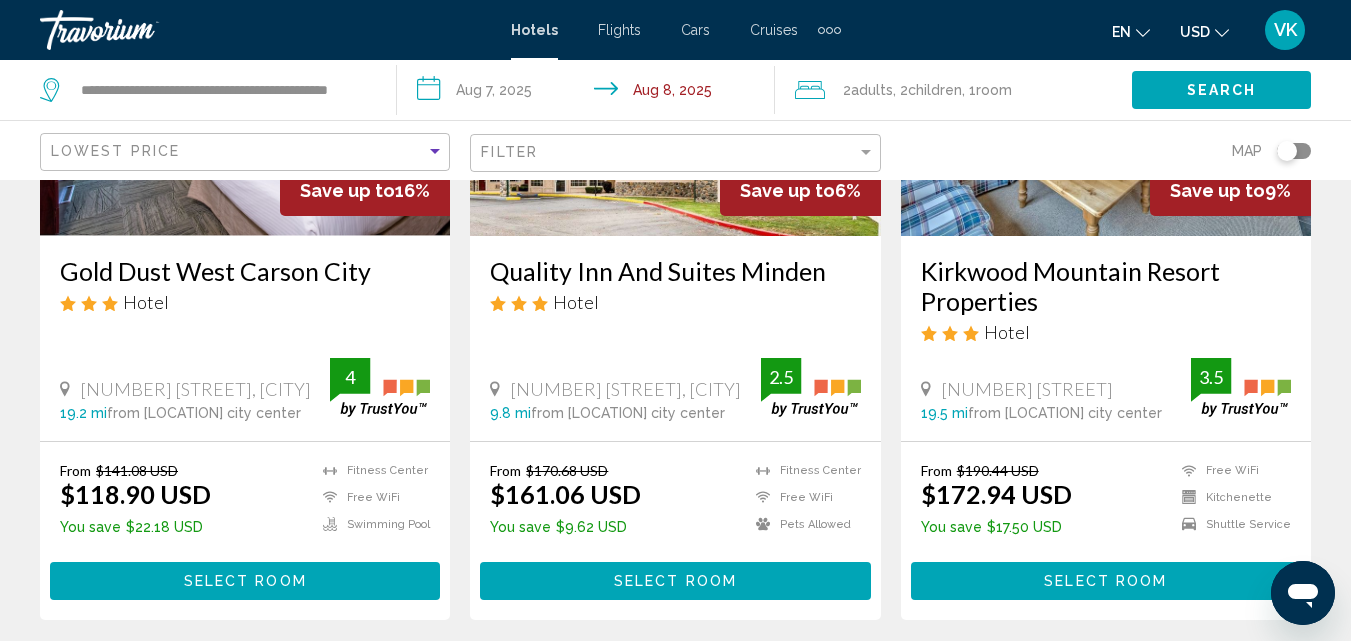 click 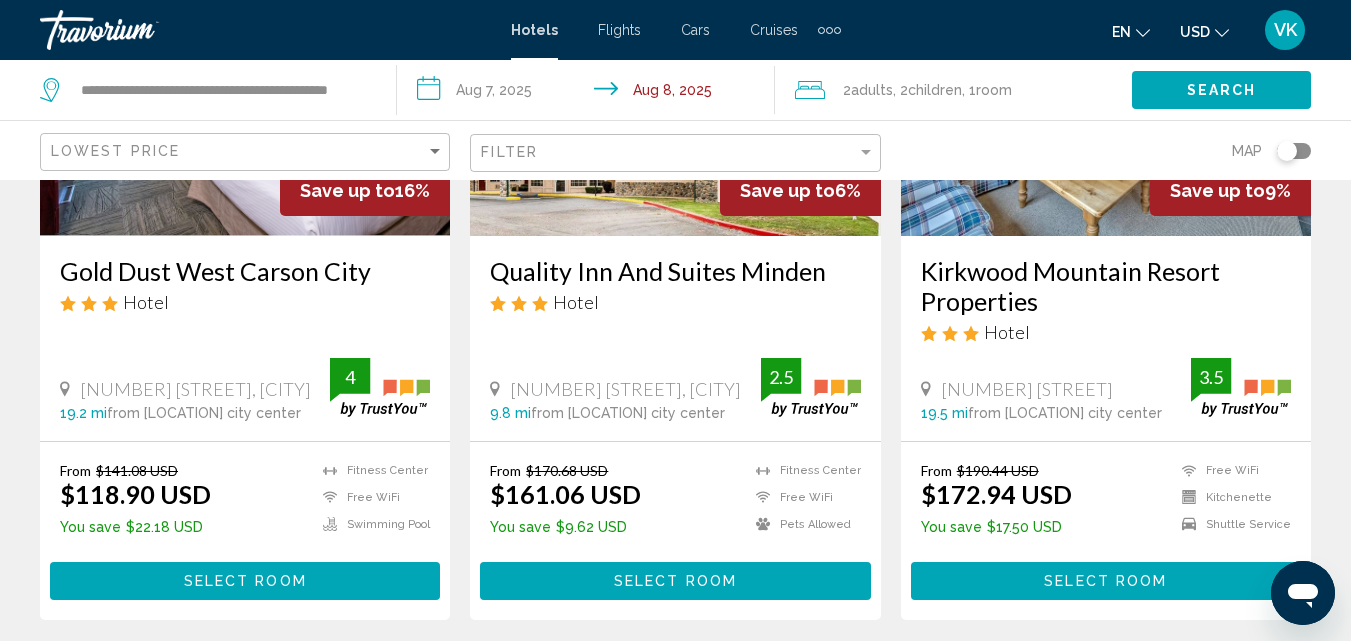 click on "Kirkwood Mountain Resort Properties" at bounding box center [1106, 286] 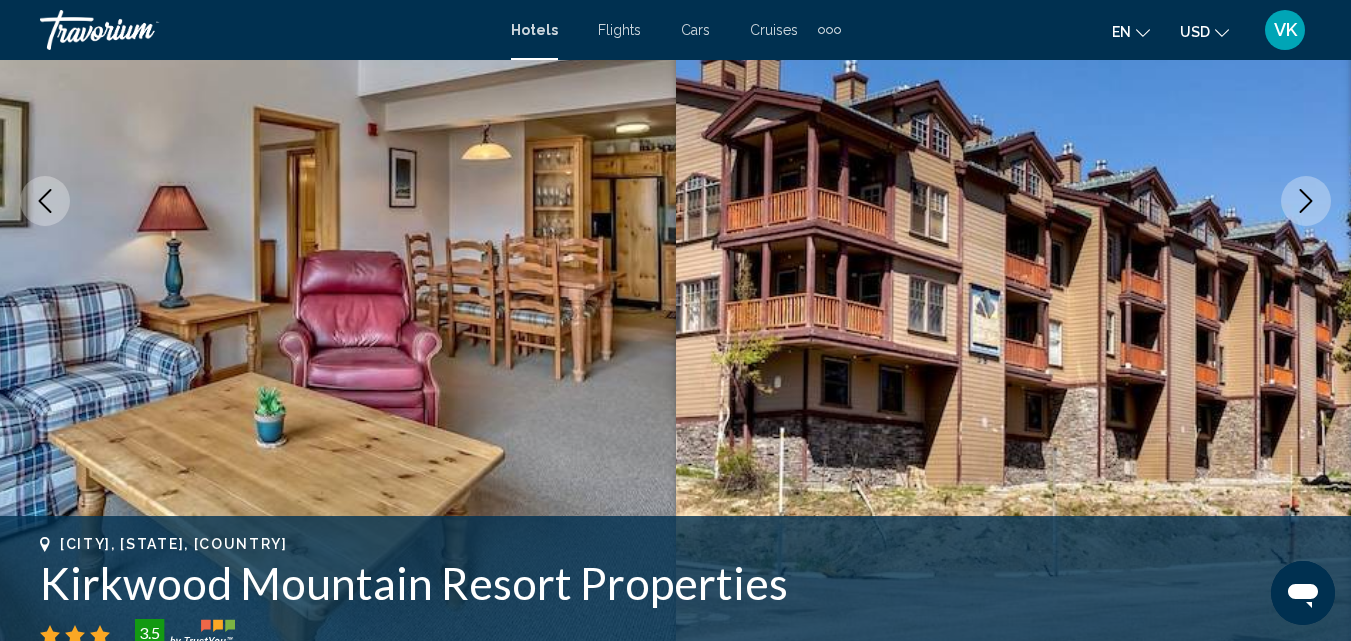 scroll, scrollTop: 214, scrollLeft: 0, axis: vertical 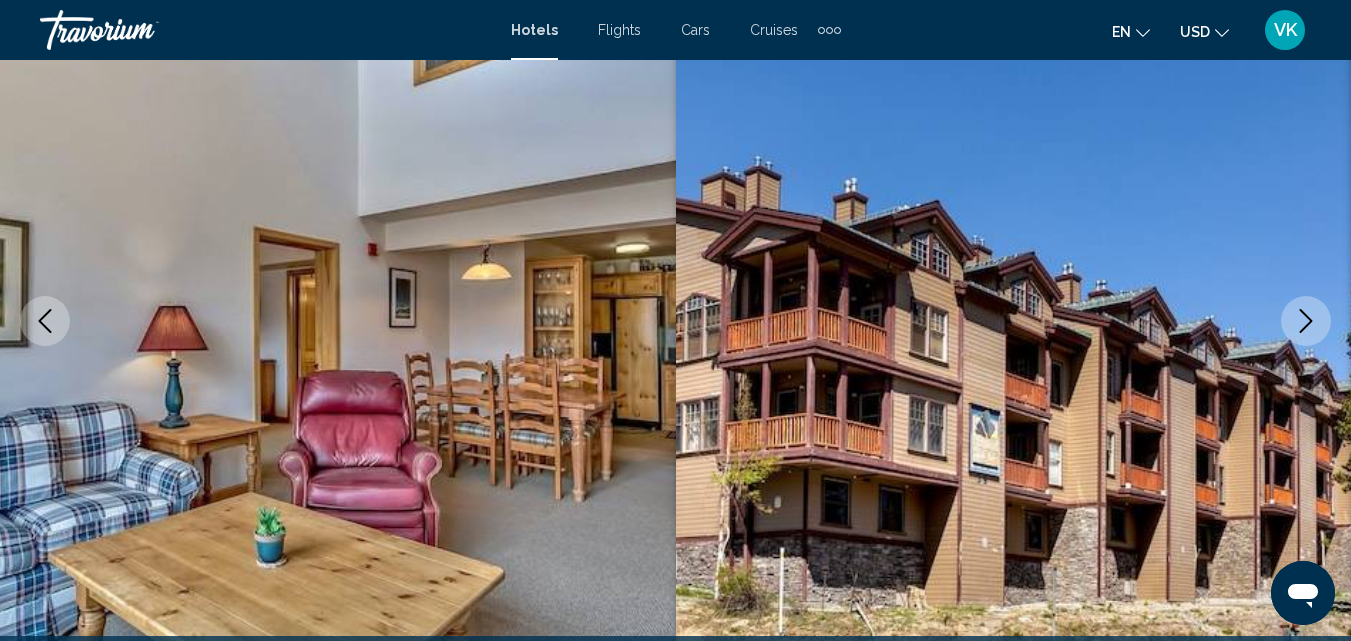 click 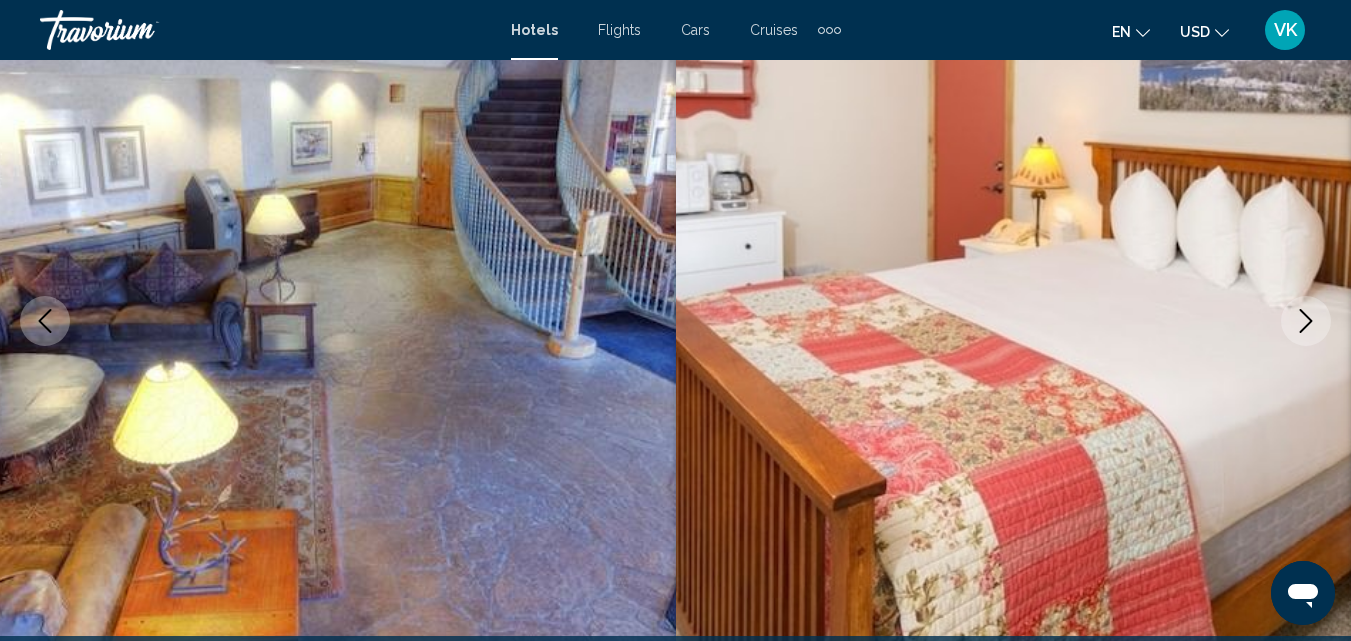 click 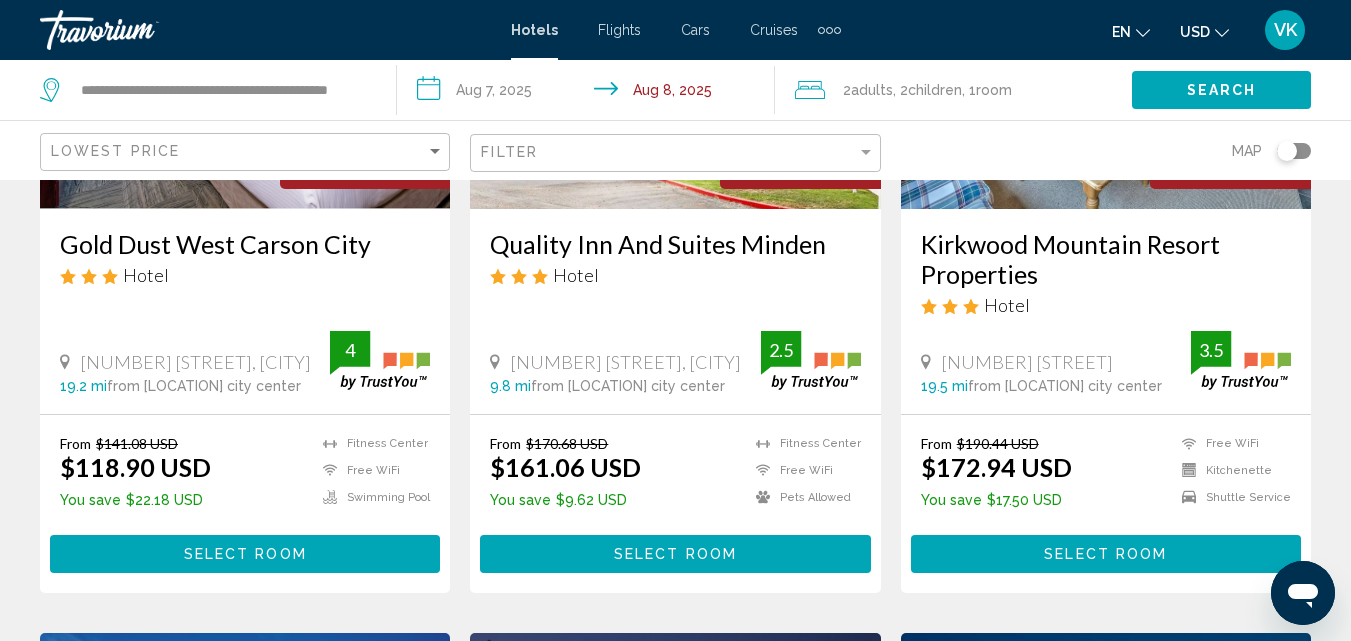 scroll, scrollTop: 362, scrollLeft: 0, axis: vertical 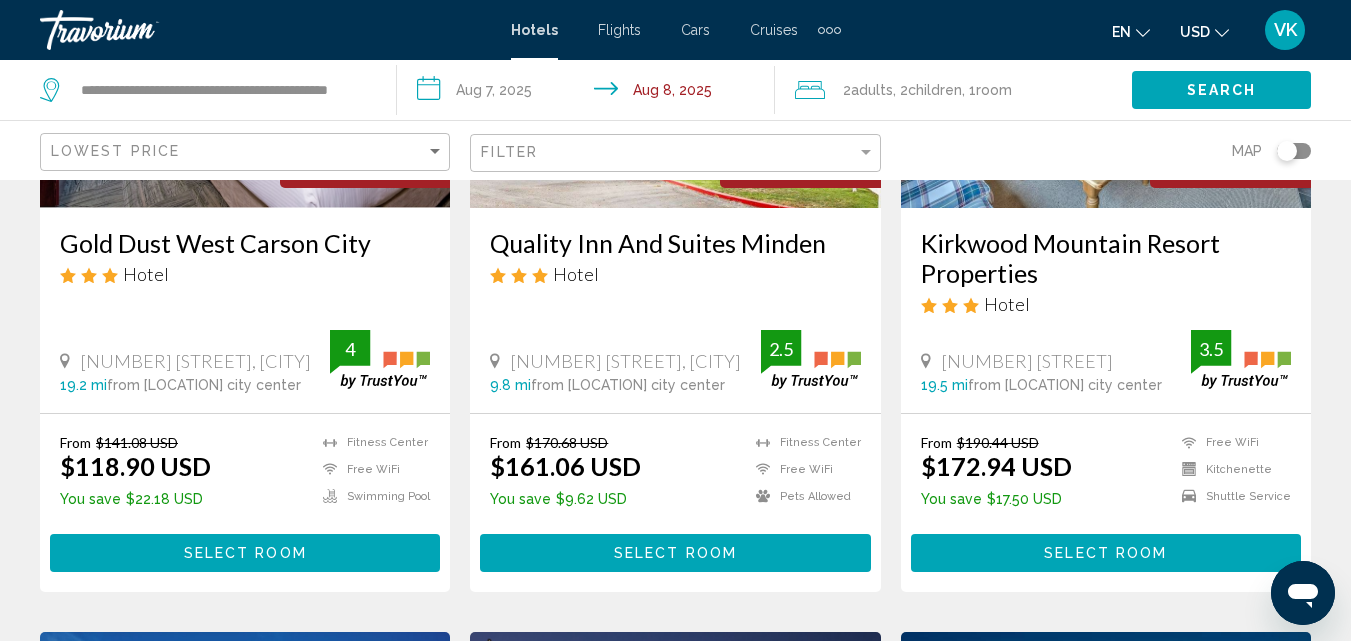 click on "Select Room" at bounding box center [1105, 554] 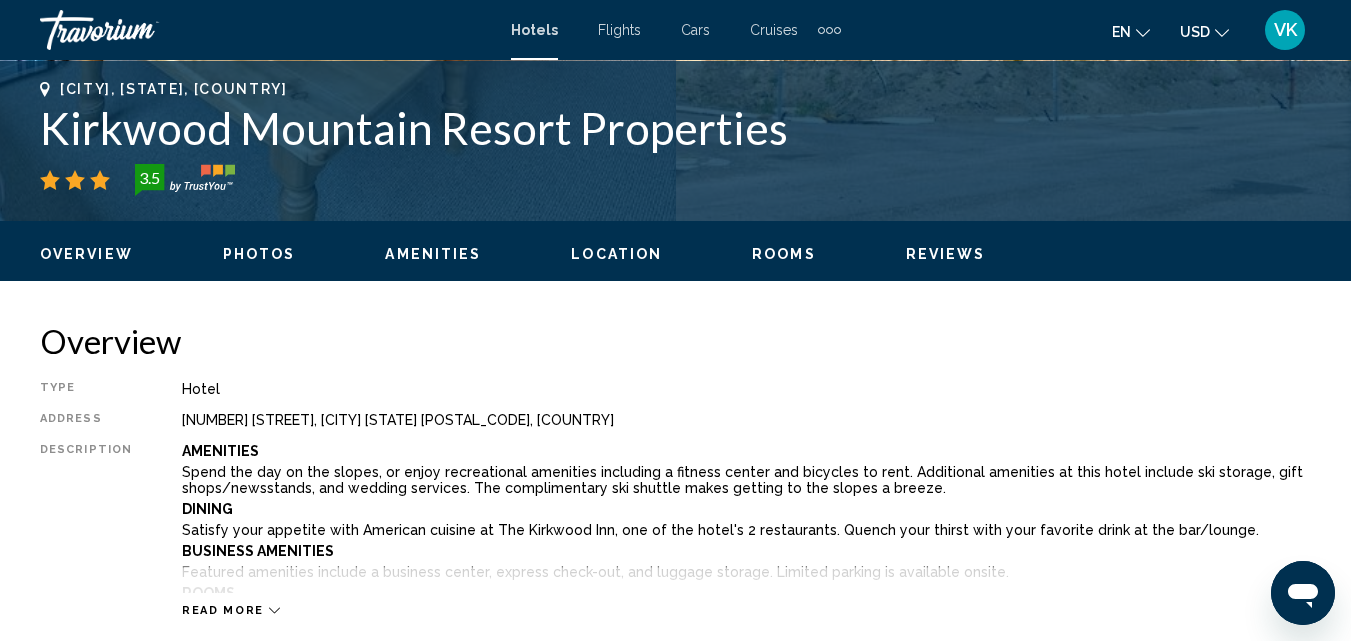 scroll, scrollTop: 841, scrollLeft: 0, axis: vertical 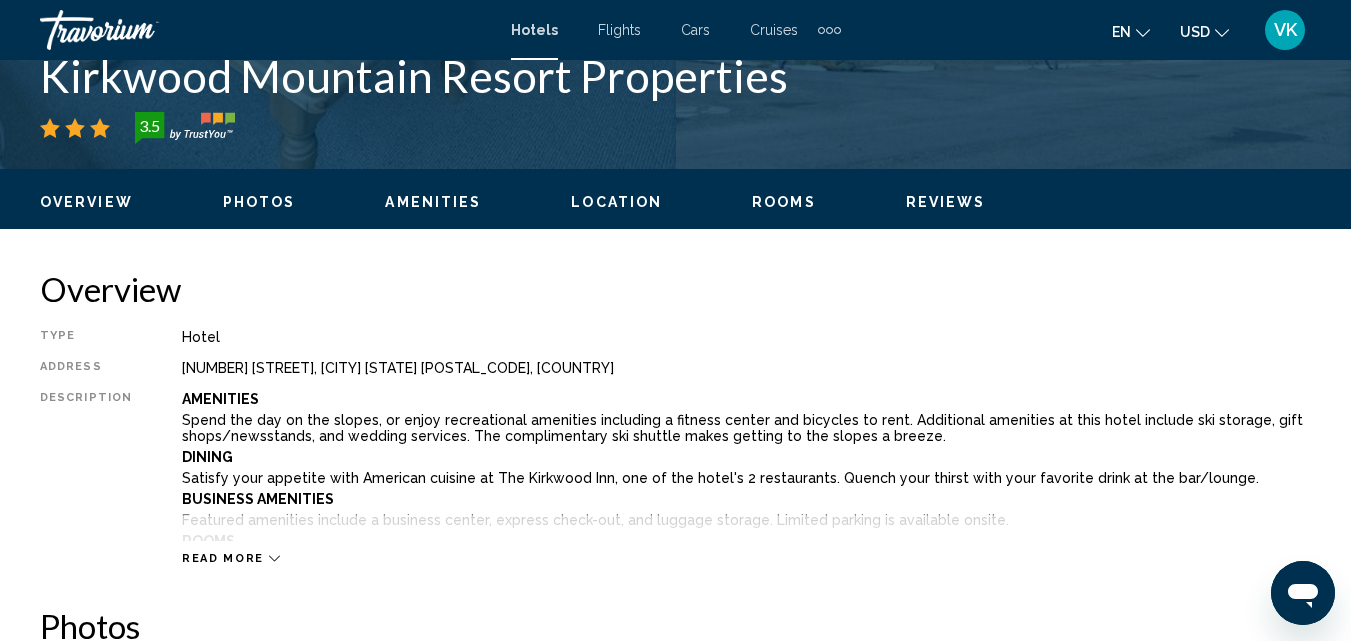 click on "Location" at bounding box center (616, 202) 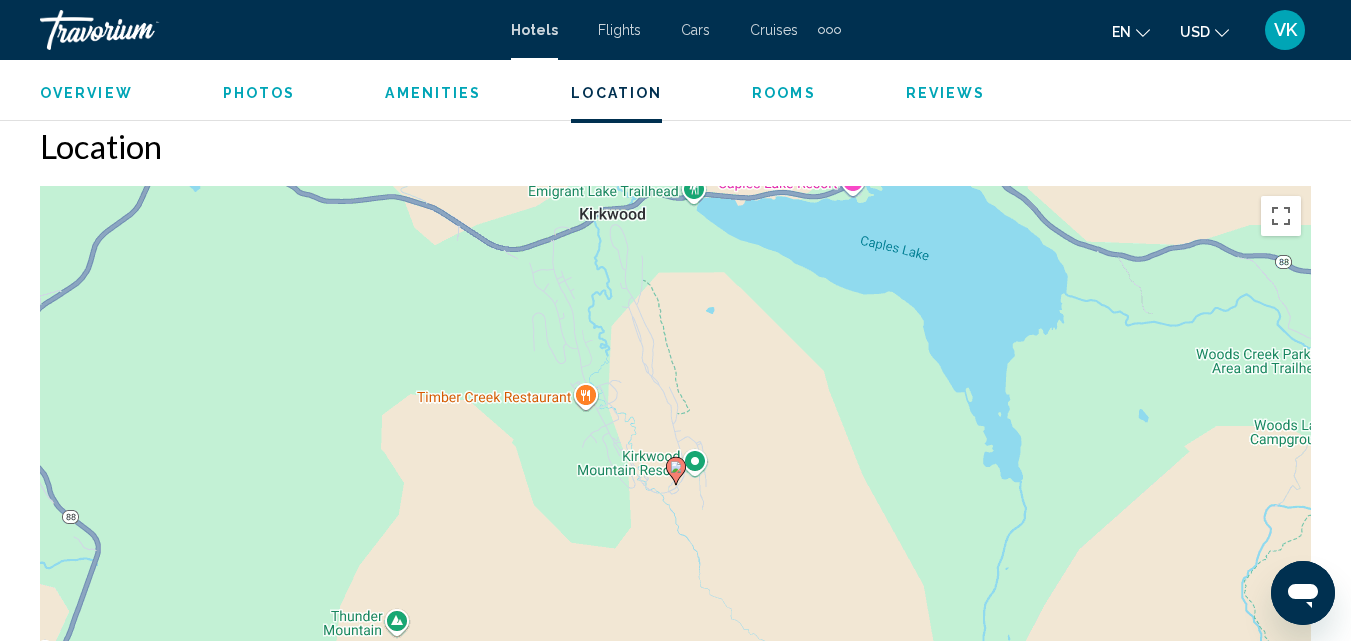 scroll, scrollTop: 2181, scrollLeft: 0, axis: vertical 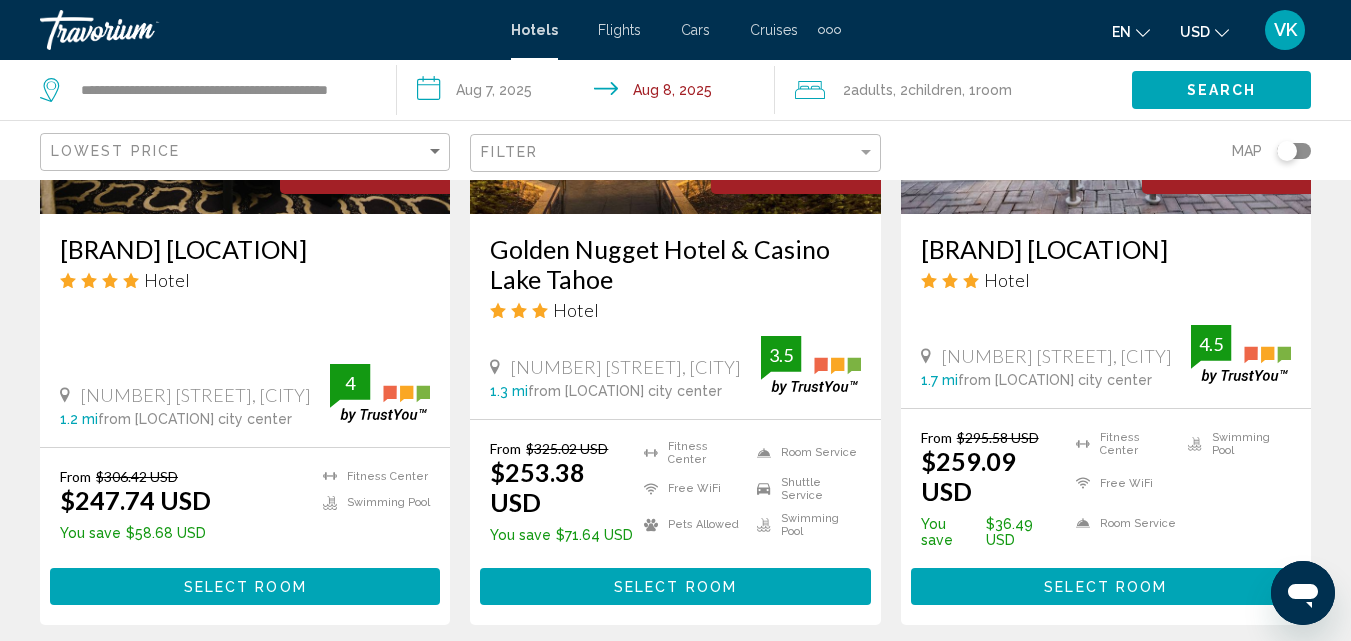 click on "Harrah's Lake Tahoe Resort & Casino" at bounding box center [245, 249] 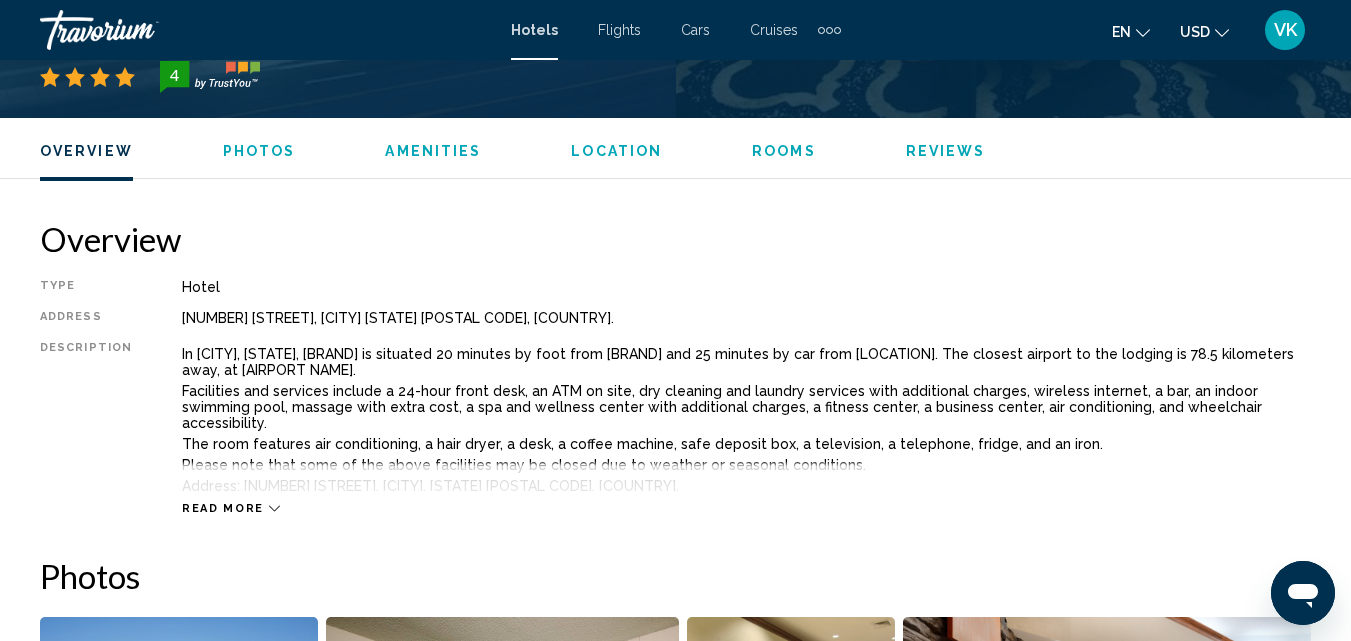 scroll, scrollTop: 970, scrollLeft: 0, axis: vertical 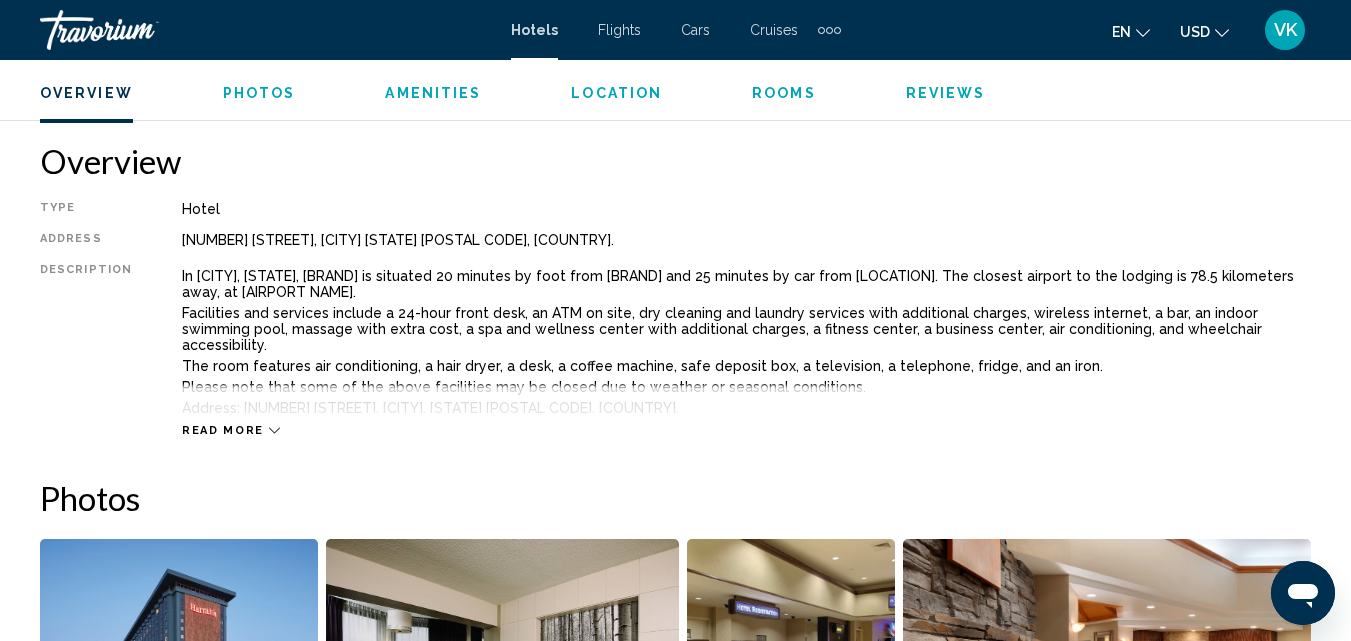 click on "Location" at bounding box center [616, 93] 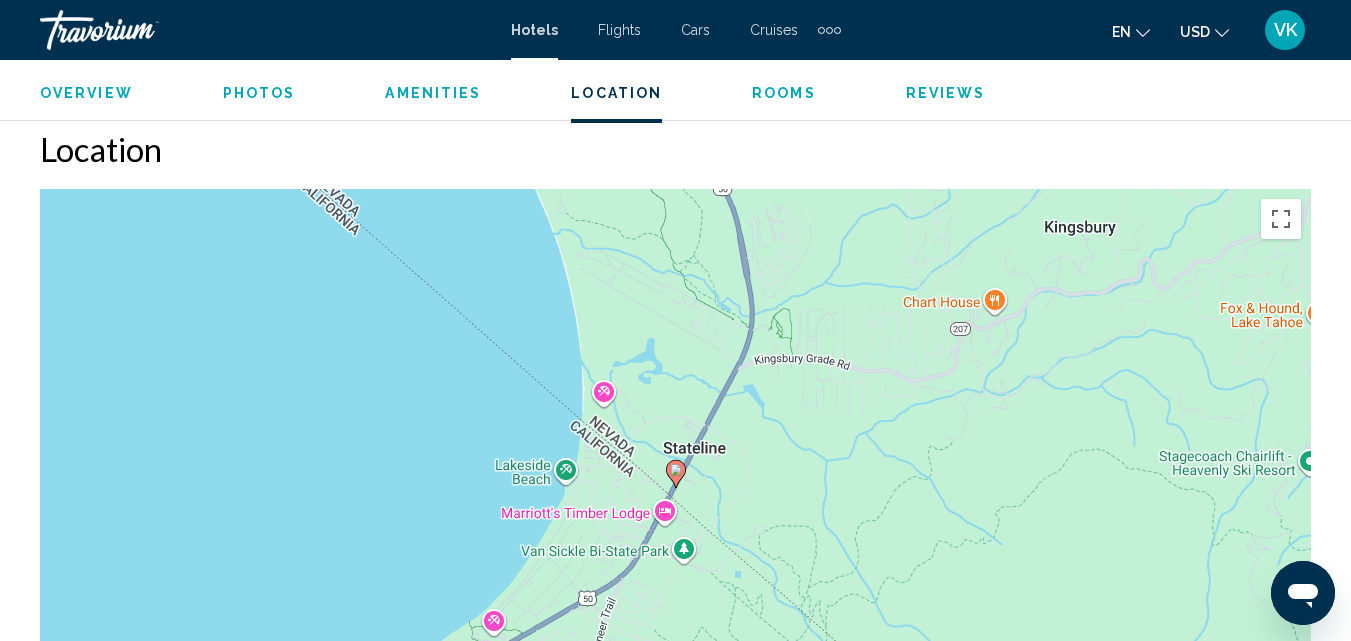 scroll, scrollTop: 2174, scrollLeft: 0, axis: vertical 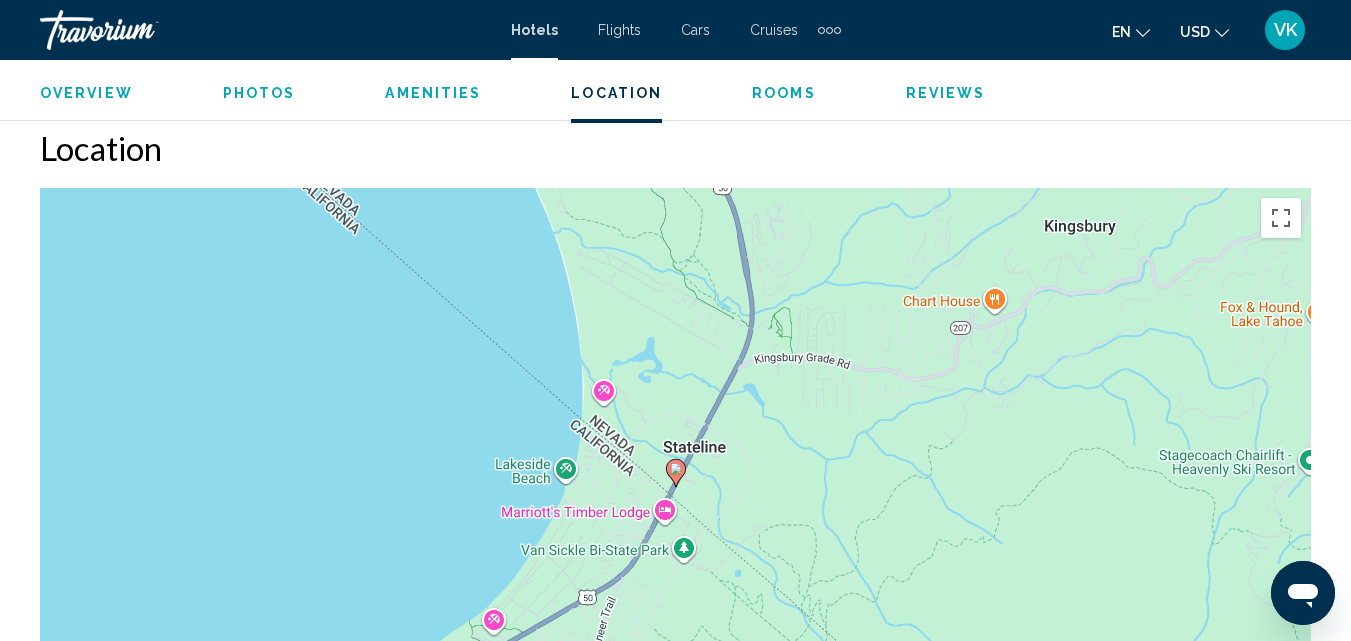 click on "Rooms" at bounding box center [784, 93] 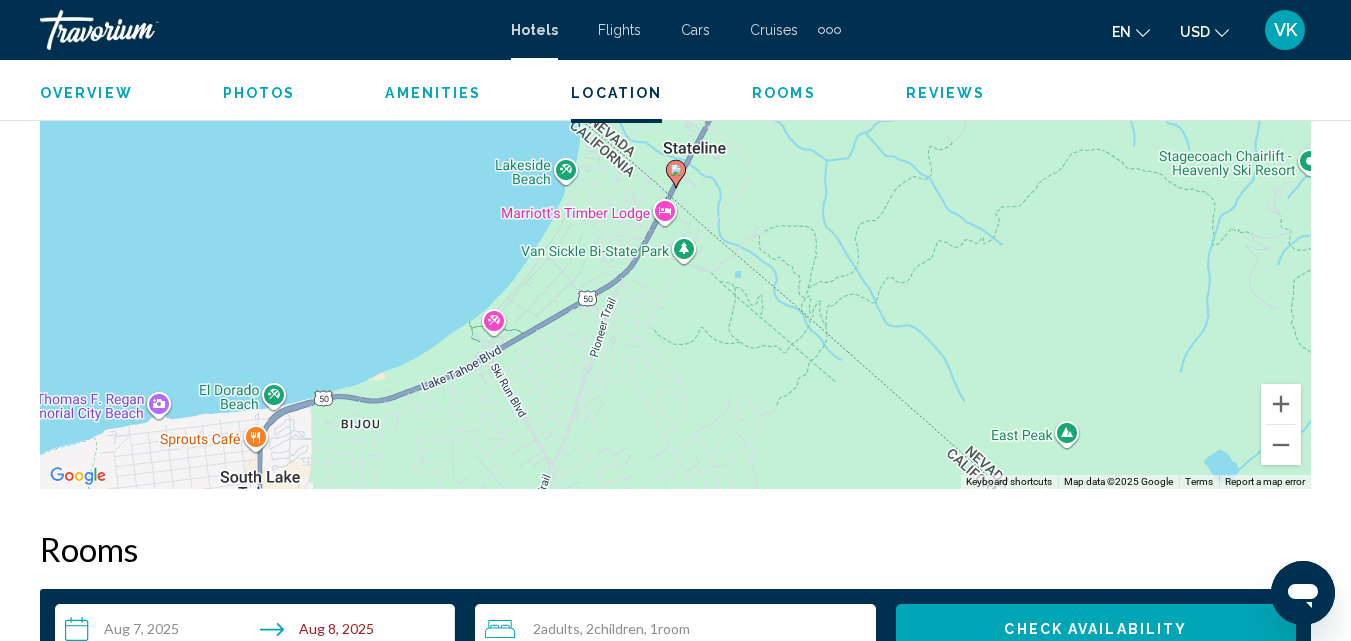 scroll, scrollTop: 2468, scrollLeft: 0, axis: vertical 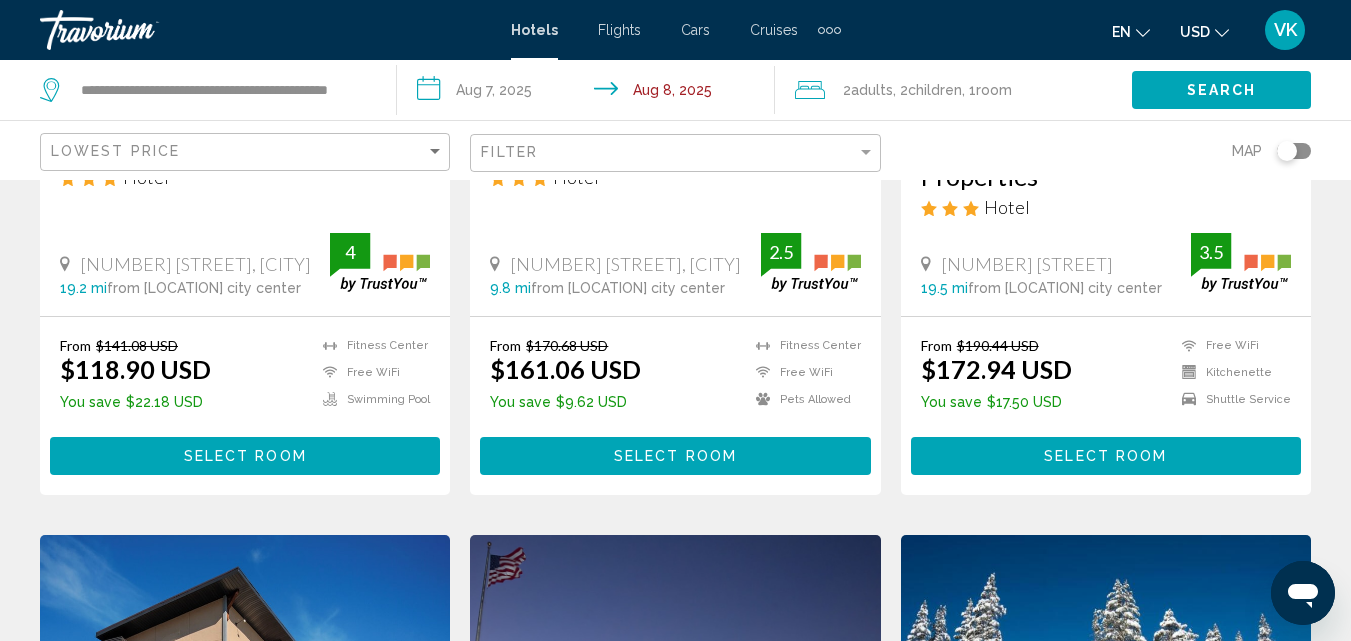 drag, startPoint x: 941, startPoint y: 259, endPoint x: 1182, endPoint y: 261, distance: 241.0083 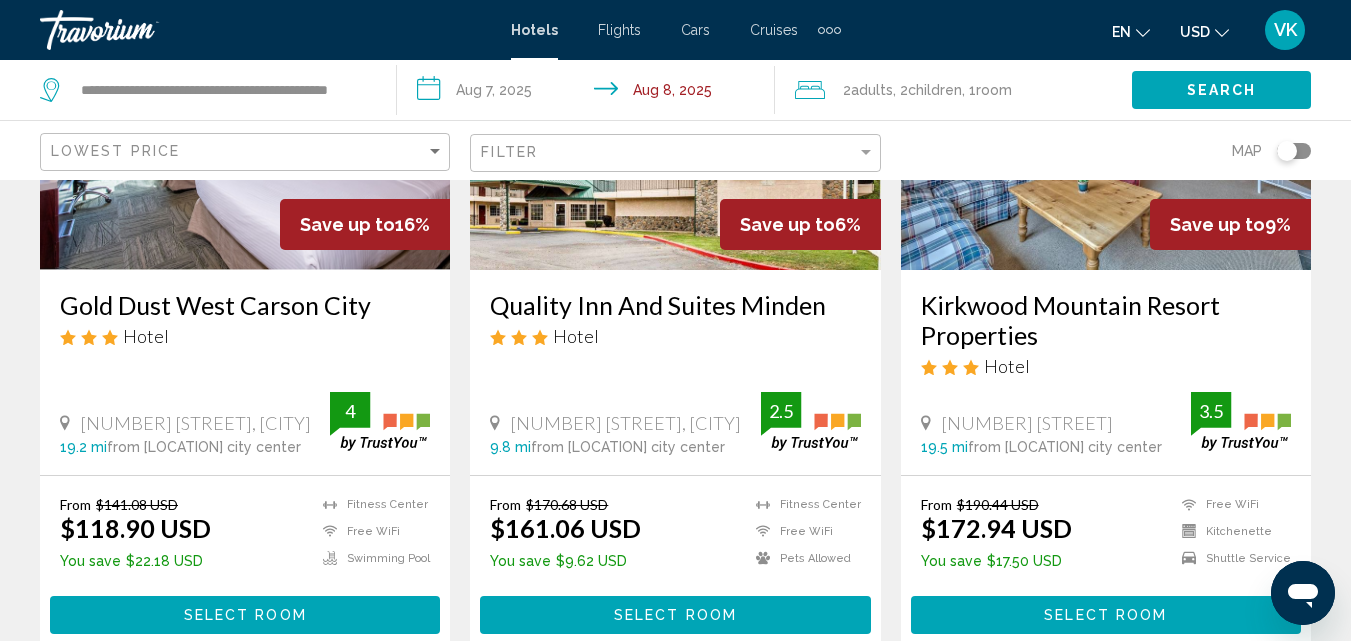 scroll, scrollTop: 290, scrollLeft: 0, axis: vertical 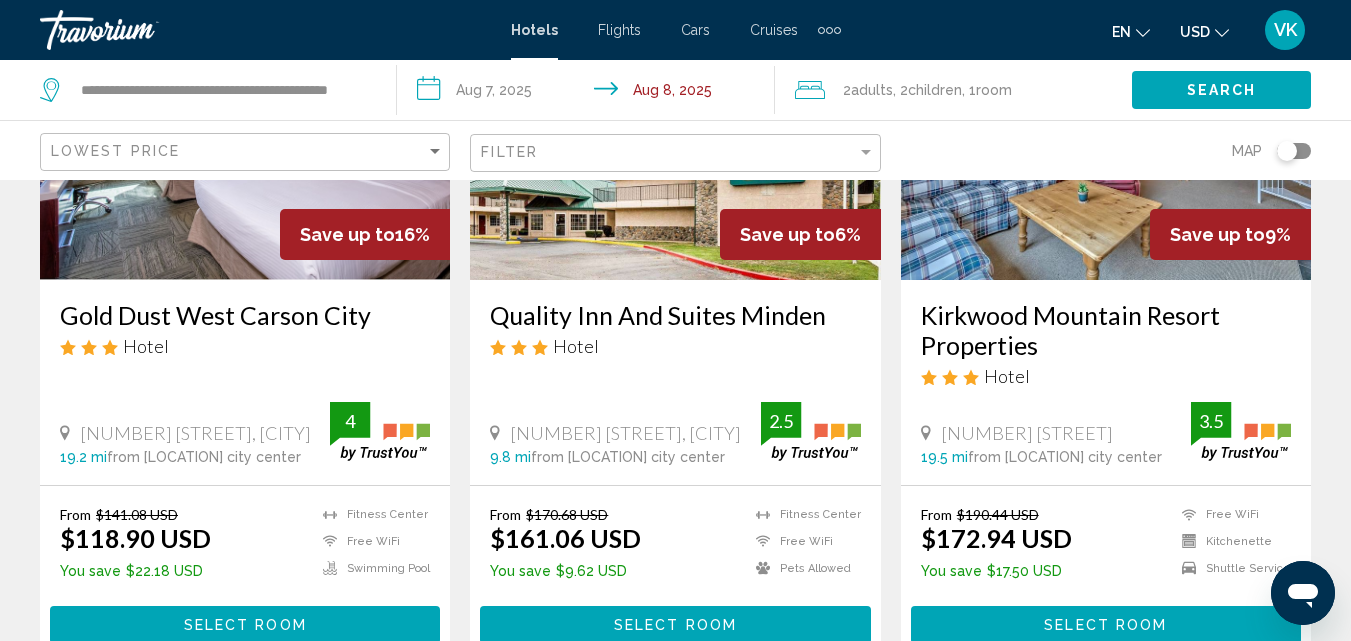 click on "Gold Dust West Carson City" at bounding box center (245, 315) 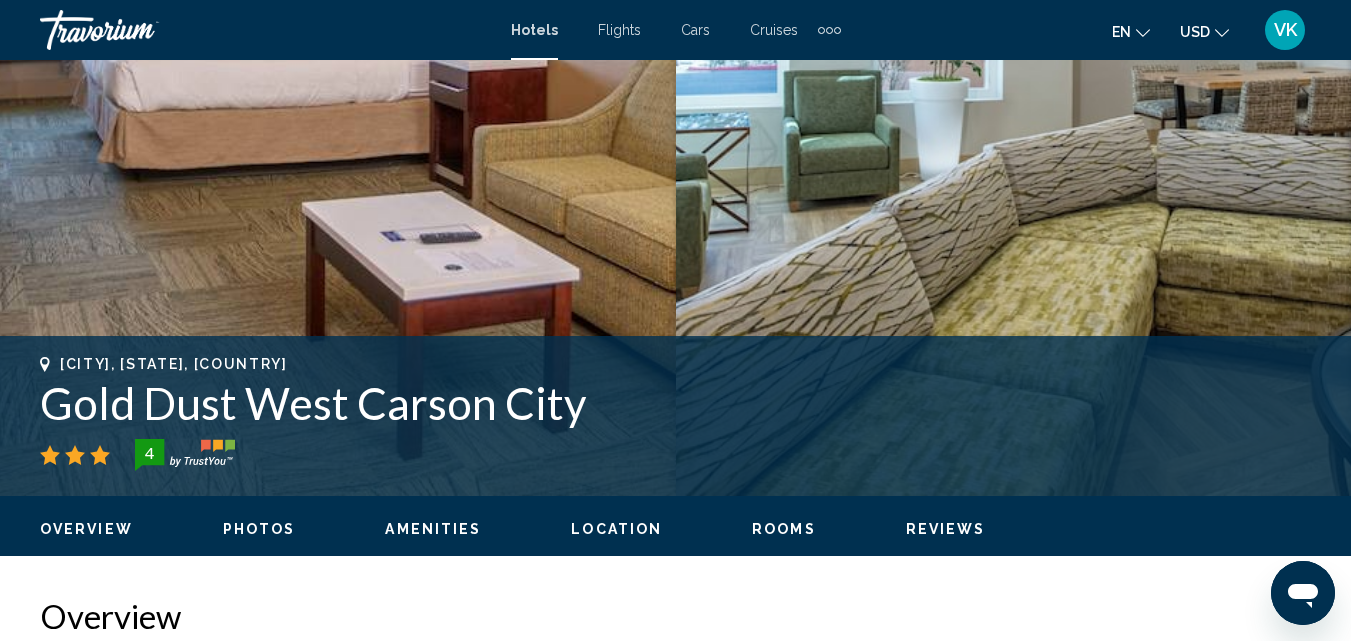 scroll, scrollTop: 752, scrollLeft: 0, axis: vertical 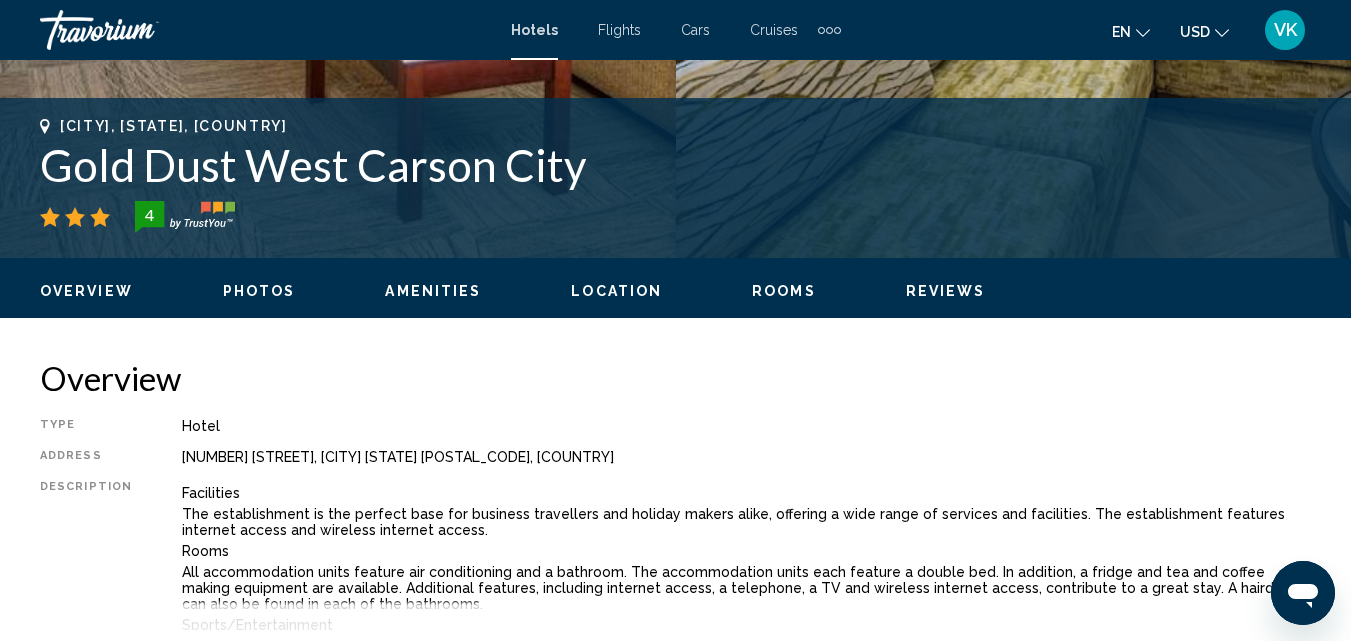 click on "Location" at bounding box center (616, 291) 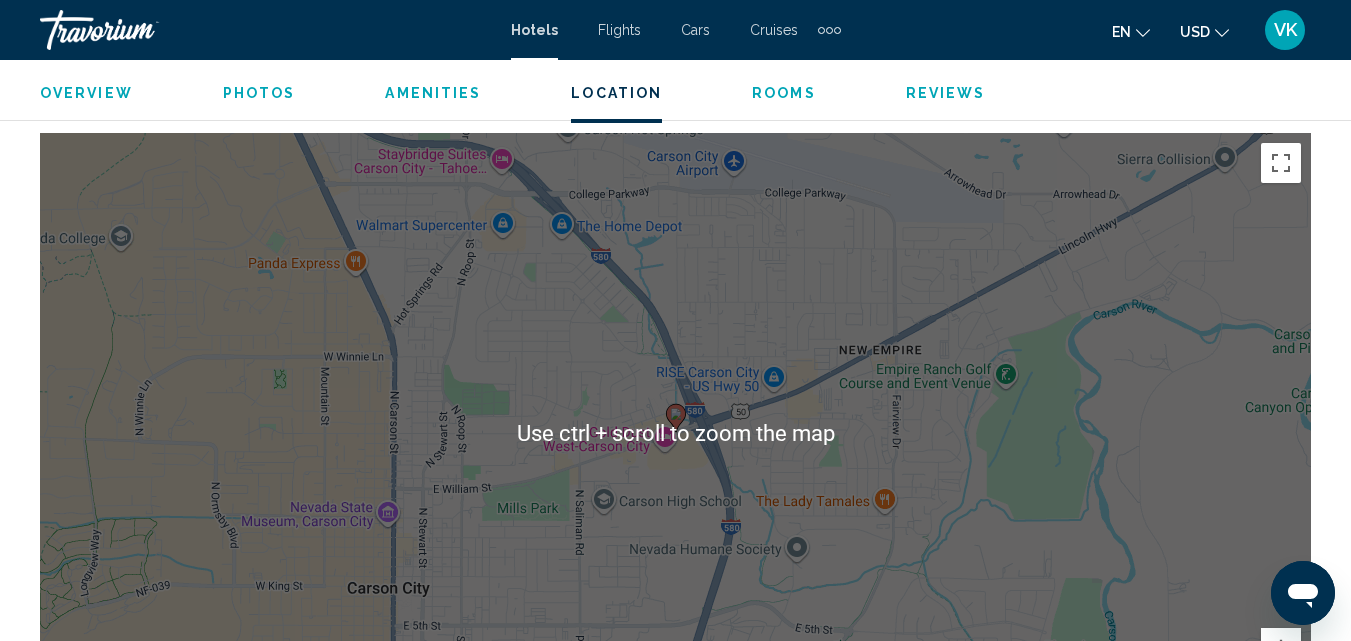 scroll, scrollTop: 2234, scrollLeft: 0, axis: vertical 